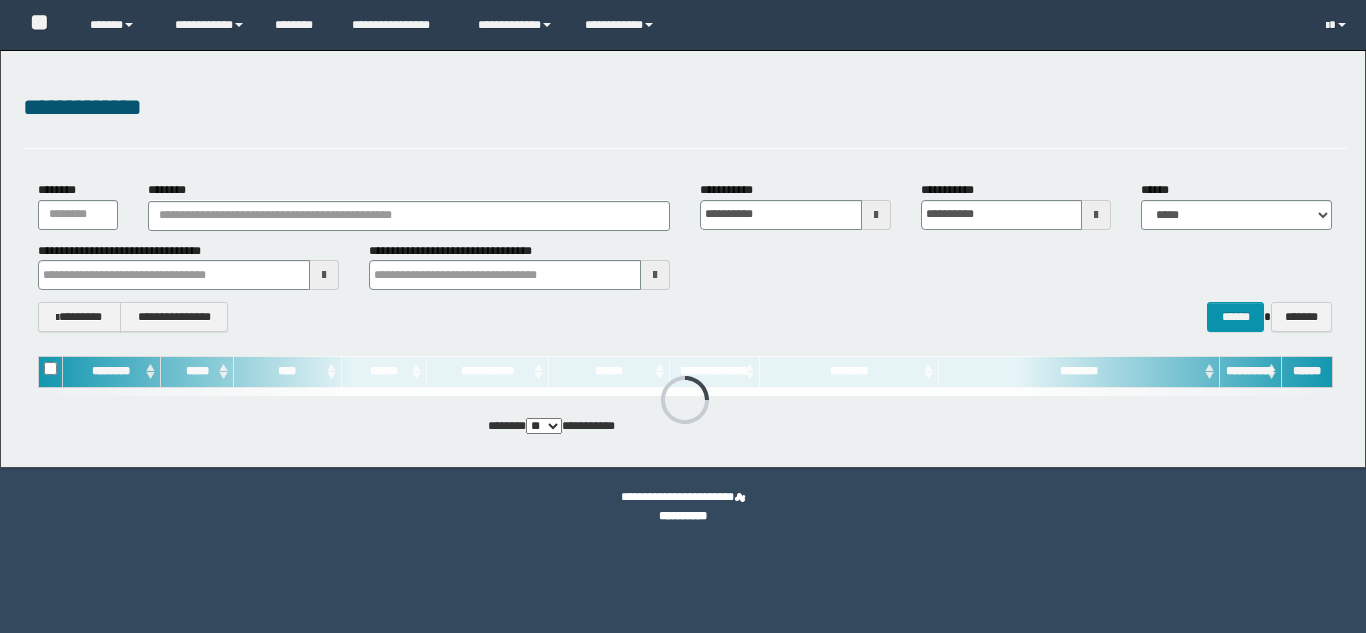 scroll, scrollTop: 0, scrollLeft: 0, axis: both 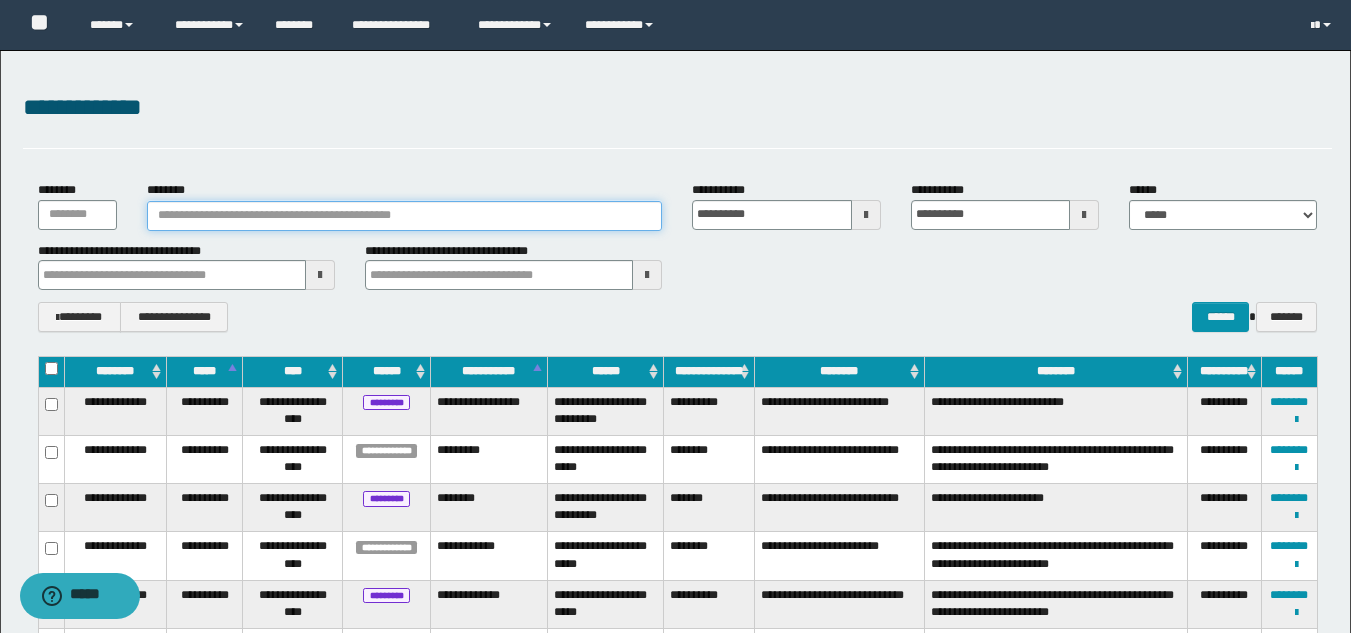 click on "********" at bounding box center (405, 216) 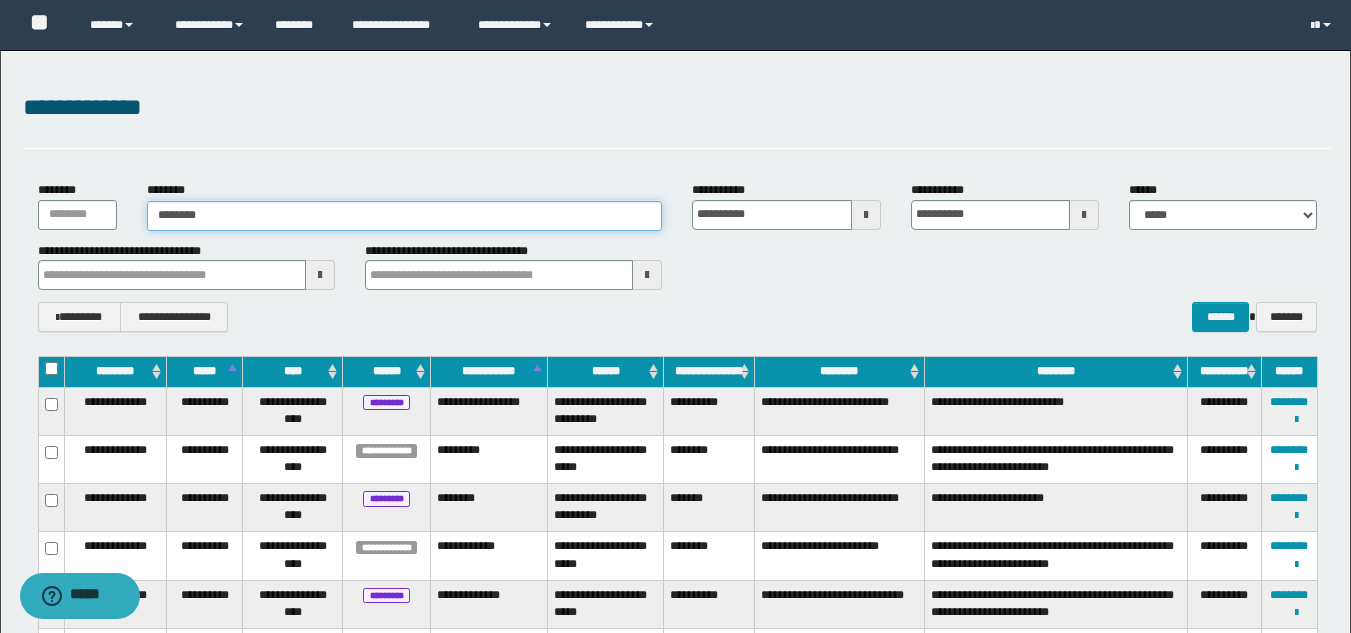 type on "********" 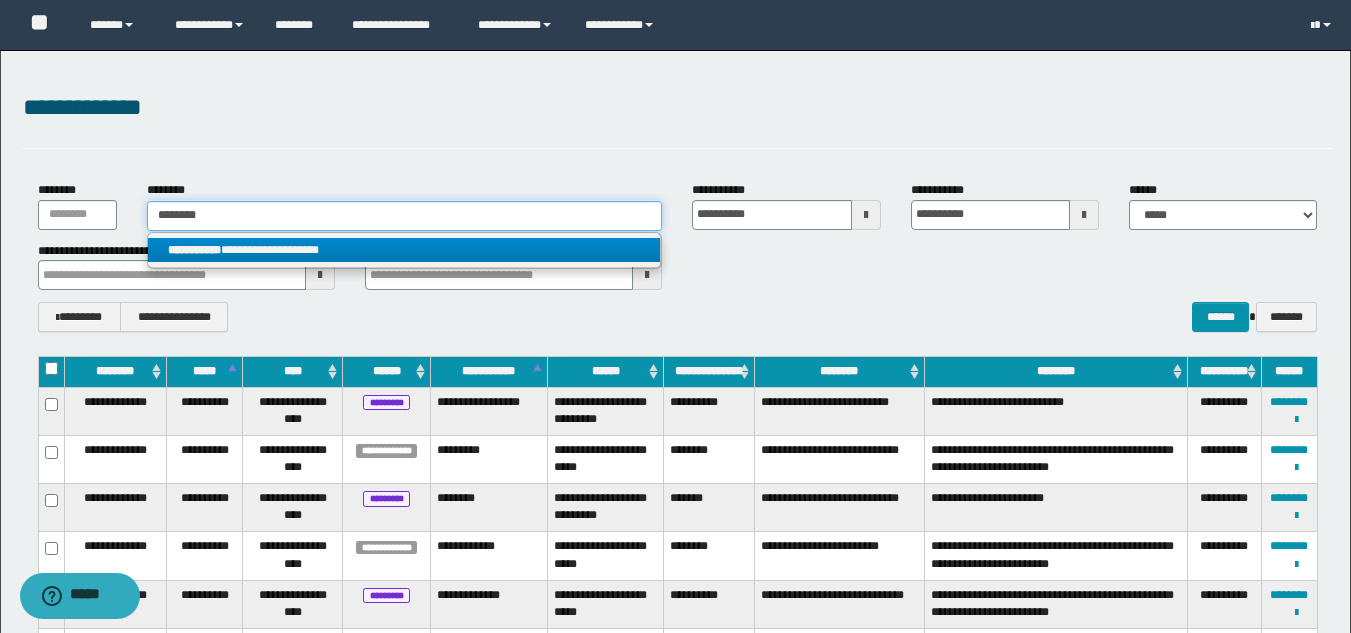 type on "********" 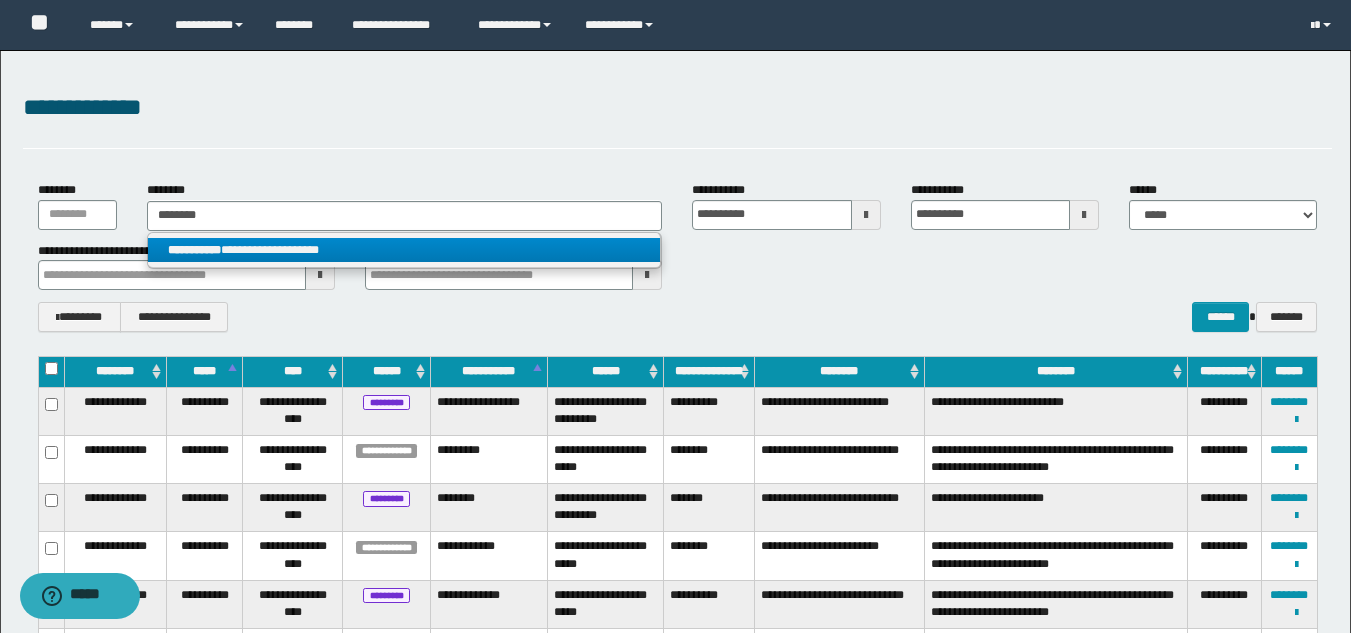 click on "**********" at bounding box center [404, 250] 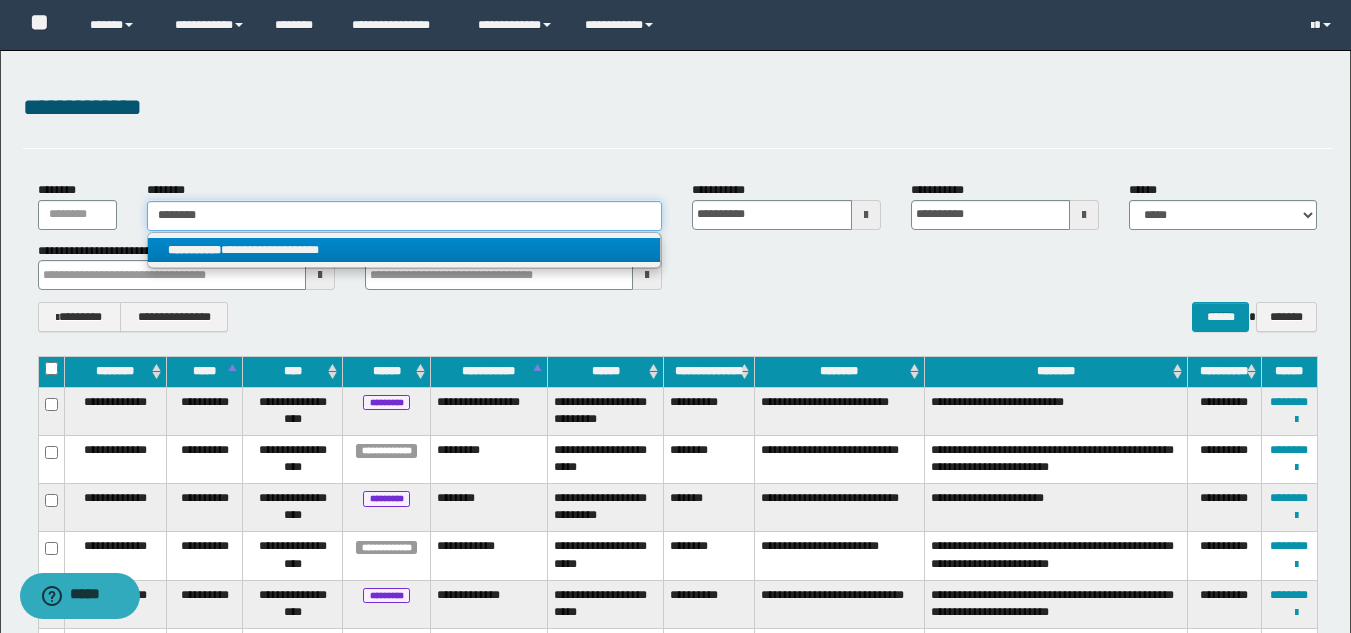 type 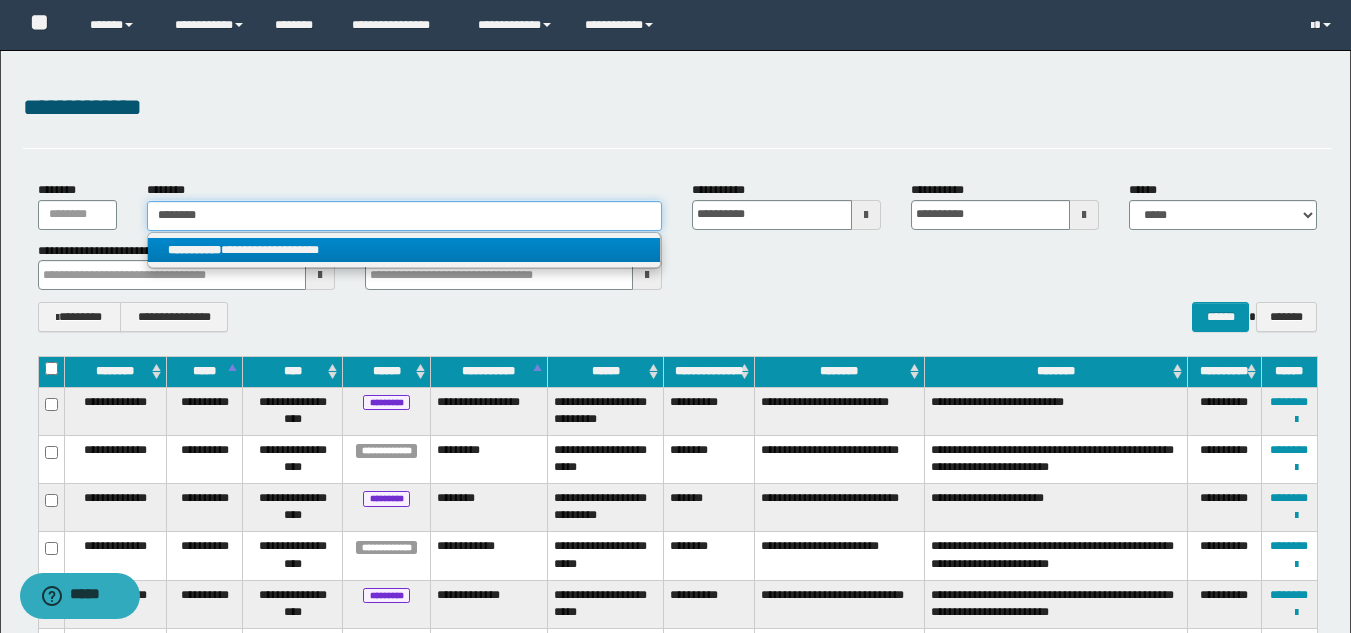 type on "**********" 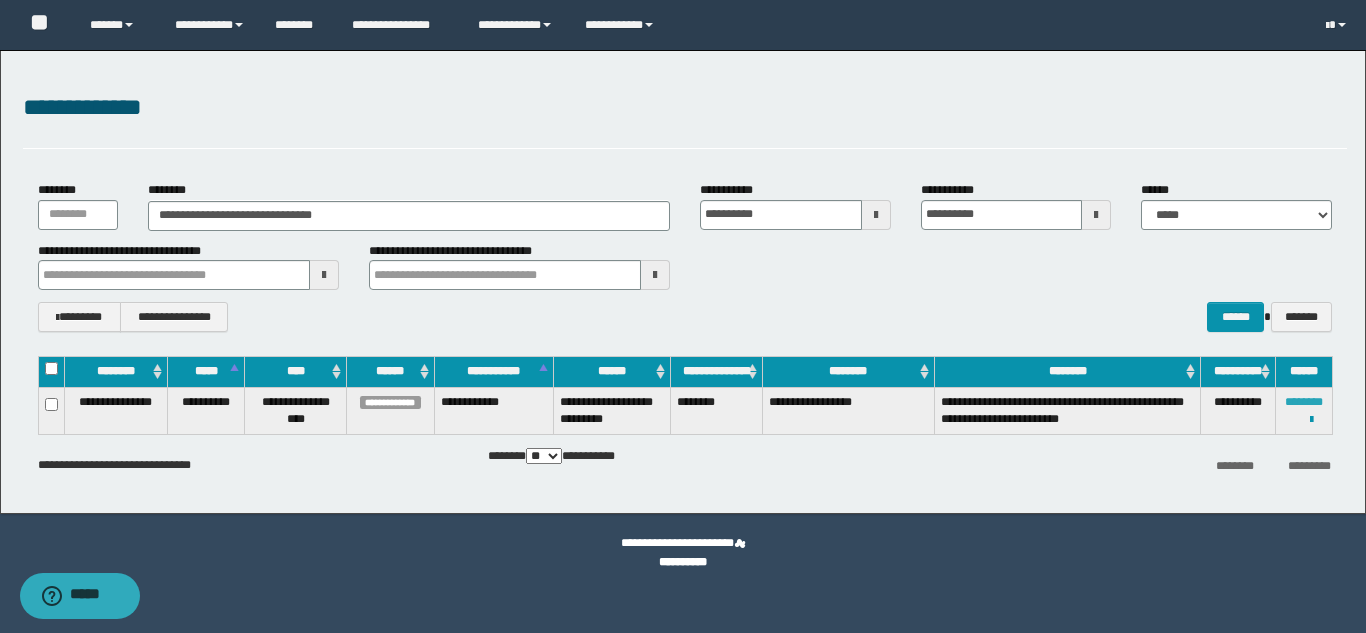 click on "********" at bounding box center [1304, 402] 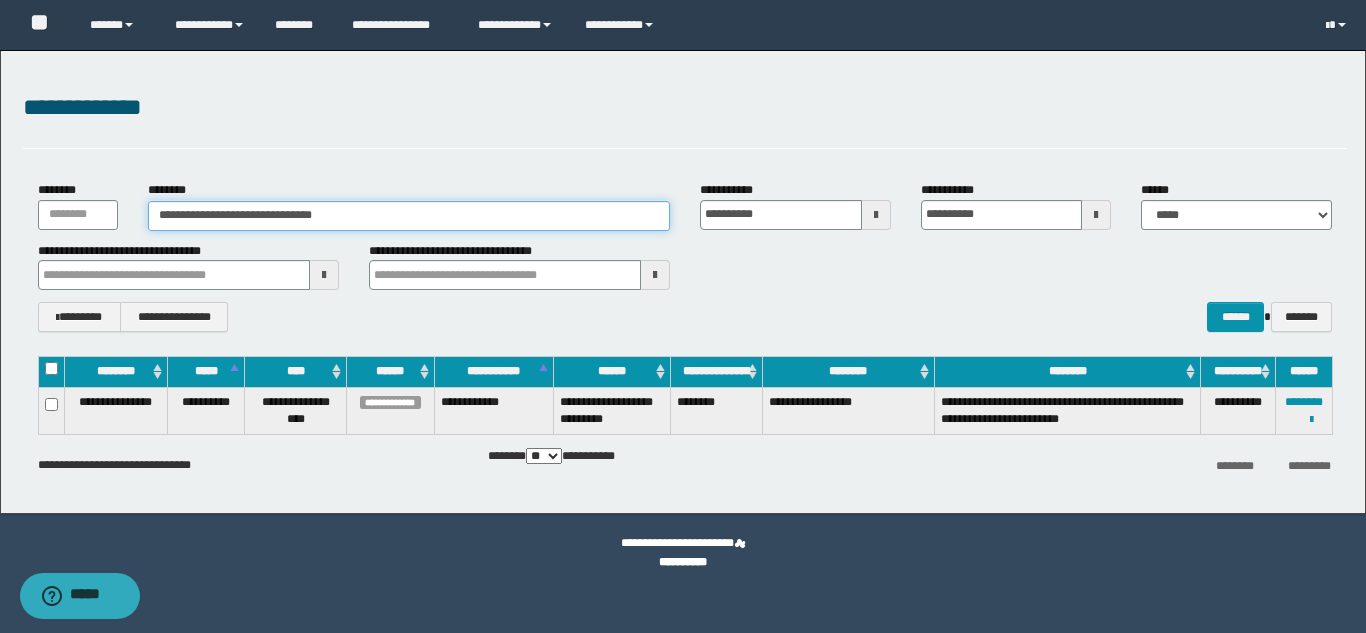 drag, startPoint x: 408, startPoint y: 222, endPoint x: 85, endPoint y: 206, distance: 323.39606 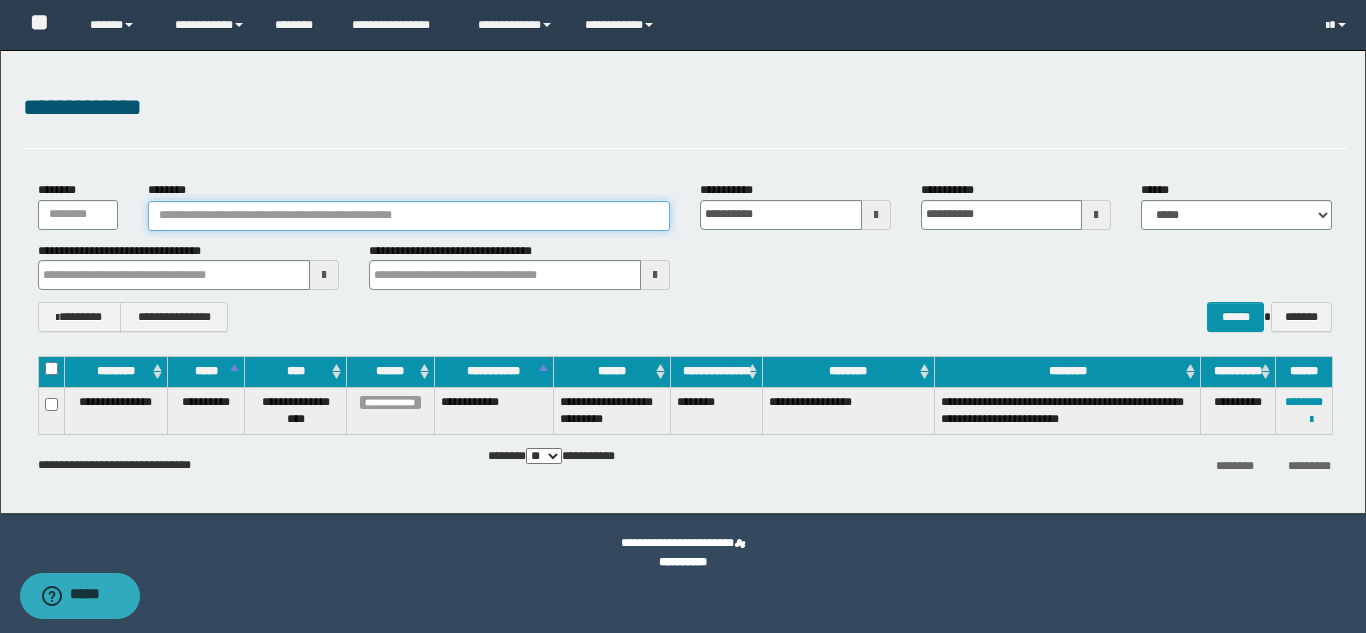 paste on "********" 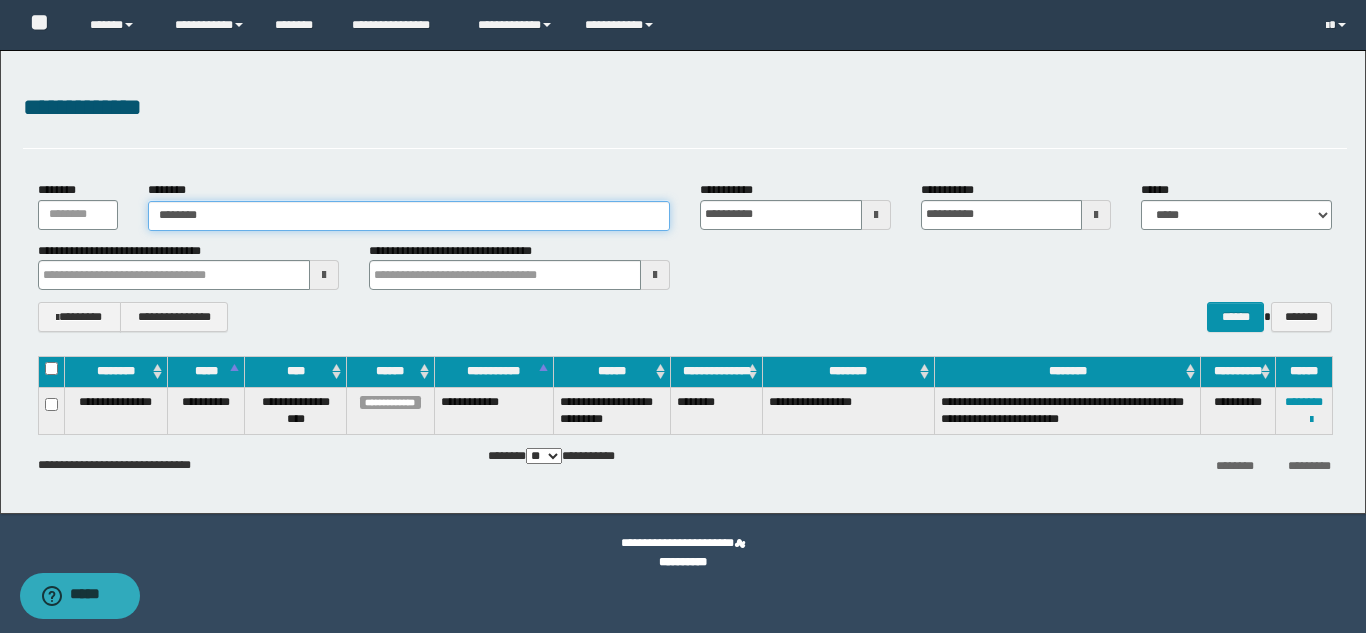 type on "********" 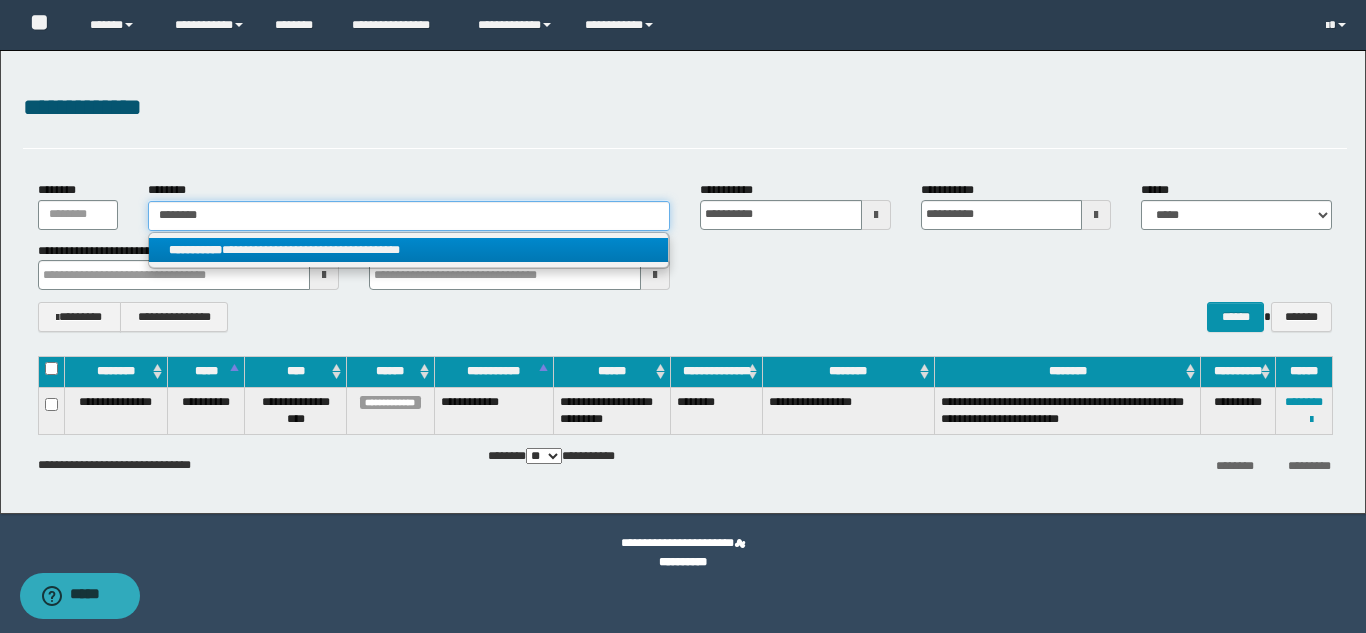 type on "********" 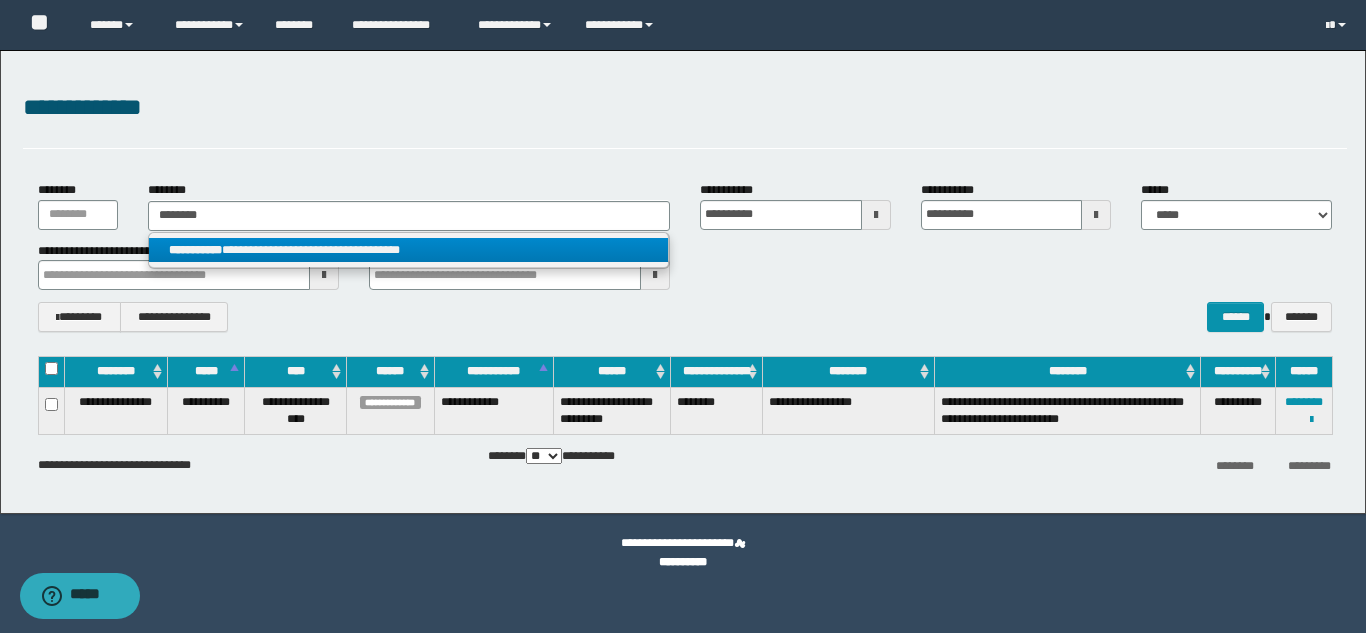 click on "**********" at bounding box center (408, 250) 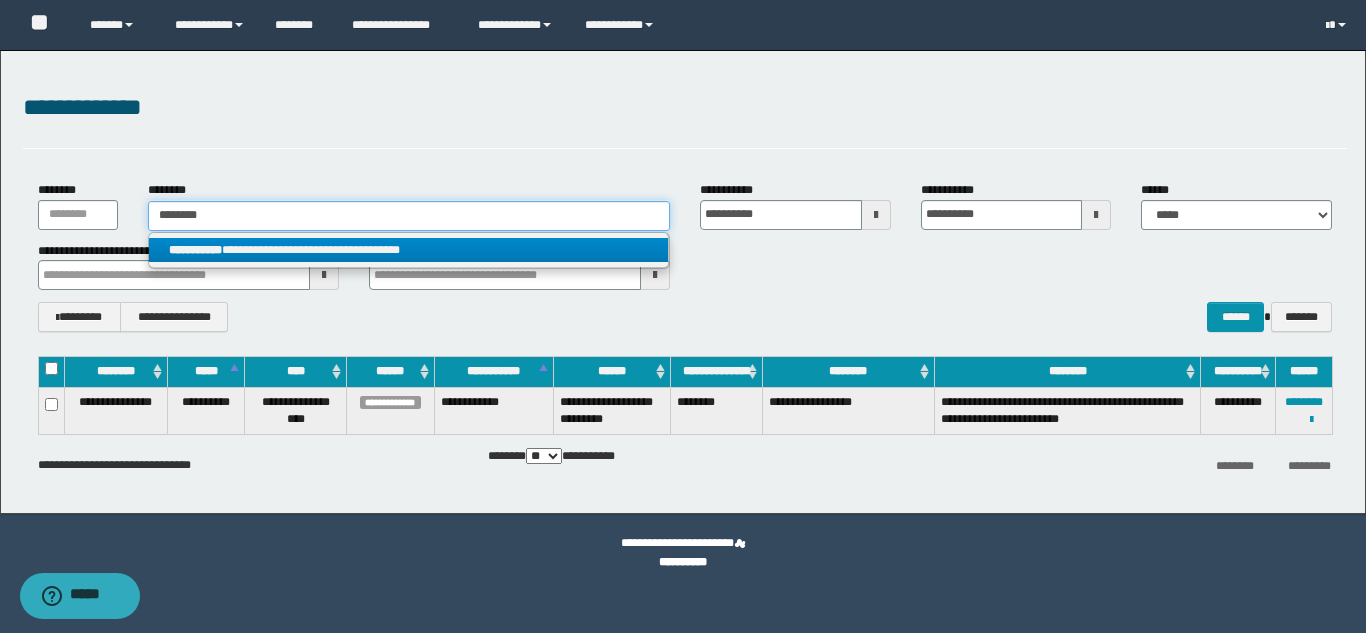 type 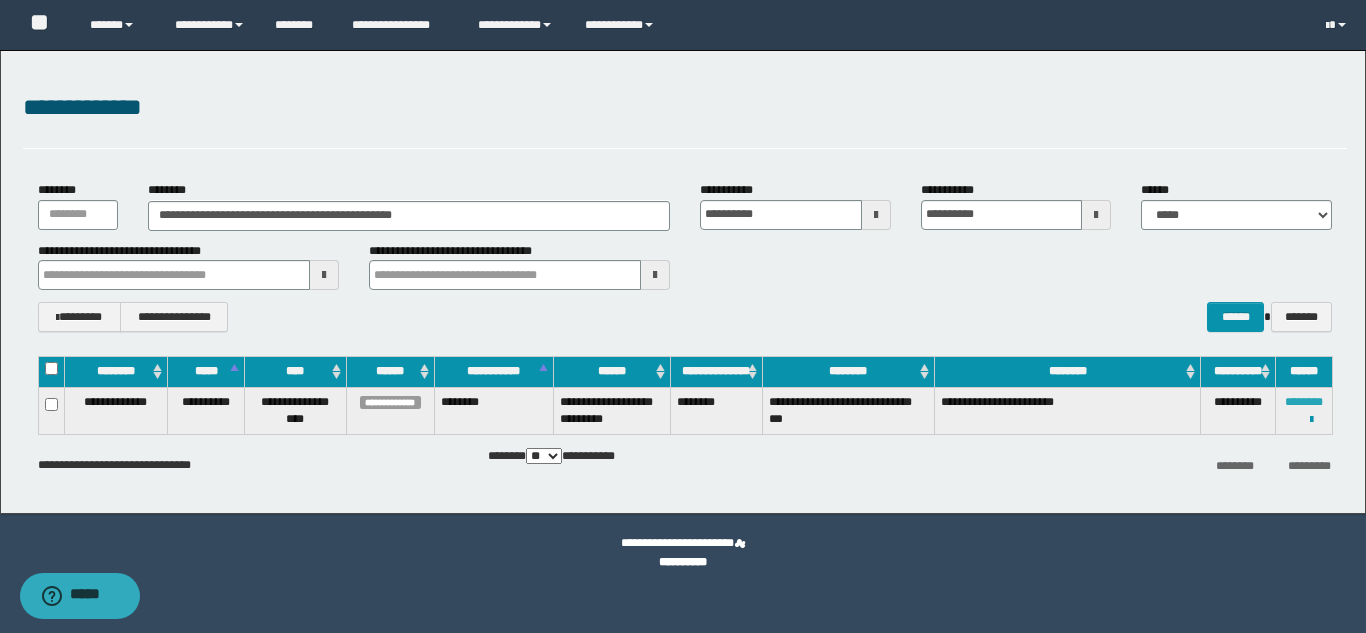 click on "********" at bounding box center (1304, 402) 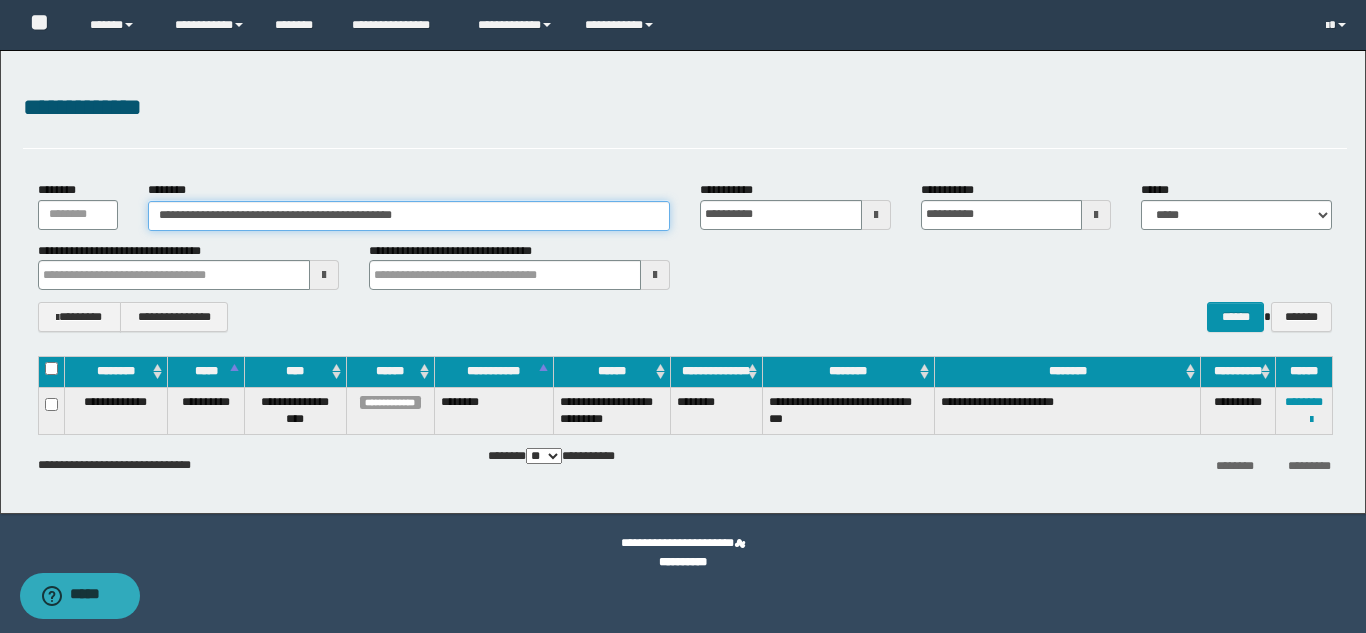 drag, startPoint x: 482, startPoint y: 213, endPoint x: 0, endPoint y: 226, distance: 482.1753 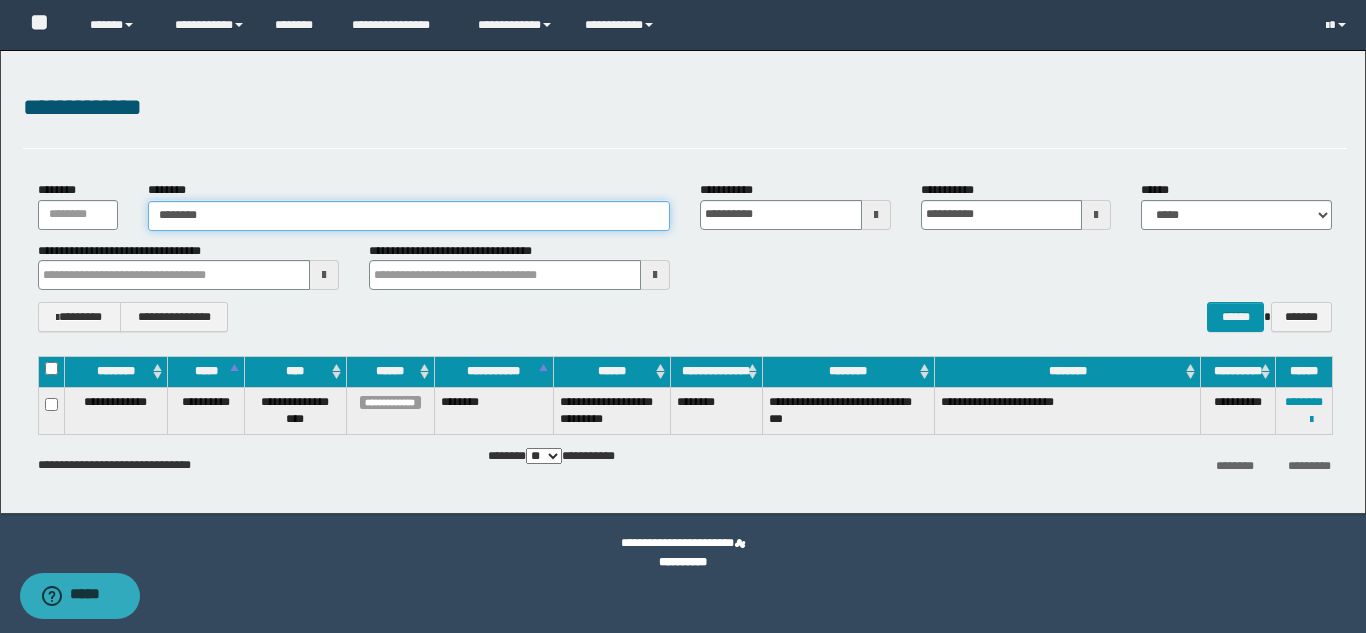 type on "********" 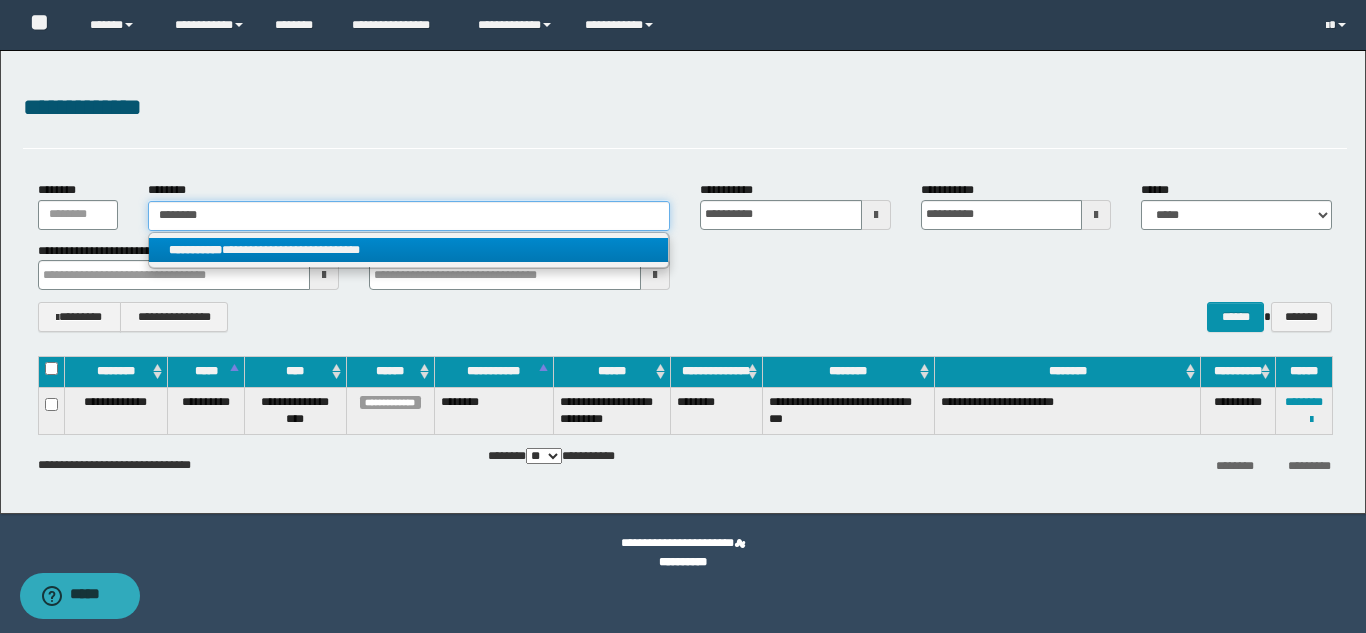 type on "********" 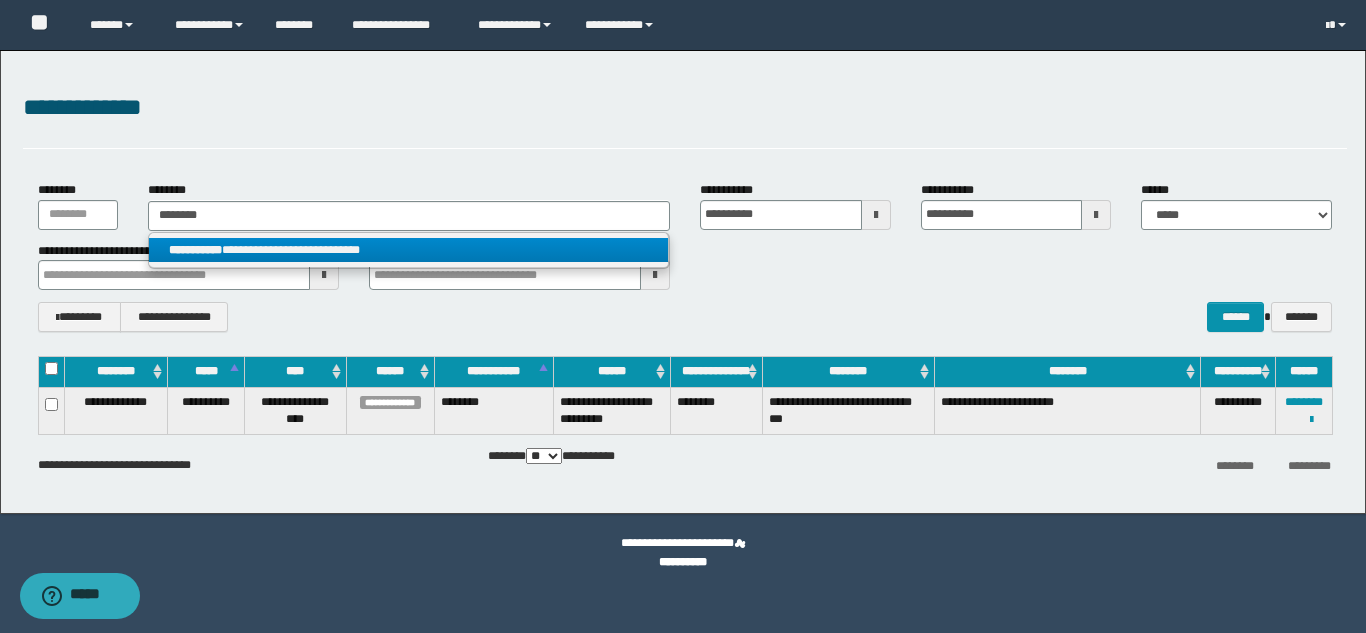 click on "**********" at bounding box center [195, 250] 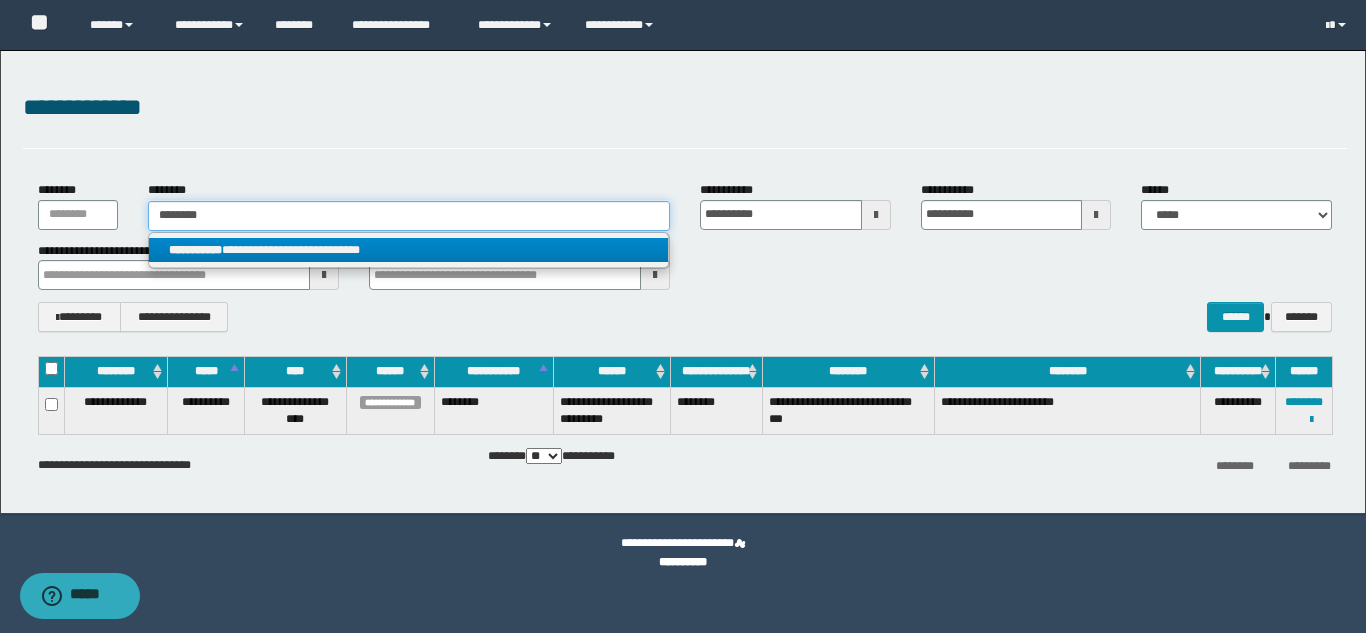 type 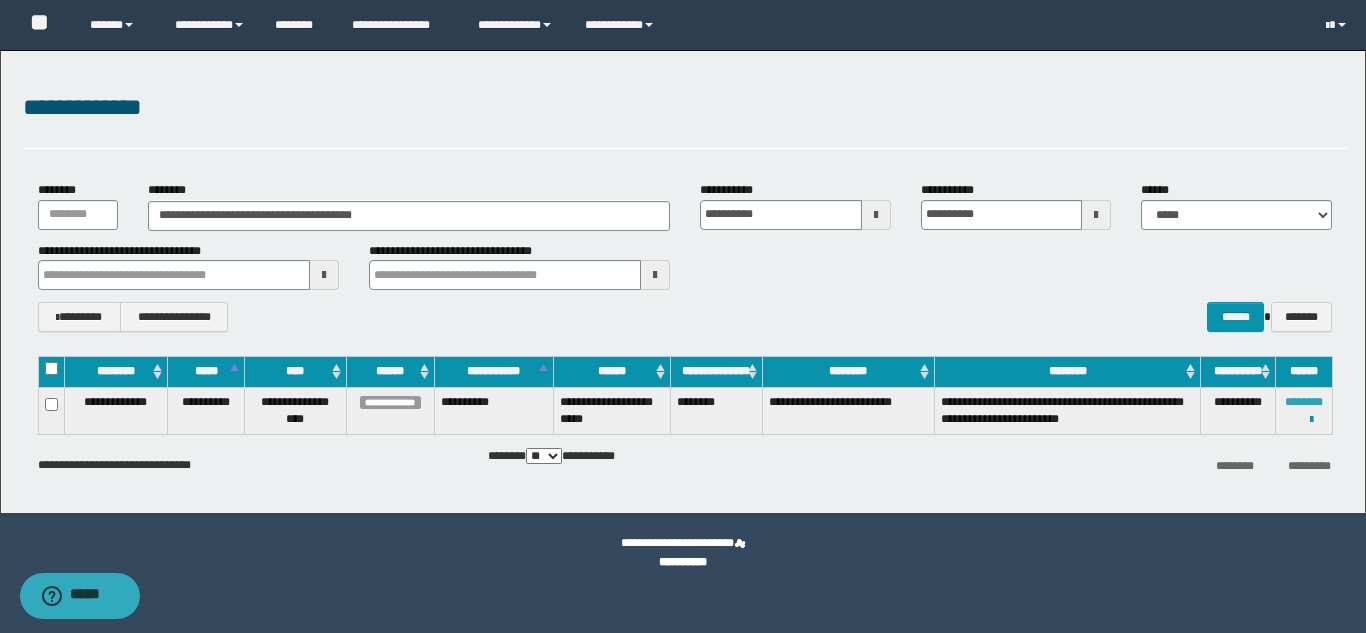 click on "********" at bounding box center [1304, 402] 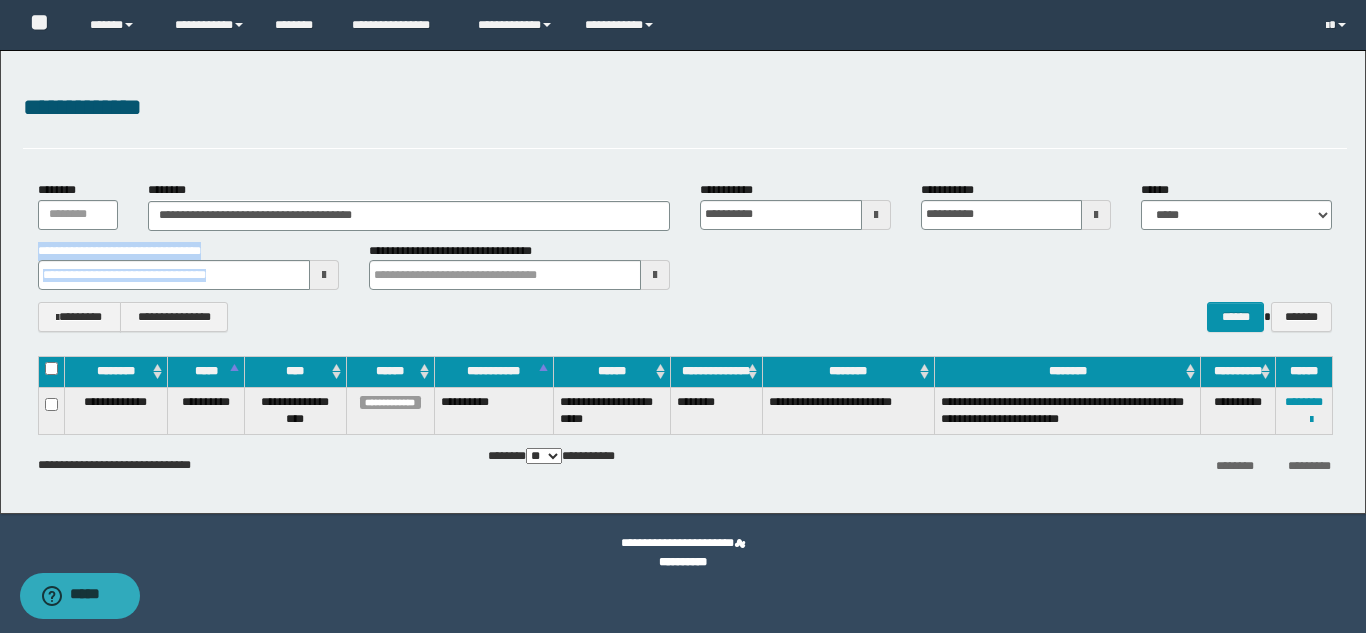 drag, startPoint x: 466, startPoint y: 233, endPoint x: 177, endPoint y: 234, distance: 289.00174 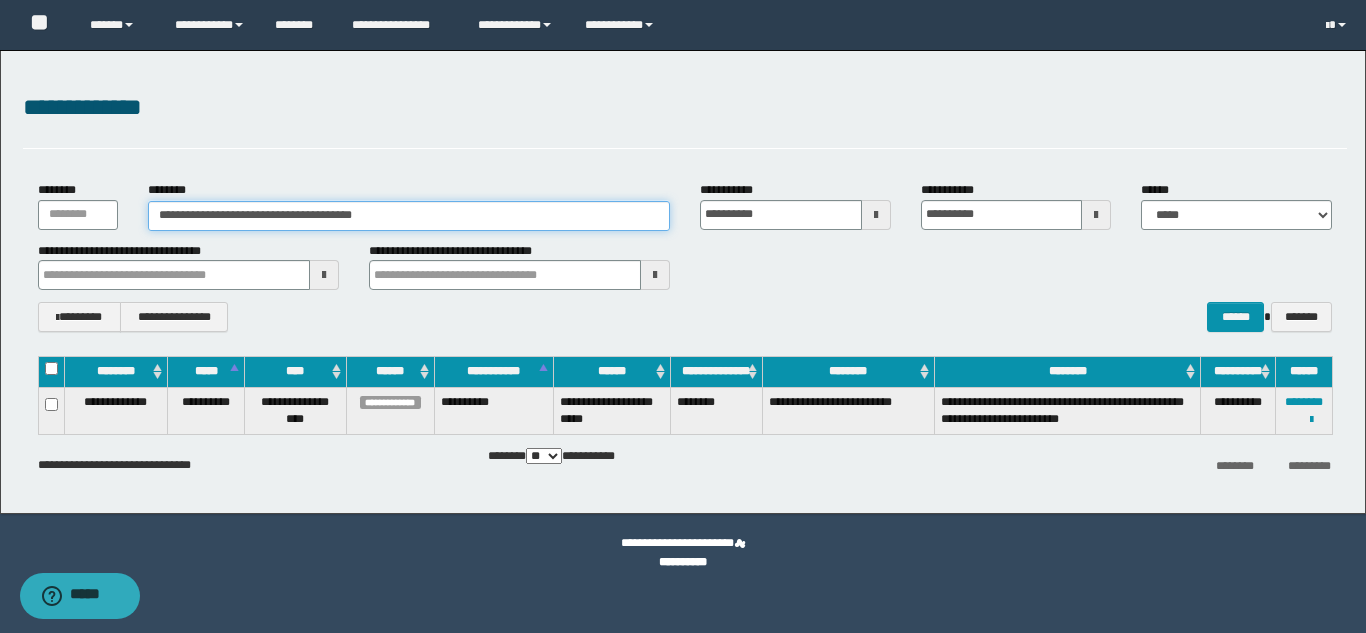 drag, startPoint x: 439, startPoint y: 208, endPoint x: 0, endPoint y: 174, distance: 440.31467 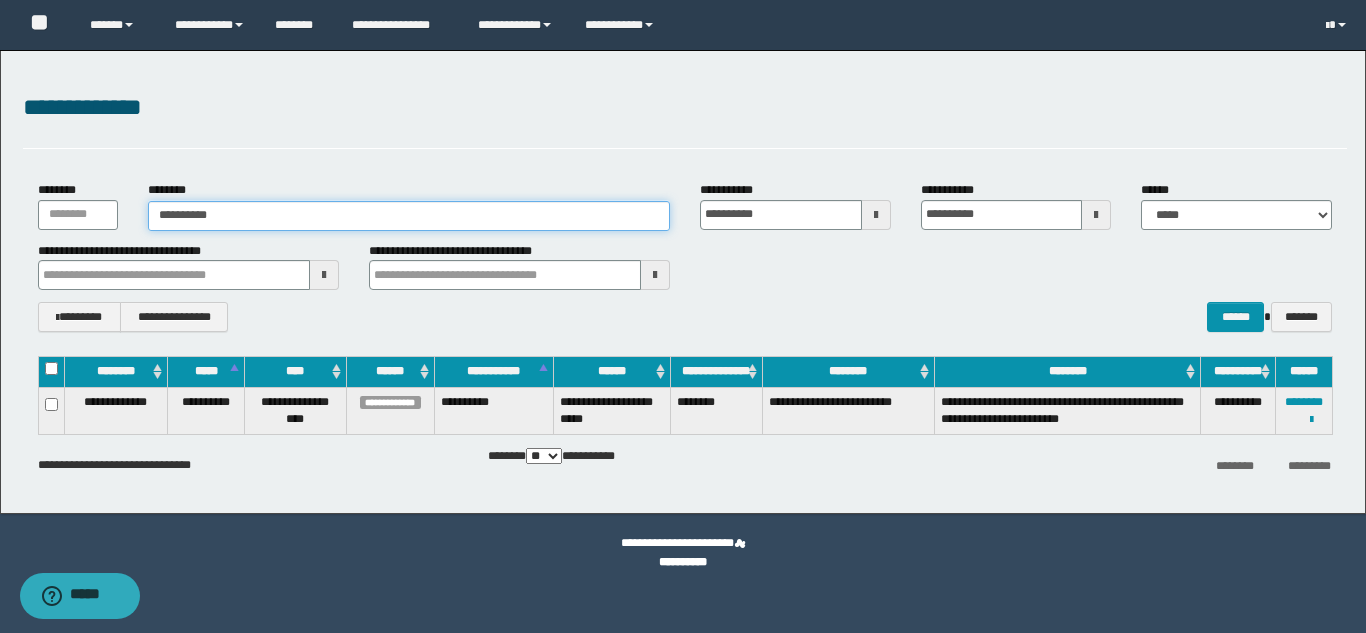 type on "**********" 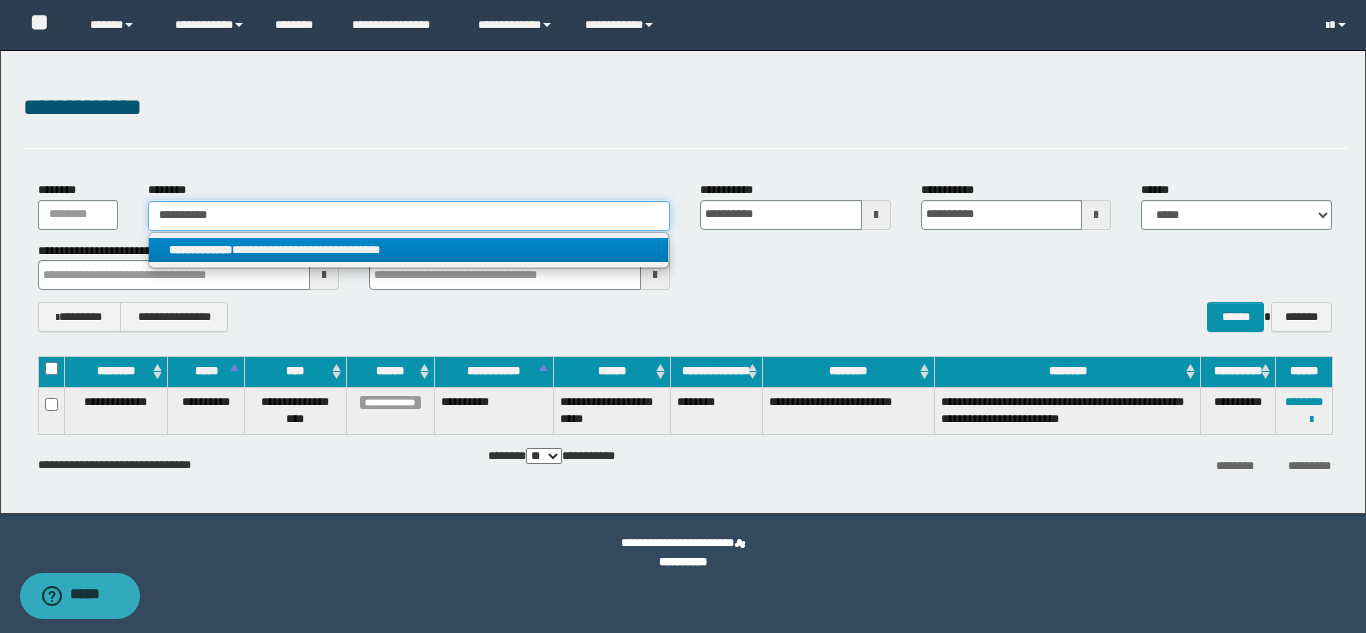 type on "**********" 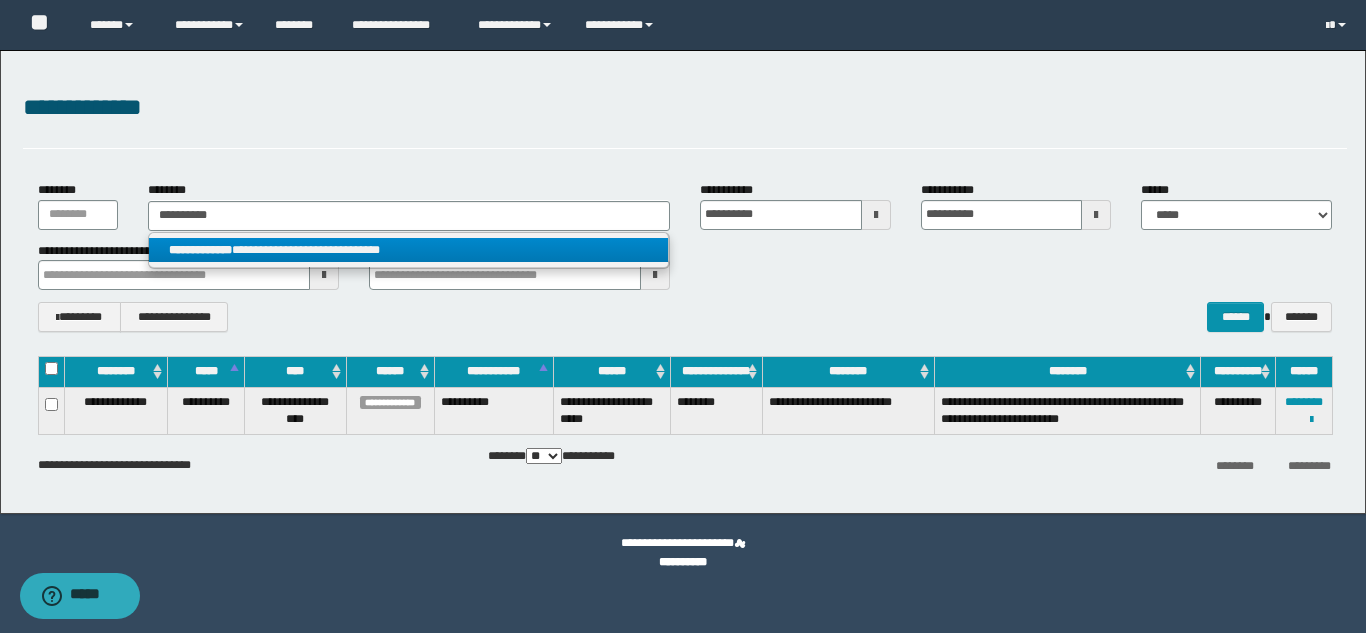 click on "**********" at bounding box center (200, 250) 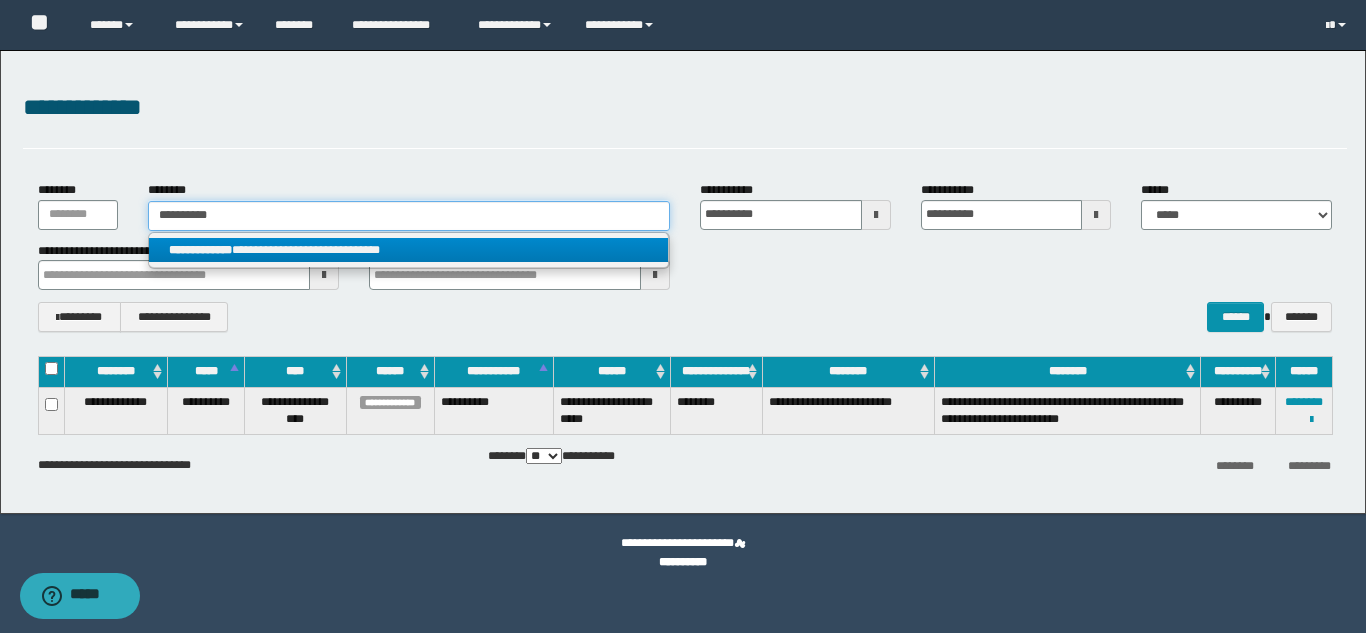 type 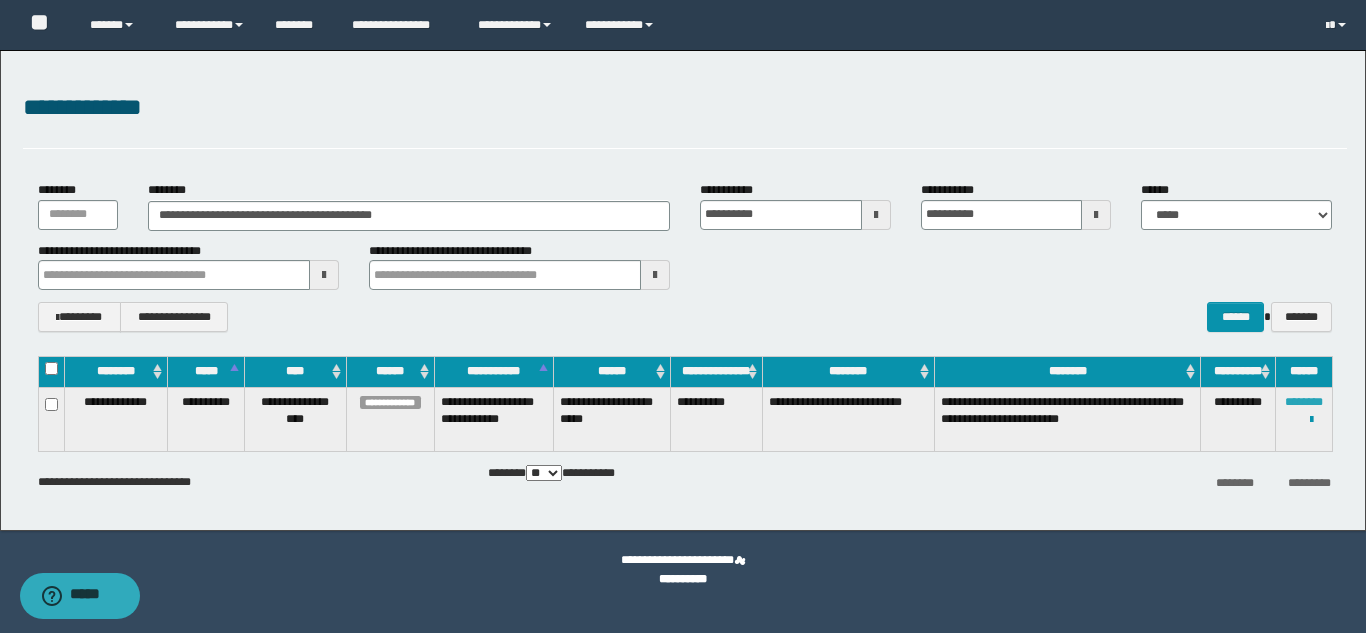 click on "********" at bounding box center (1304, 402) 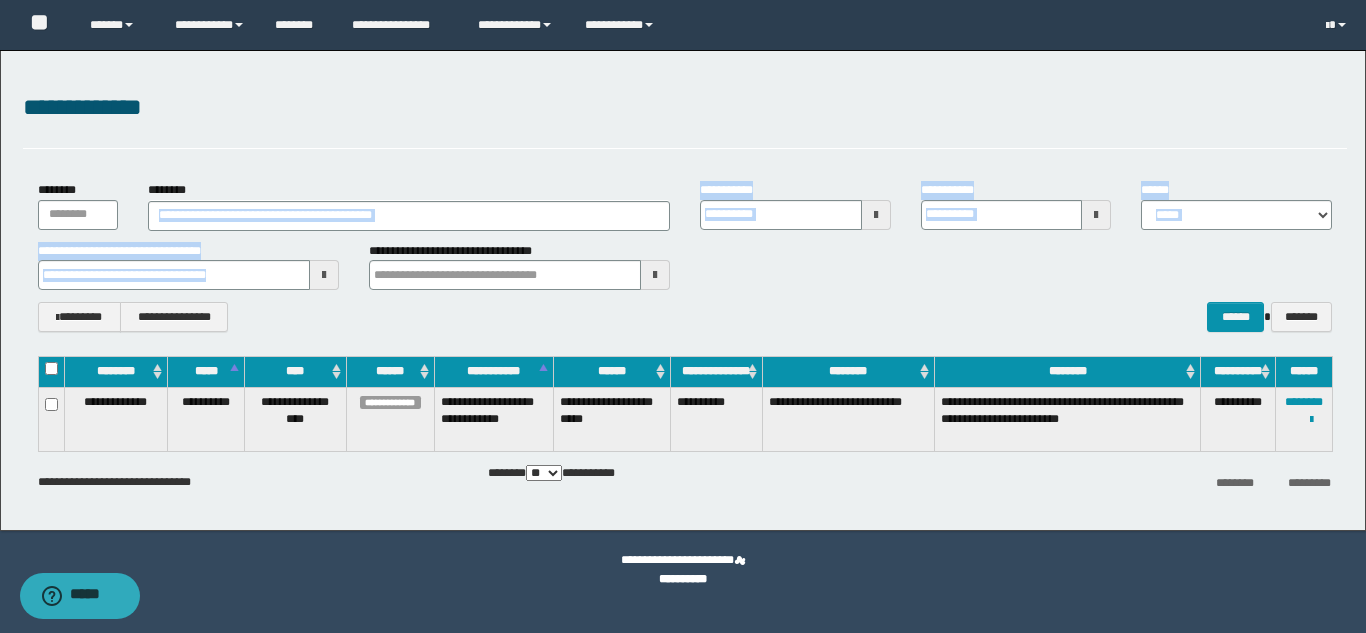 drag, startPoint x: 520, startPoint y: 233, endPoint x: 214, endPoint y: 226, distance: 306.08005 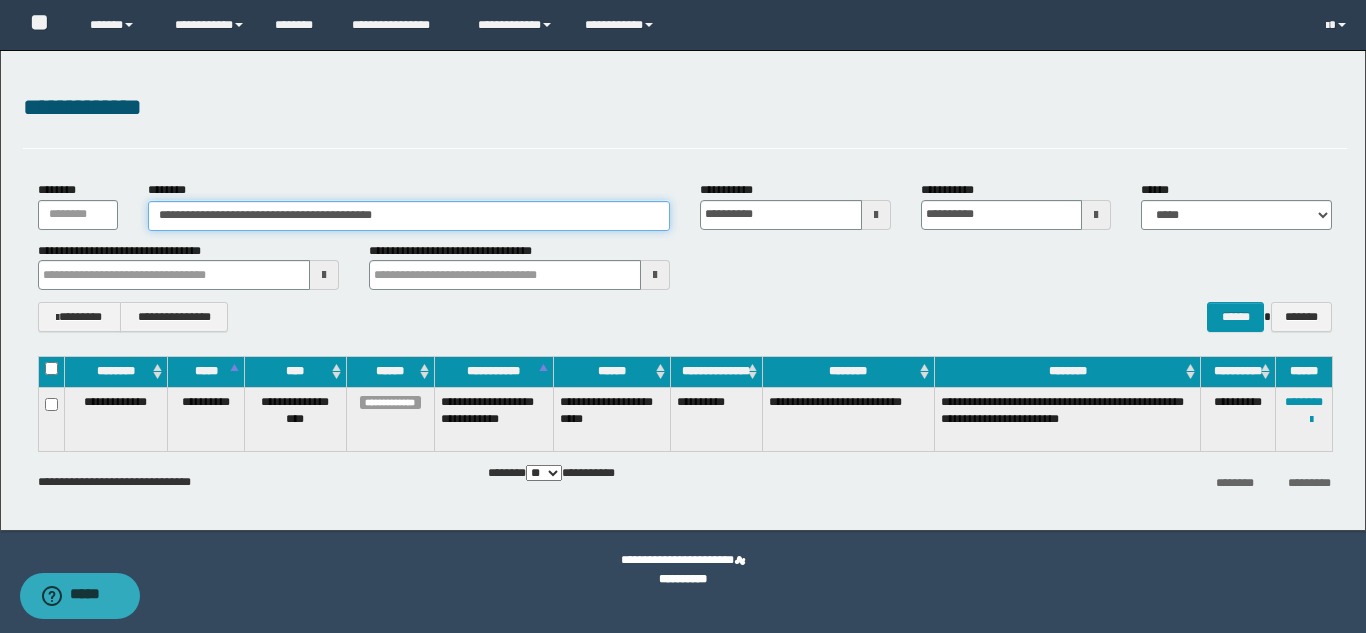 click on "**********" at bounding box center [409, 216] 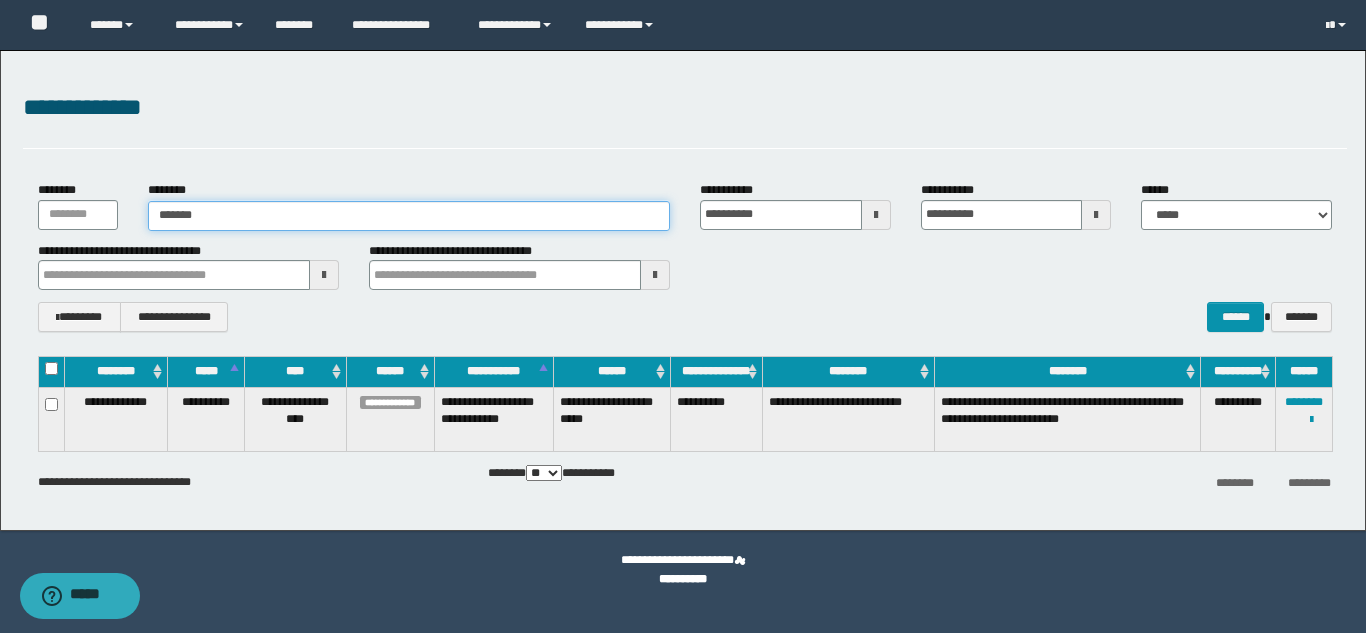type on "*******" 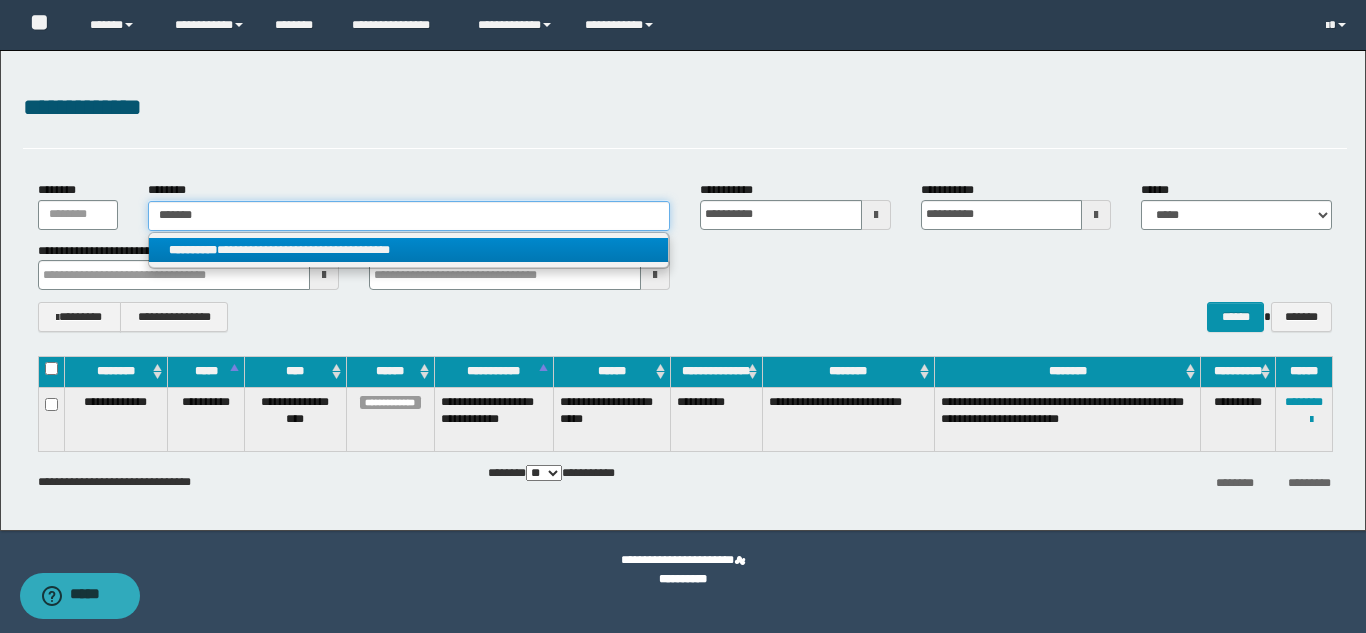 type on "*******" 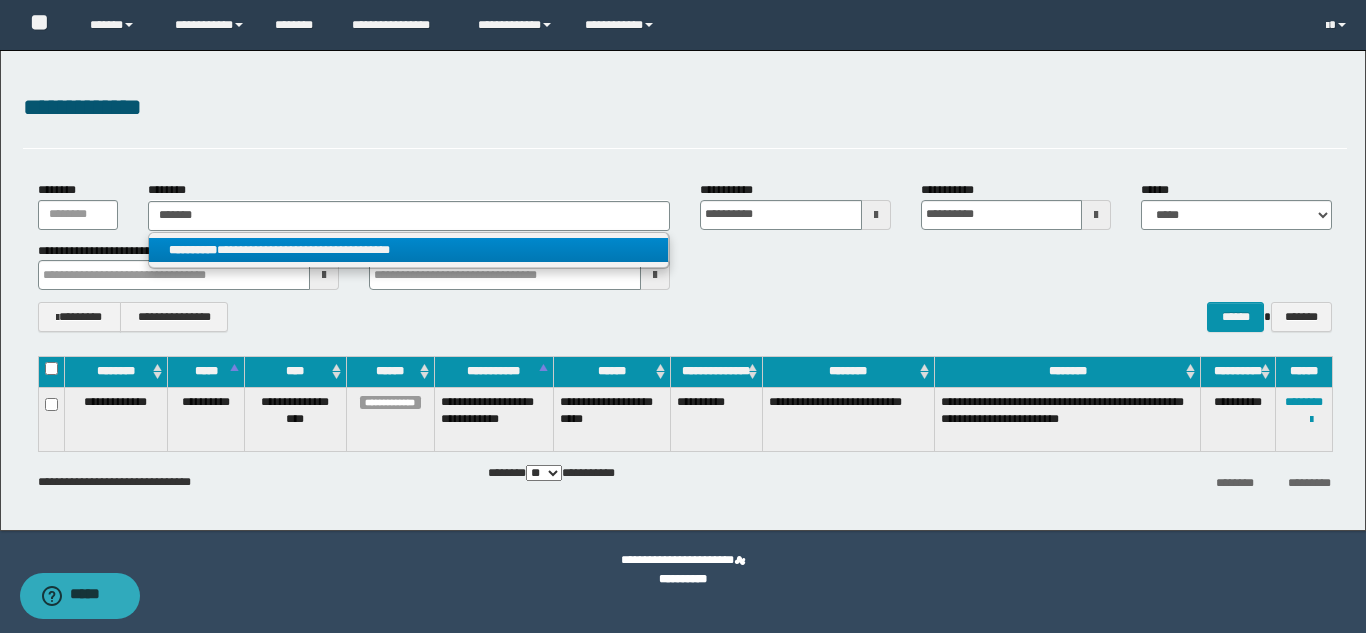 click on "**********" at bounding box center [193, 250] 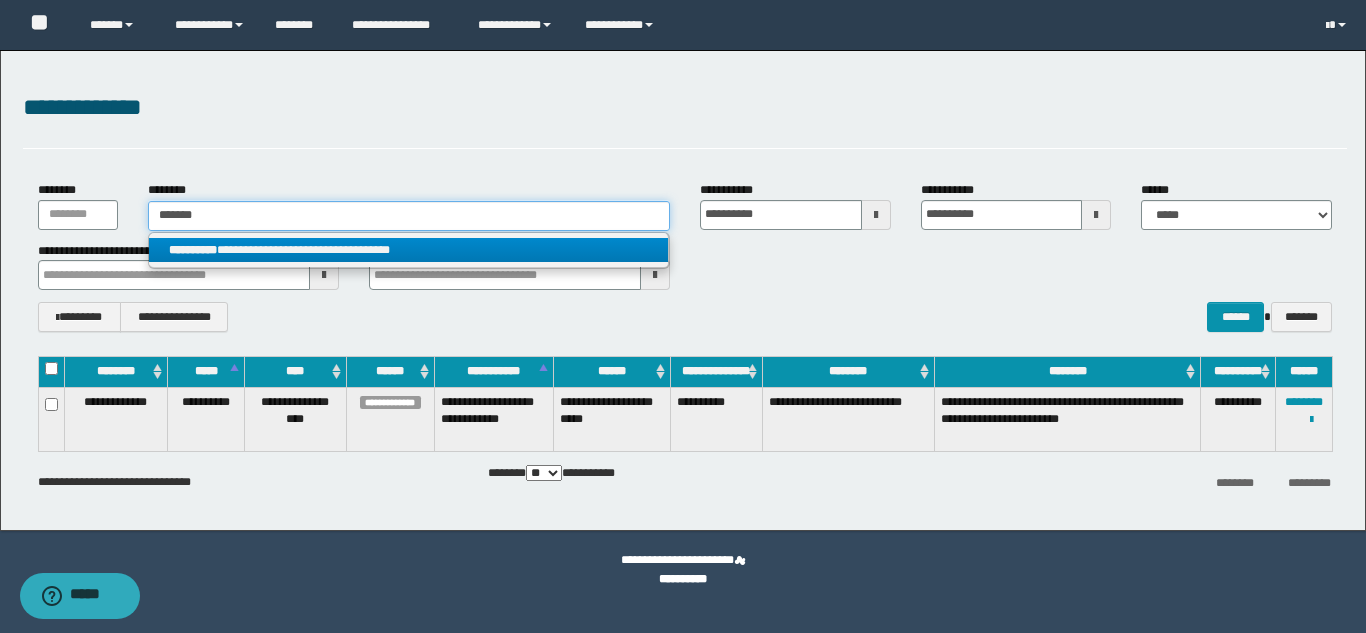 type 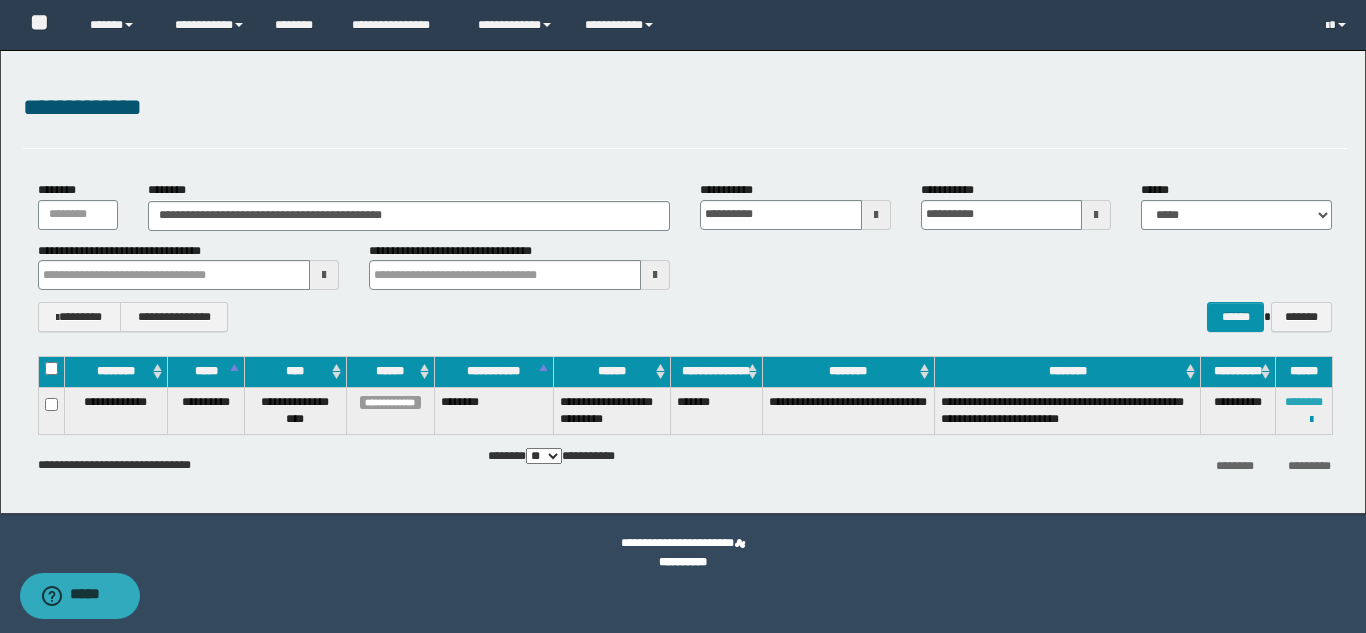 click on "********" at bounding box center (1304, 402) 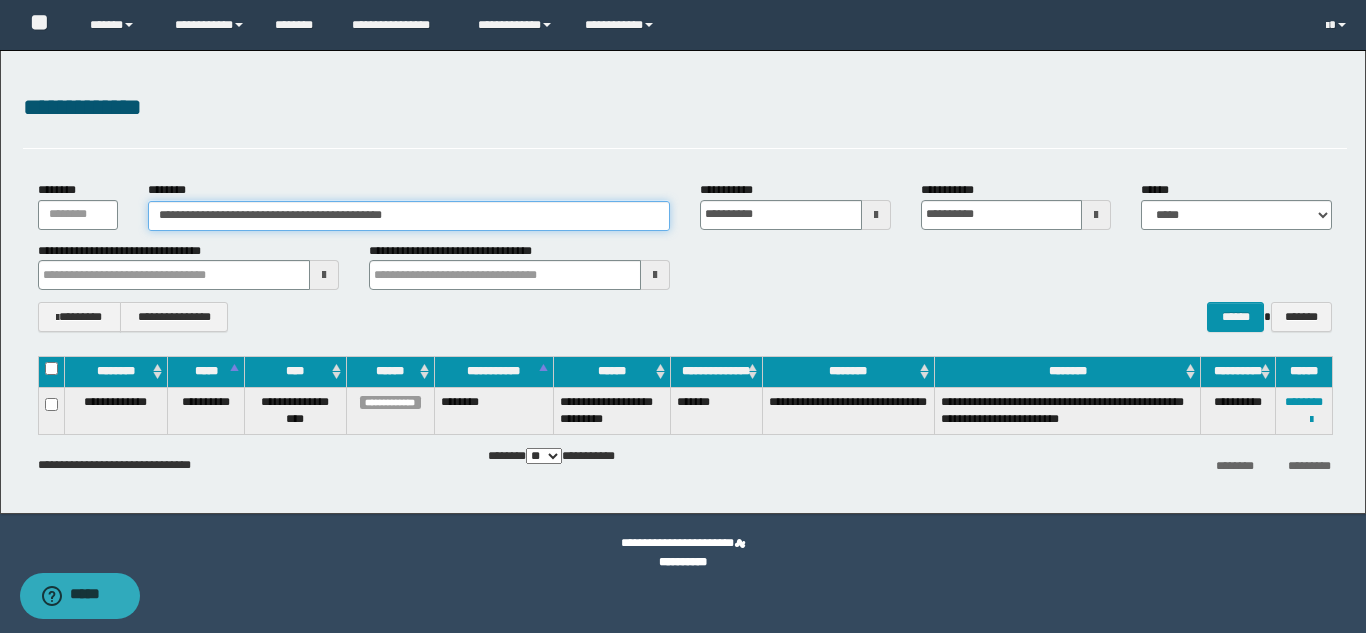 drag, startPoint x: 516, startPoint y: 217, endPoint x: 0, endPoint y: 211, distance: 516.0349 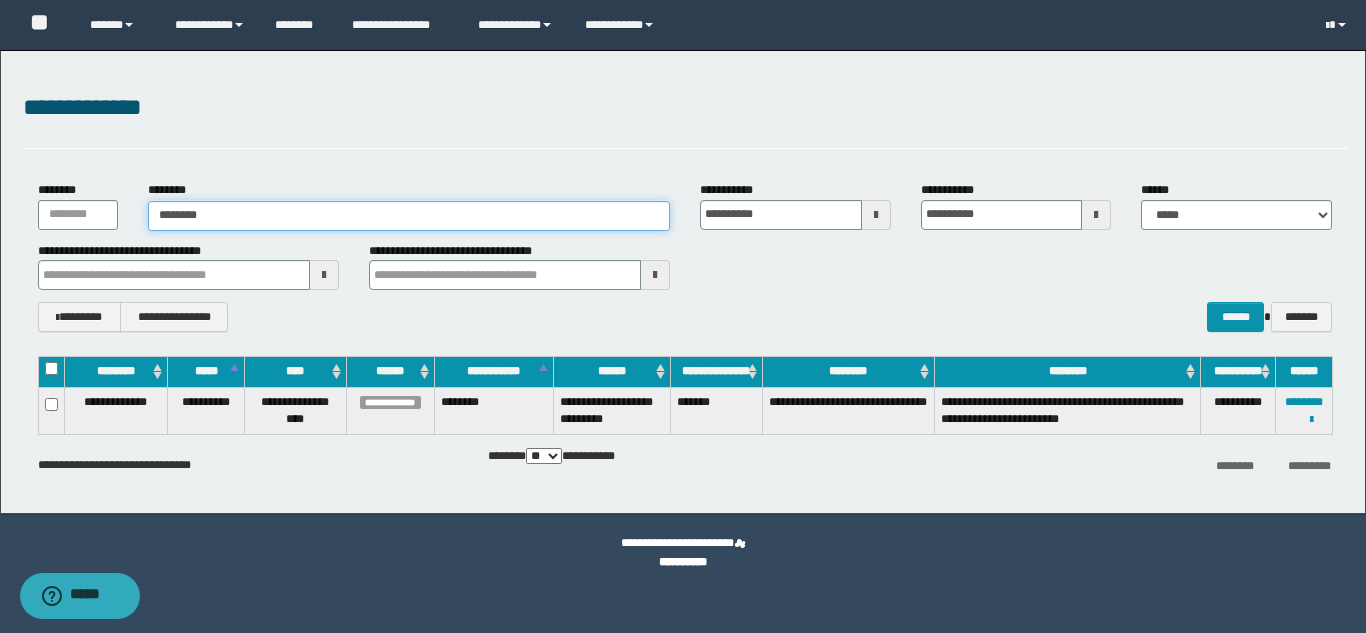 type on "********" 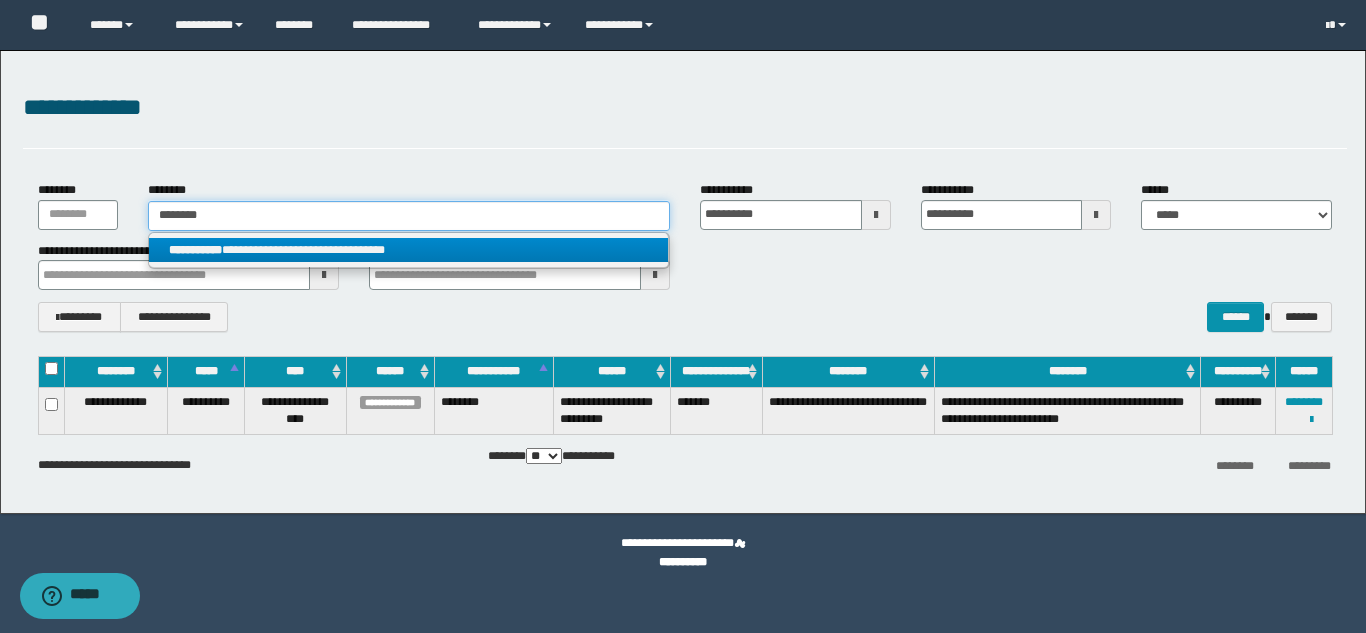 type on "********" 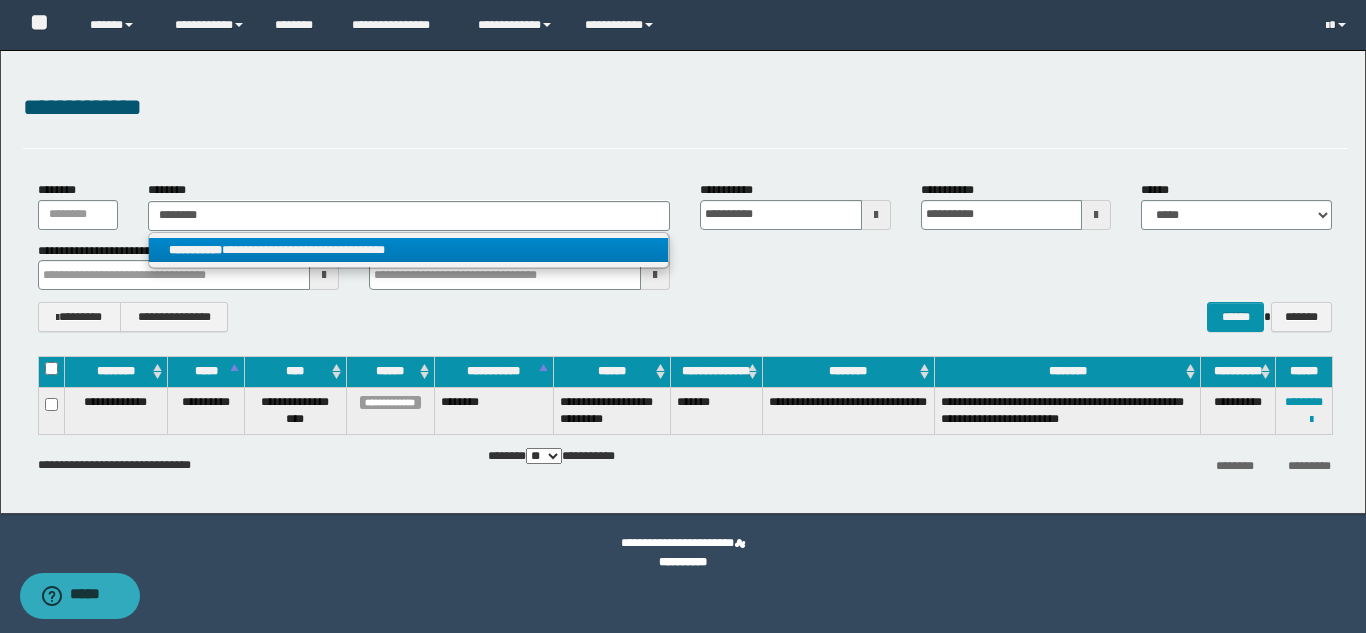 click on "**********" at bounding box center [408, 250] 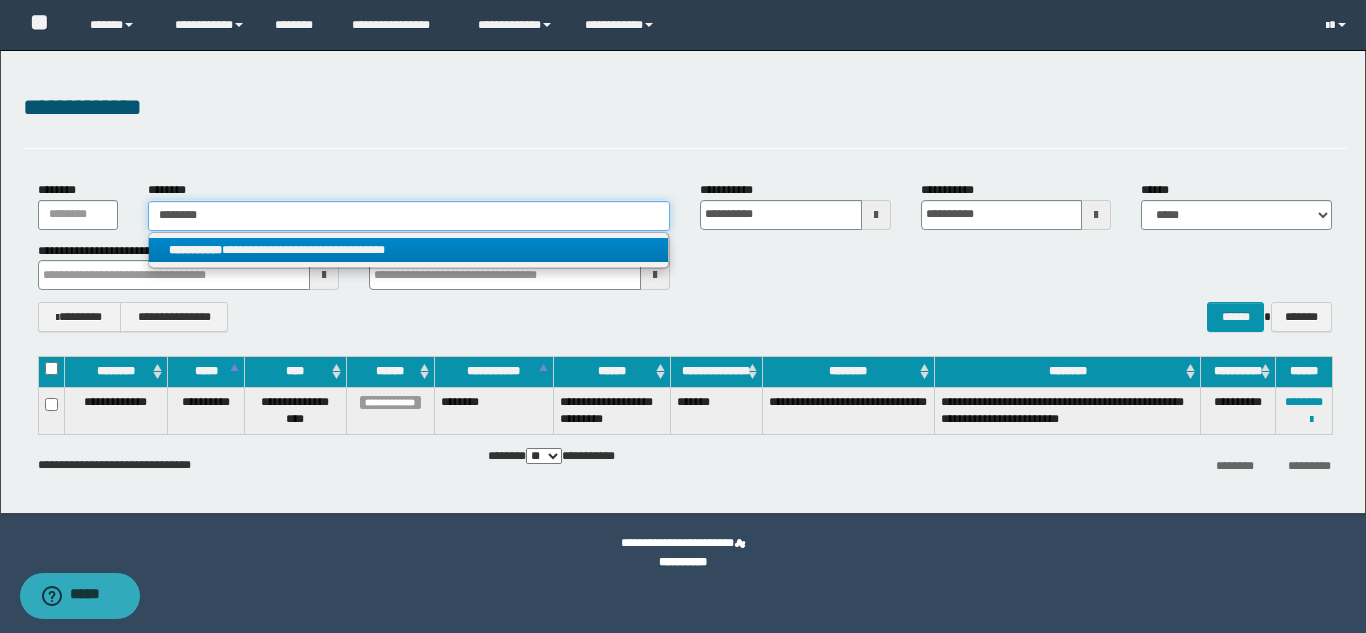 type 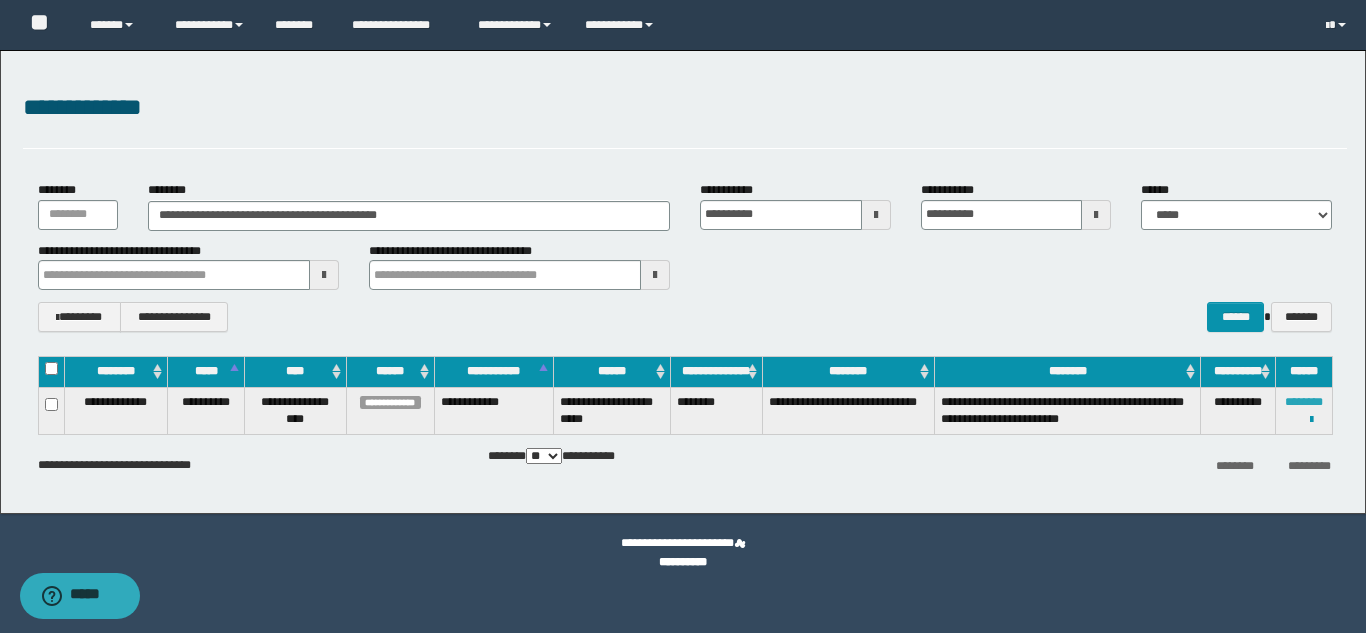 click on "********" at bounding box center [1304, 402] 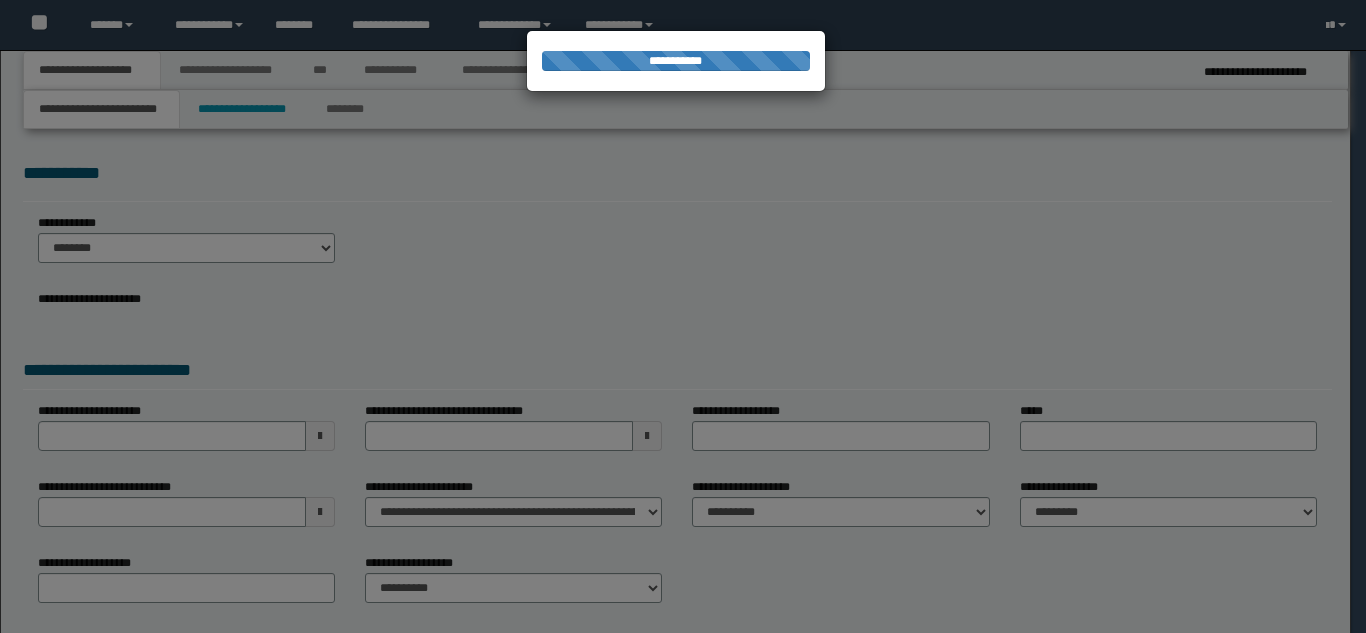 scroll, scrollTop: 0, scrollLeft: 0, axis: both 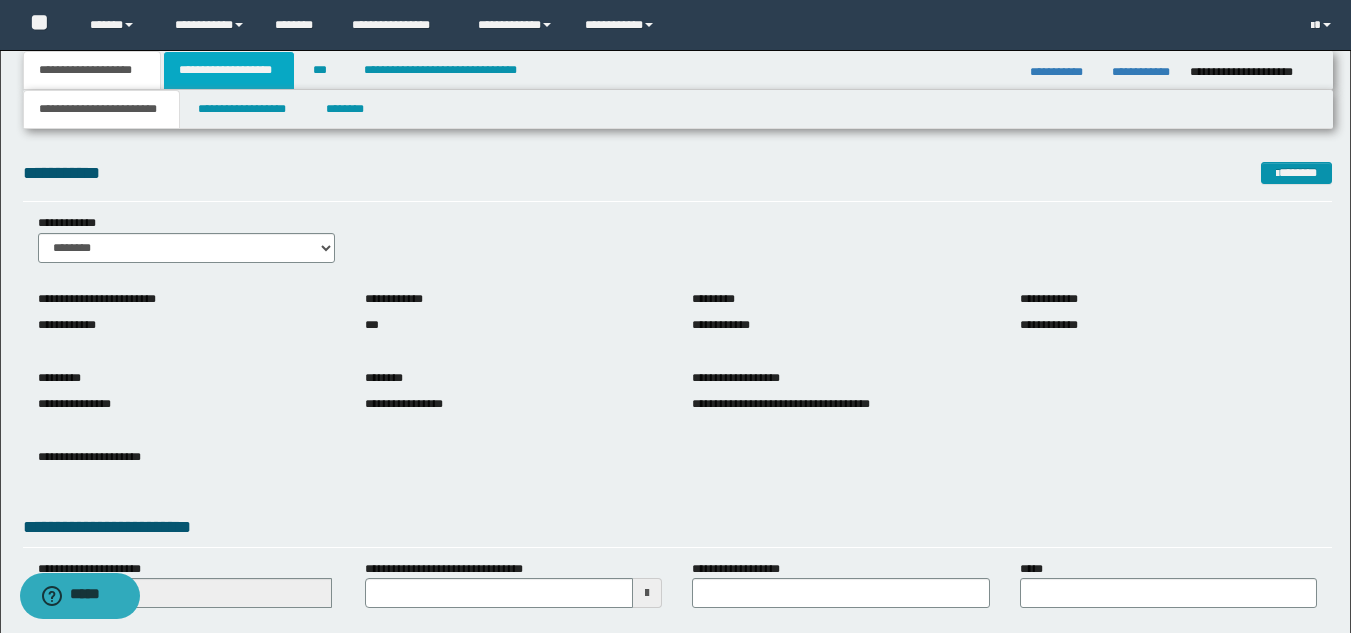 click on "**********" at bounding box center (229, 70) 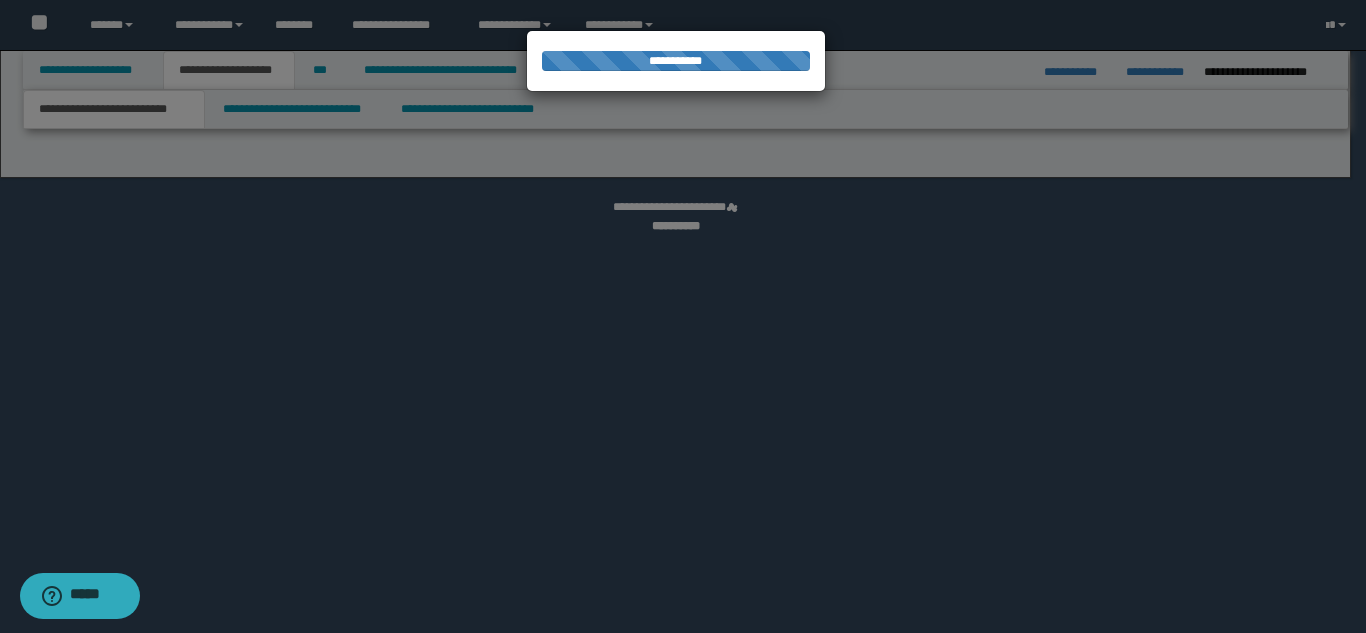 click at bounding box center [683, 316] 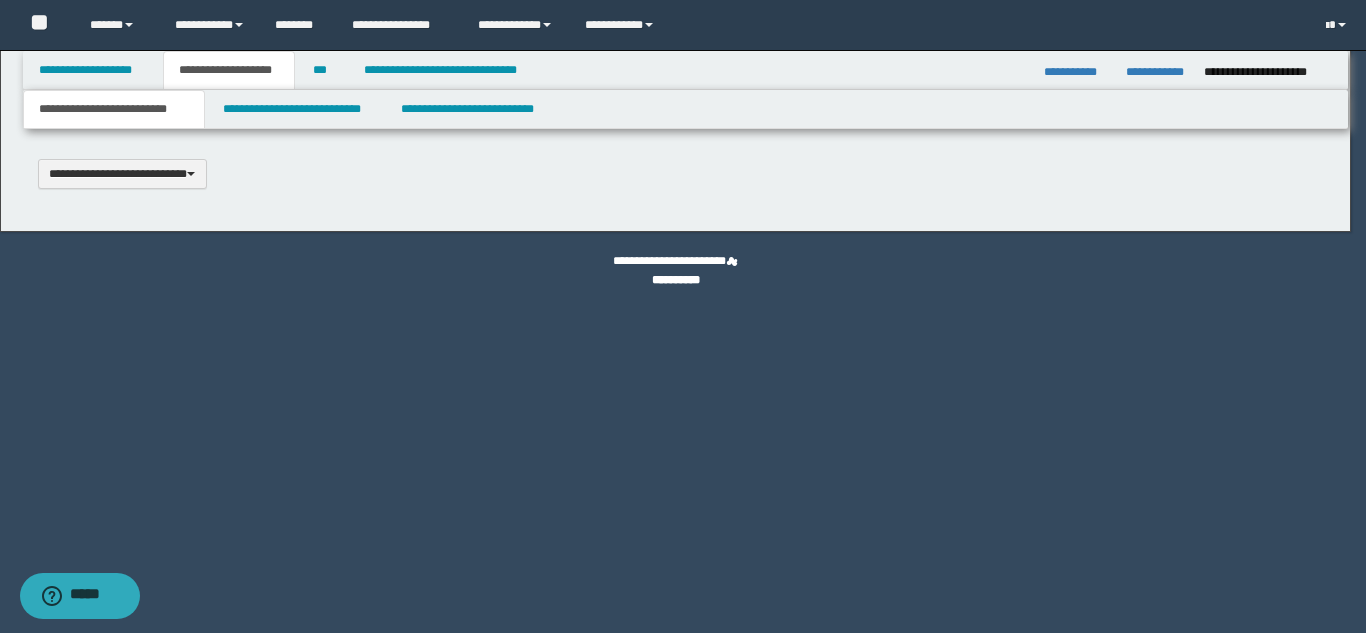 type 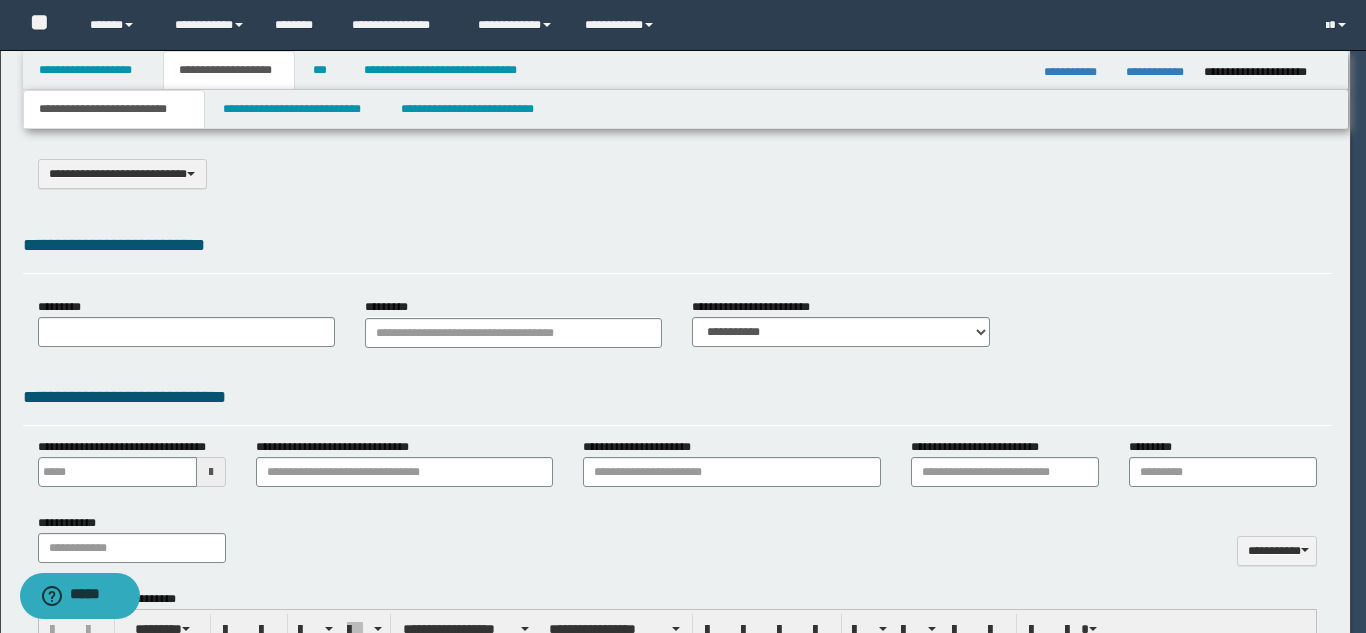 select on "*" 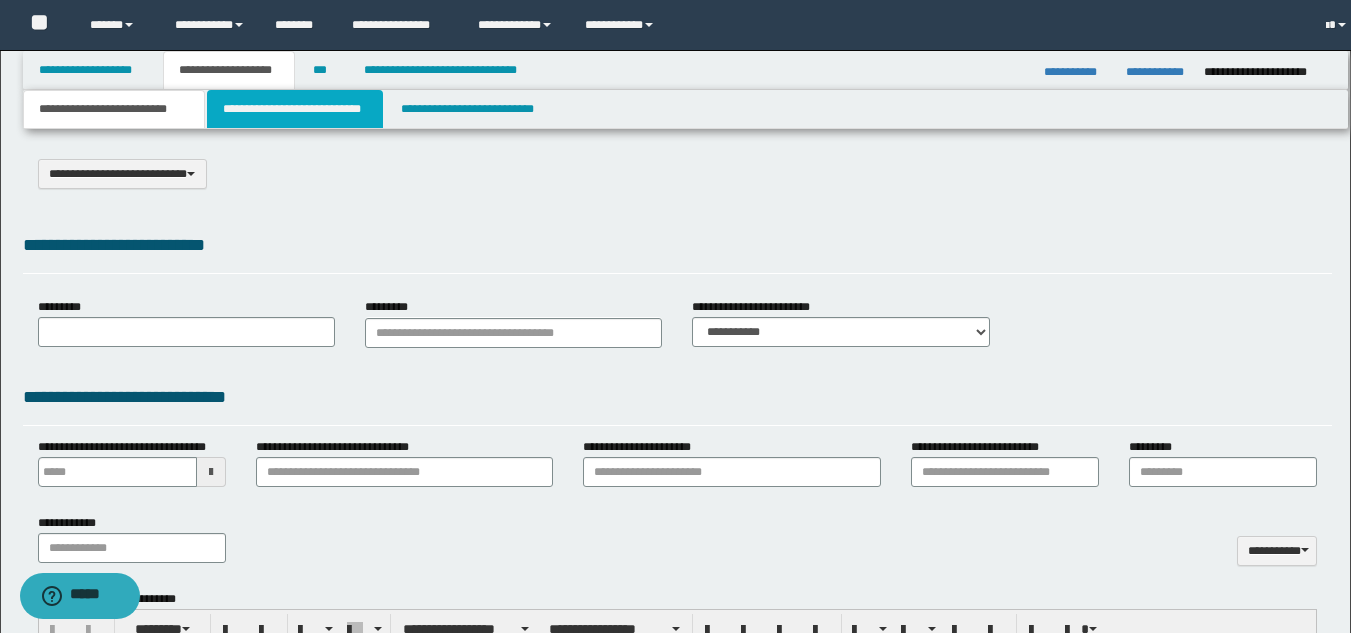 click on "**********" at bounding box center (295, 109) 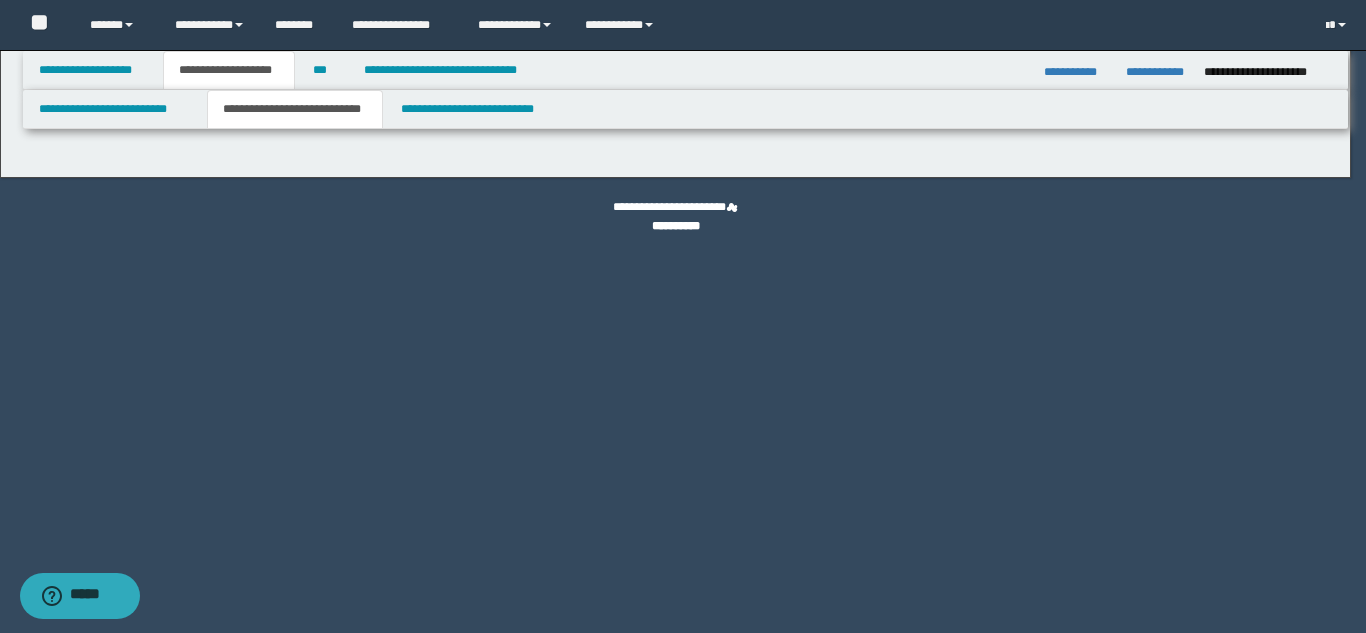 select on "*" 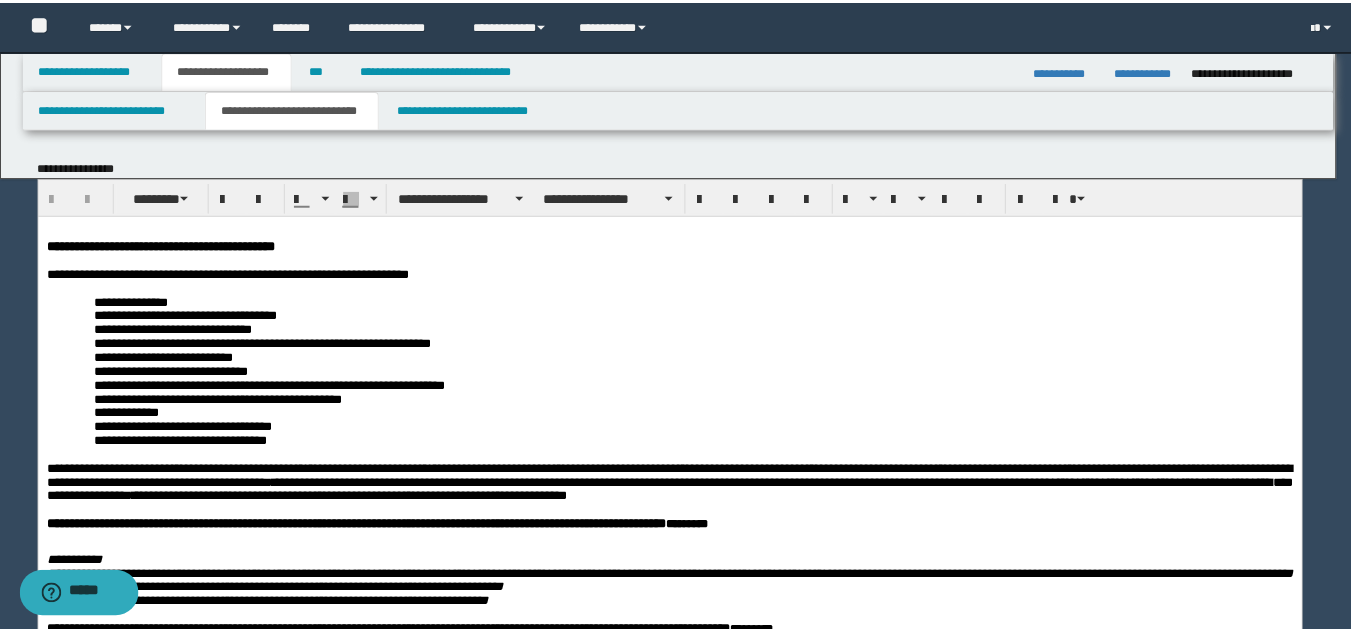 scroll, scrollTop: 0, scrollLeft: 0, axis: both 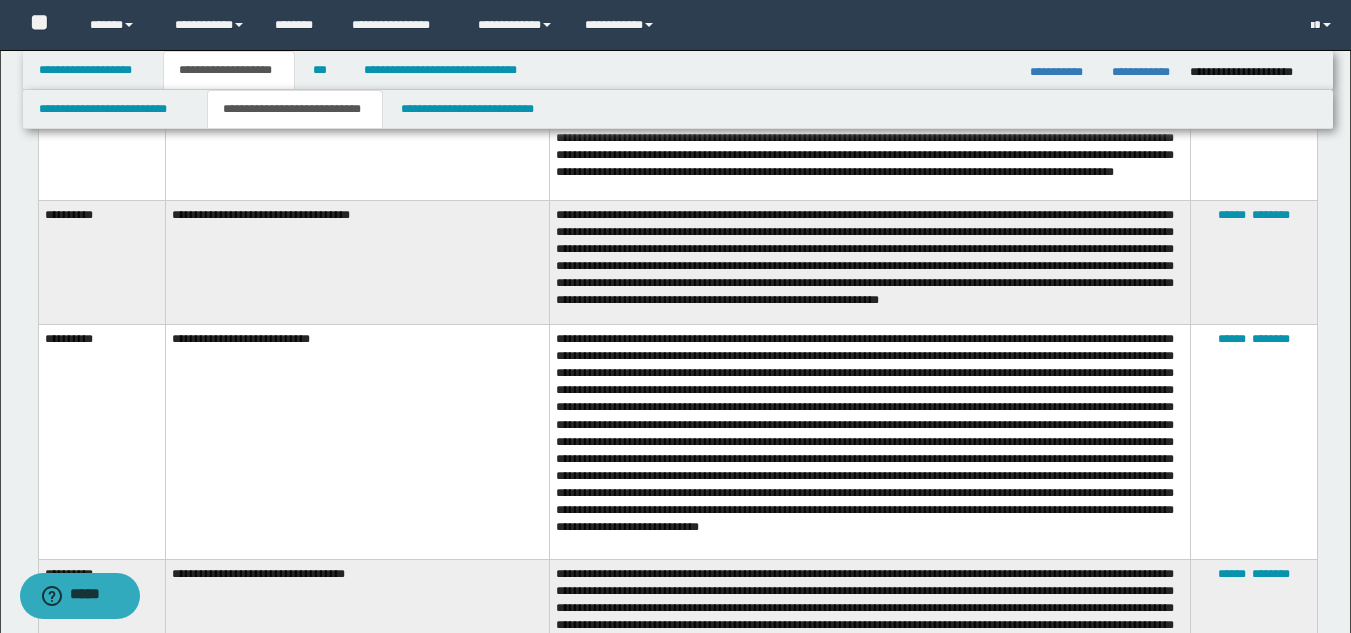 click on "******    ********" at bounding box center (1253, 441) 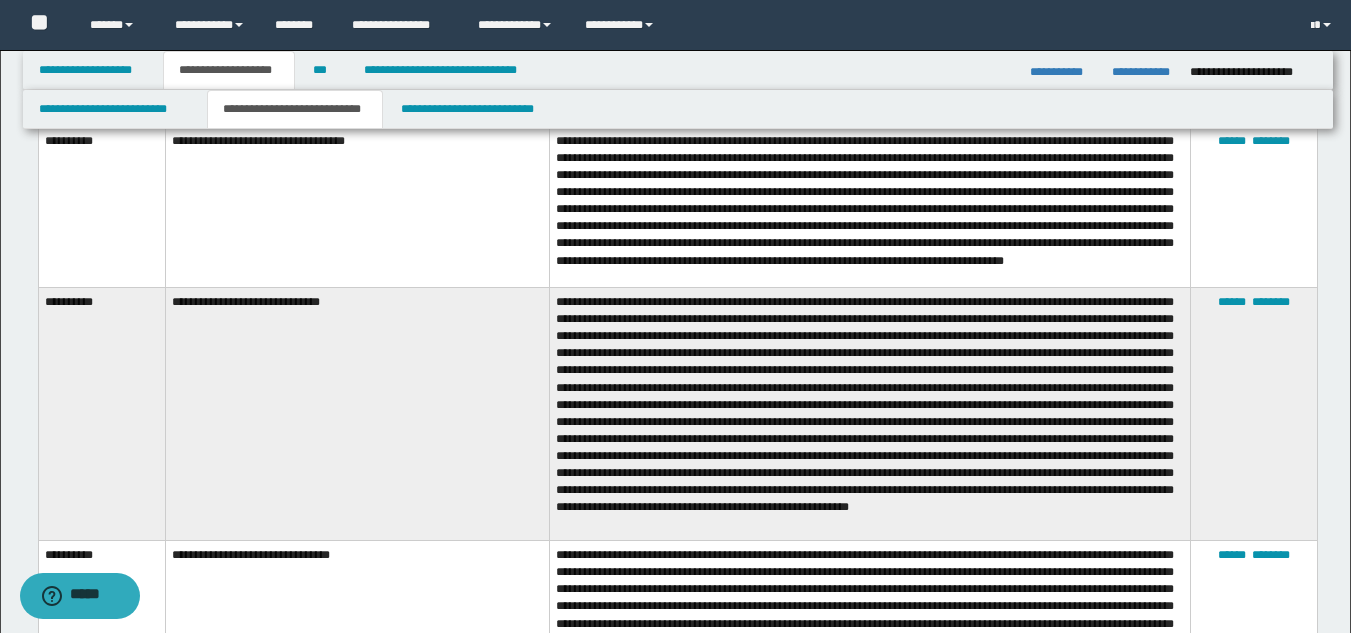 scroll, scrollTop: 6317, scrollLeft: 0, axis: vertical 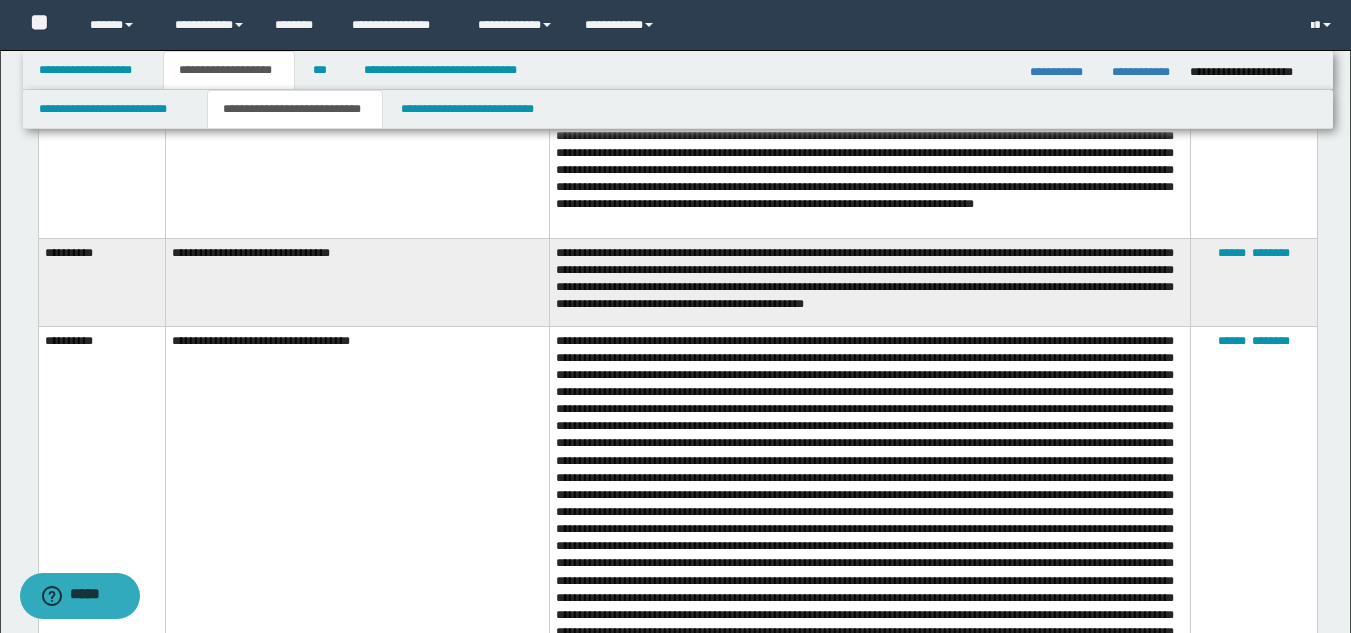 click on "**********" at bounding box center [357, 544] 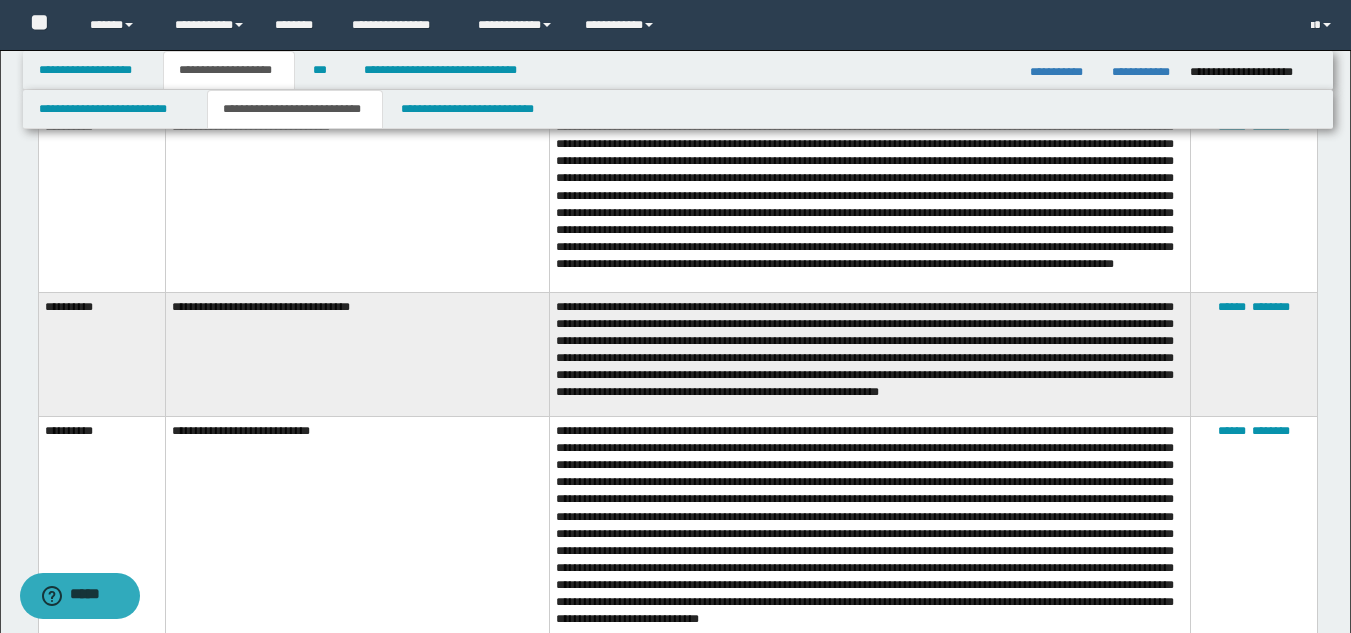 scroll, scrollTop: 10157, scrollLeft: 0, axis: vertical 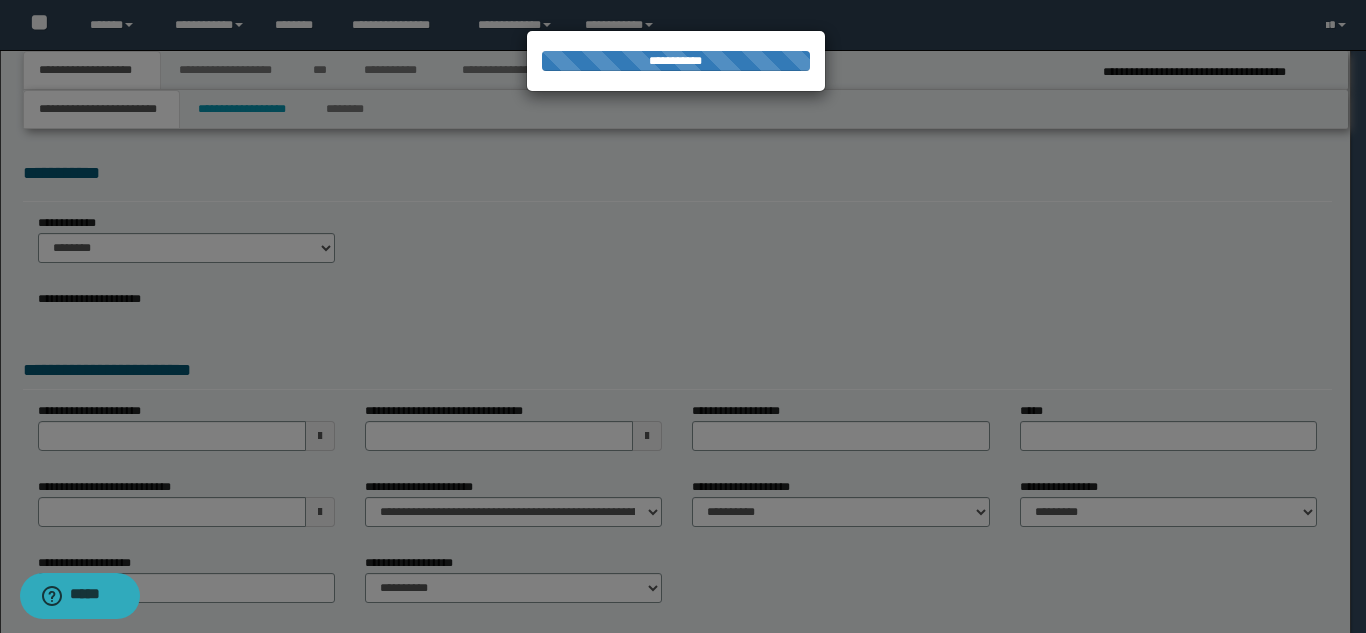 select on "*" 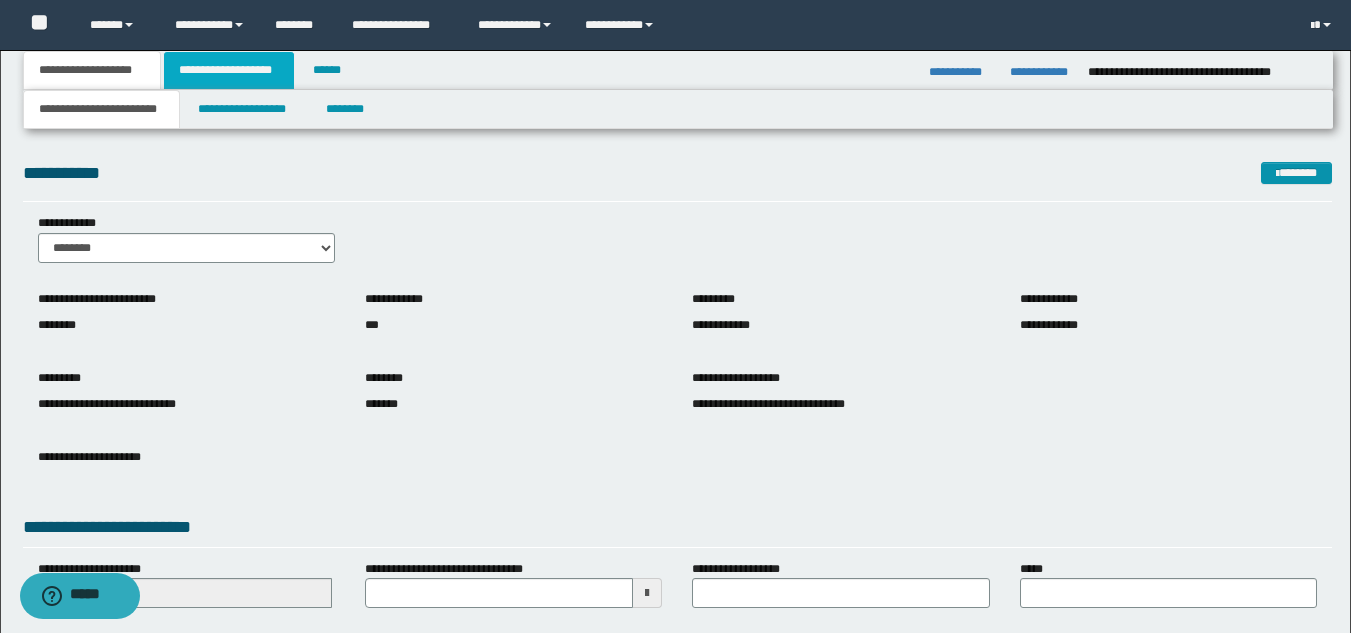 click on "**********" at bounding box center [229, 70] 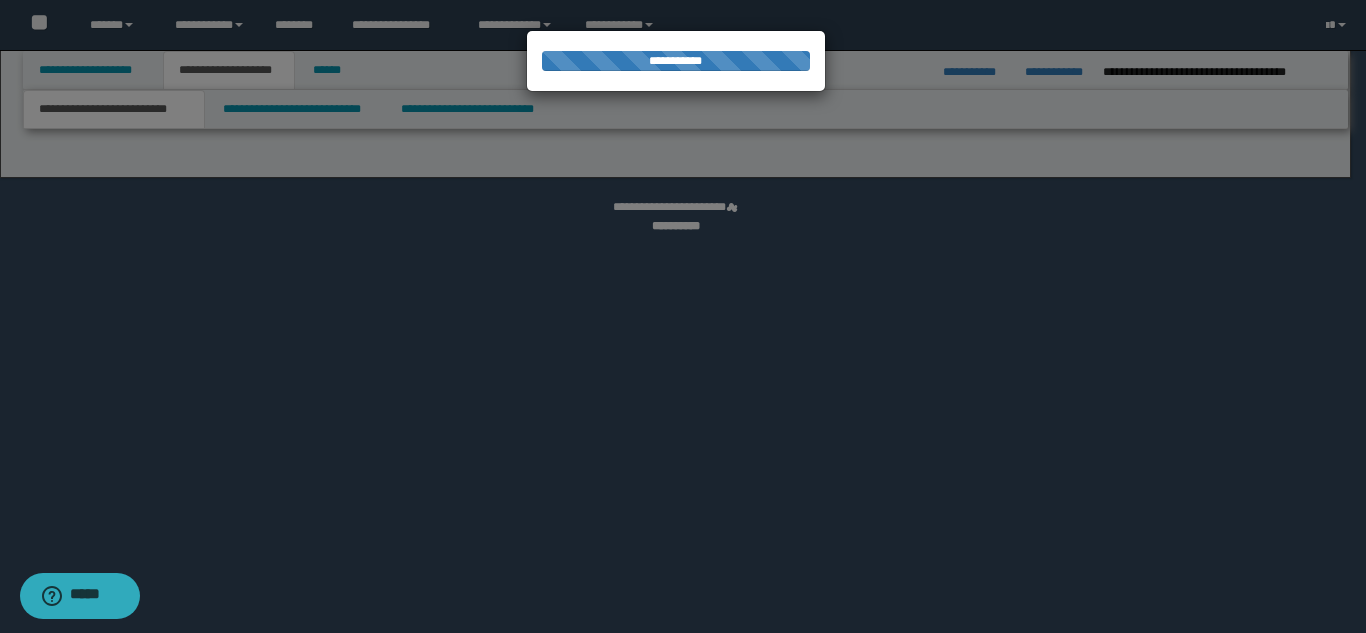 click at bounding box center [683, 316] 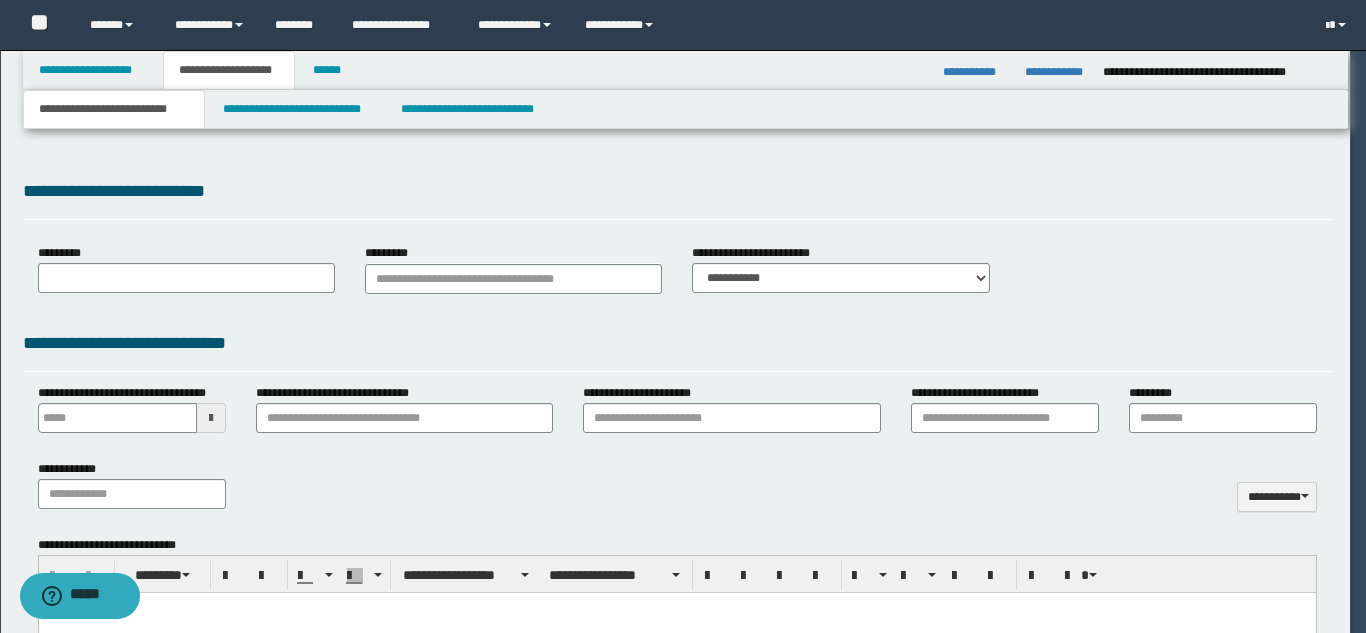 type 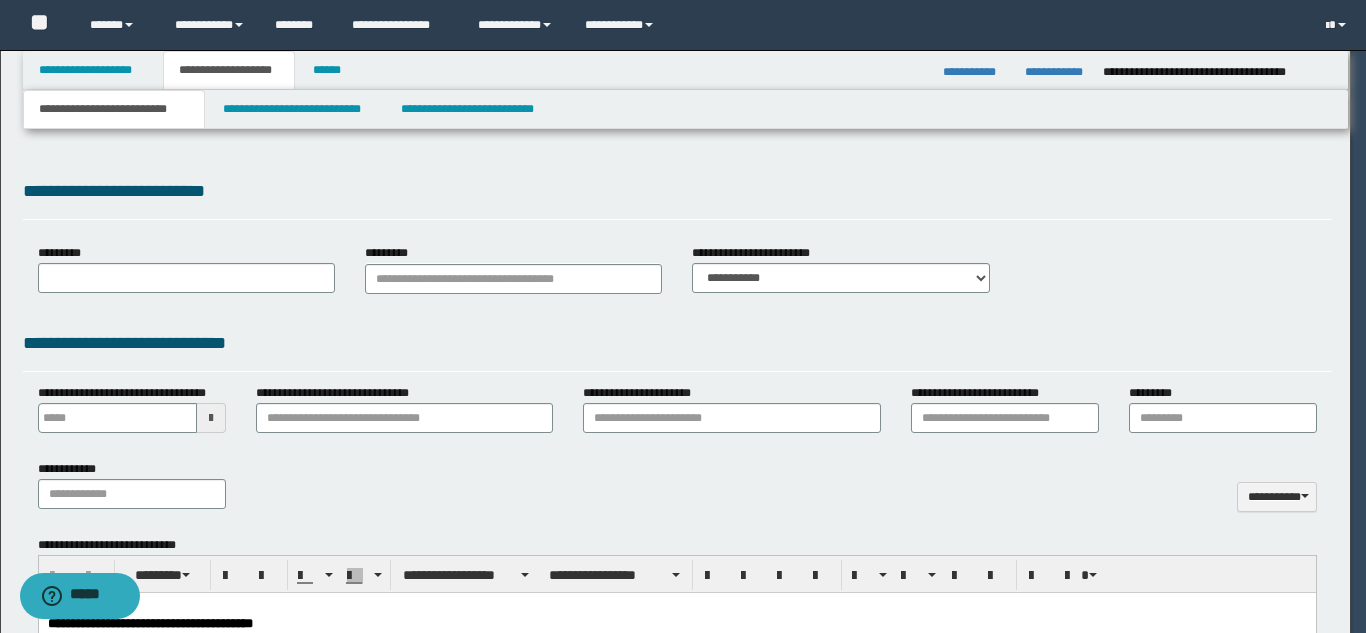 scroll, scrollTop: 0, scrollLeft: 0, axis: both 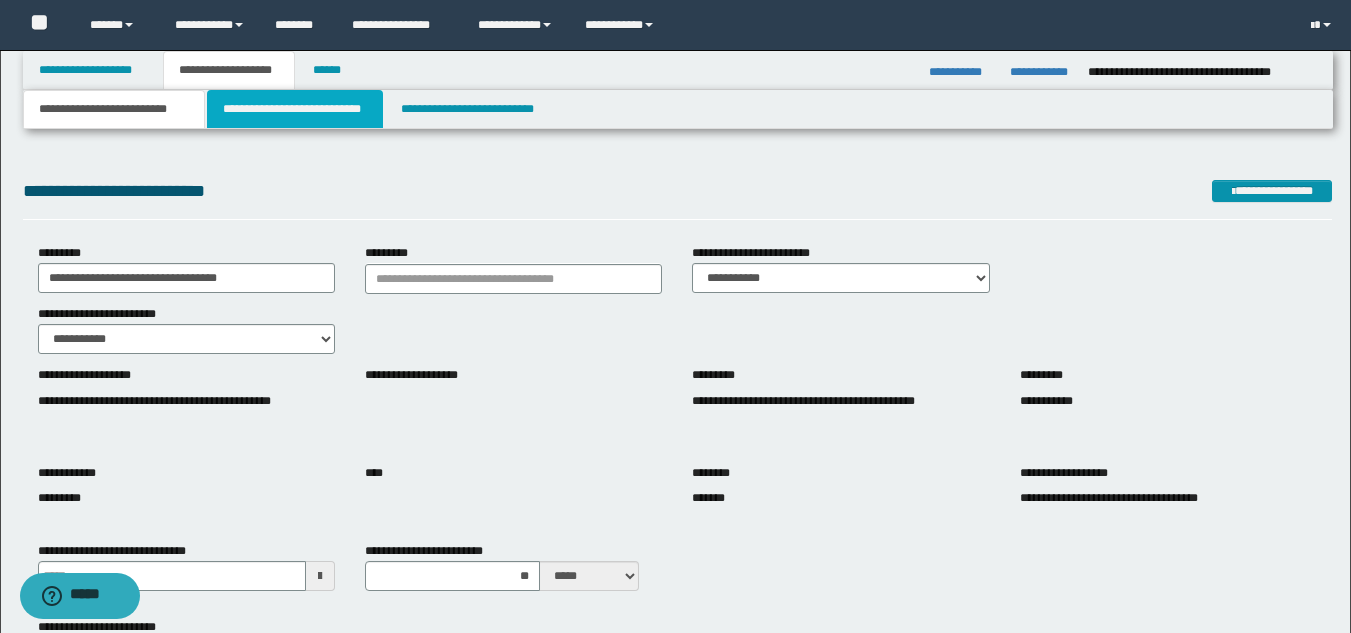 click on "**********" at bounding box center [295, 109] 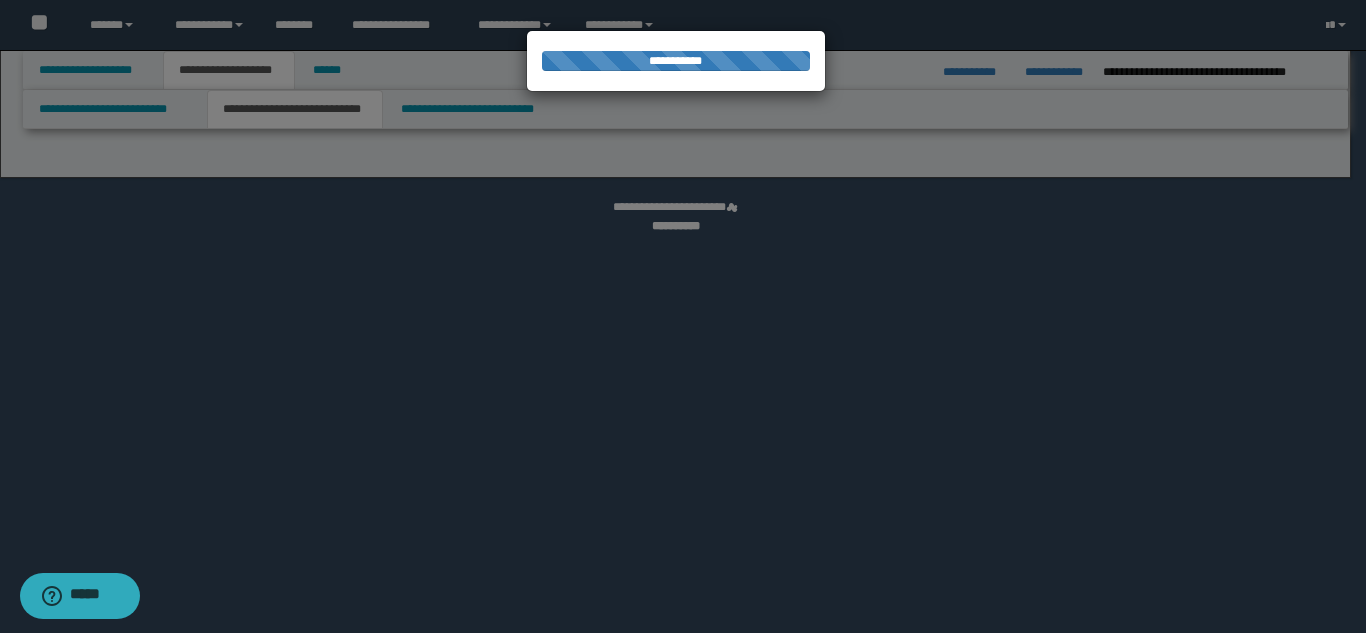 select on "*" 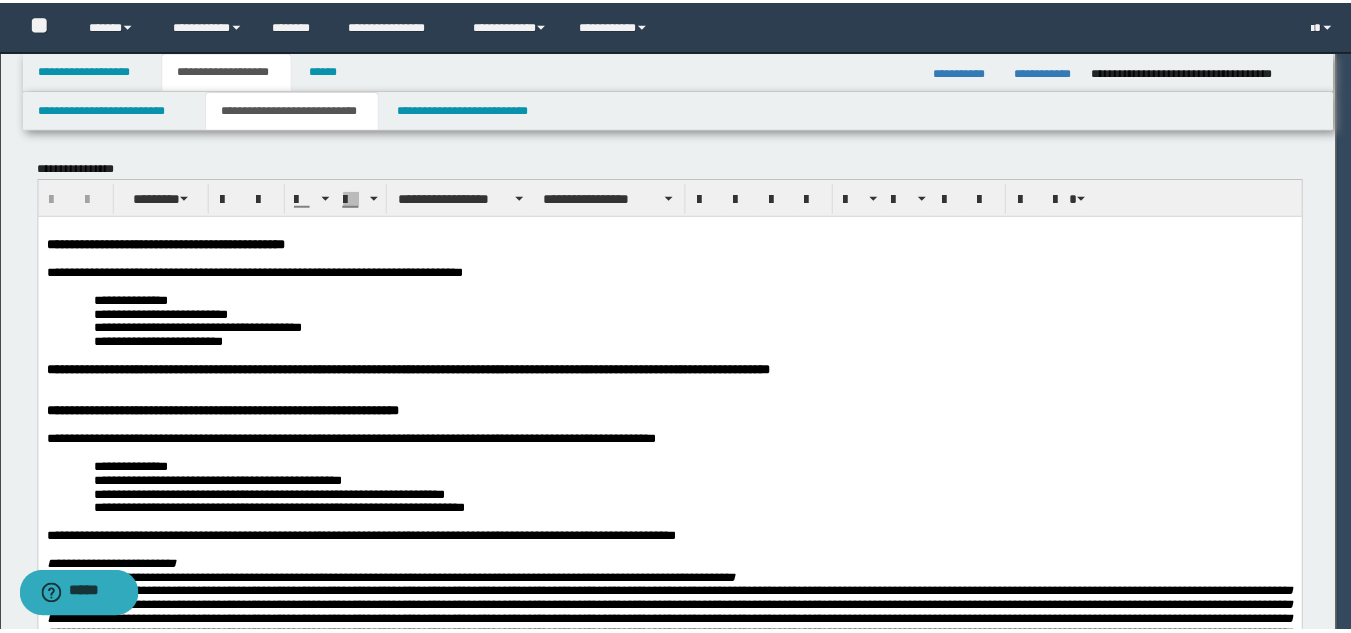 scroll, scrollTop: 0, scrollLeft: 0, axis: both 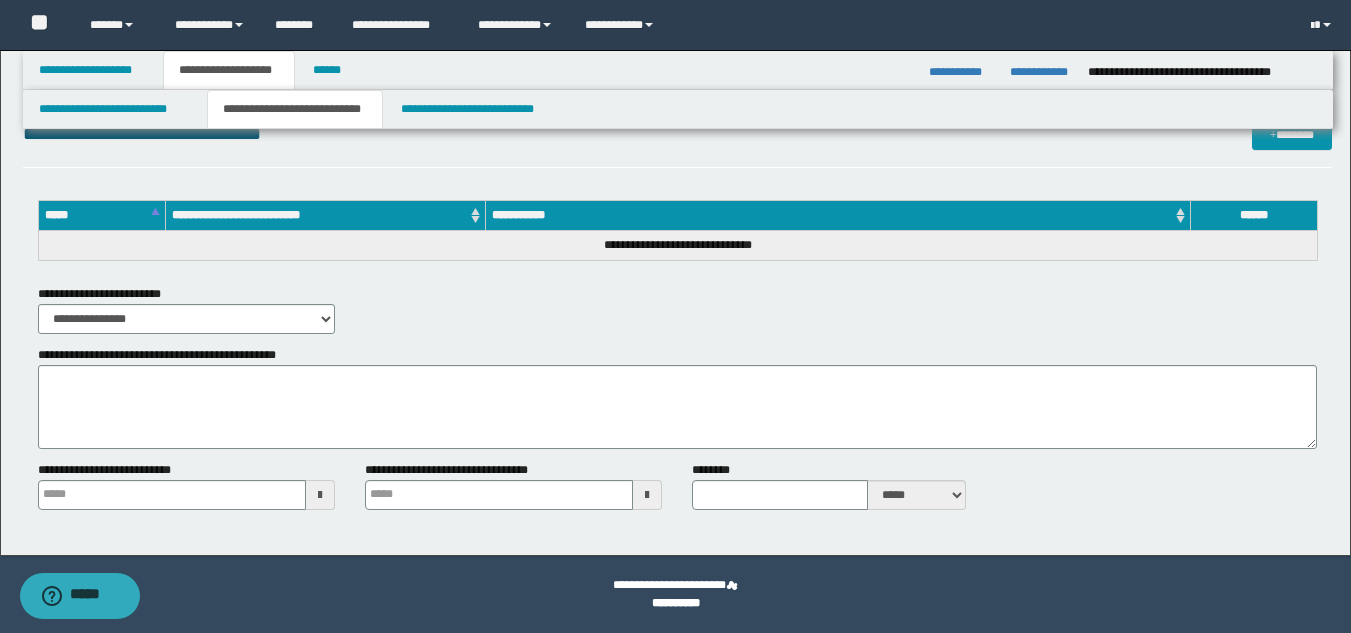 type 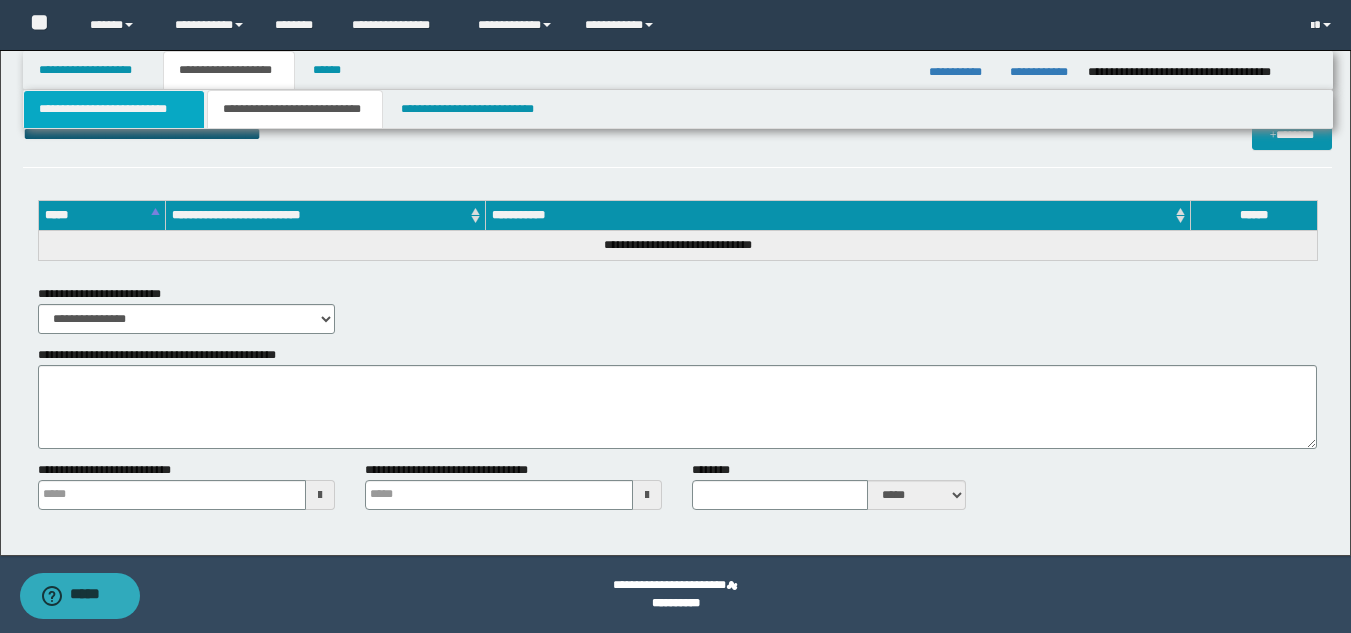 click on "**********" at bounding box center [114, 109] 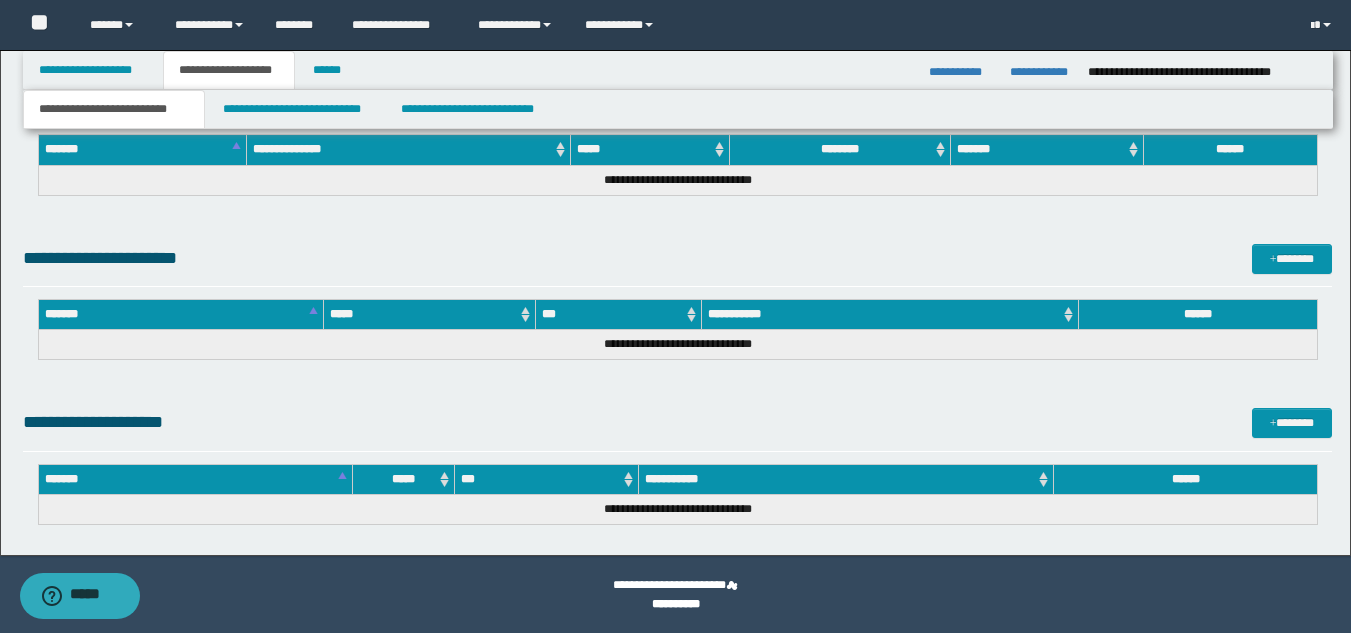 scroll, scrollTop: 1300, scrollLeft: 0, axis: vertical 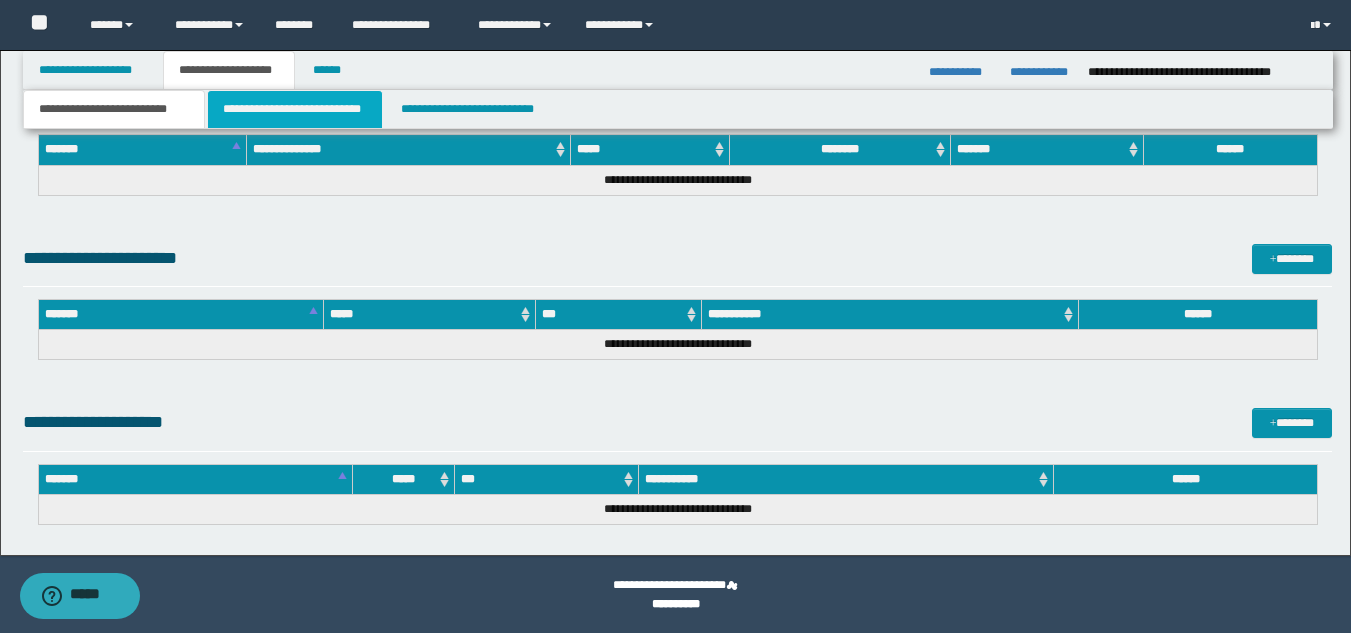 click on "**********" at bounding box center [295, 109] 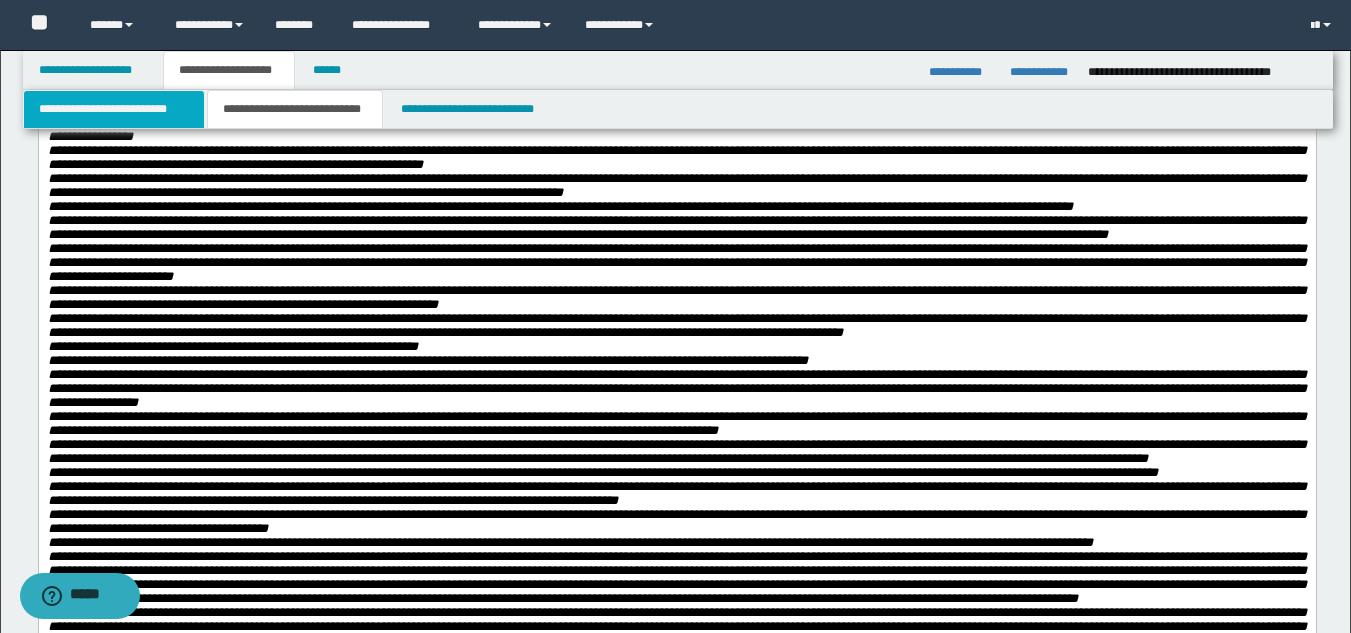 click on "**********" at bounding box center (114, 109) 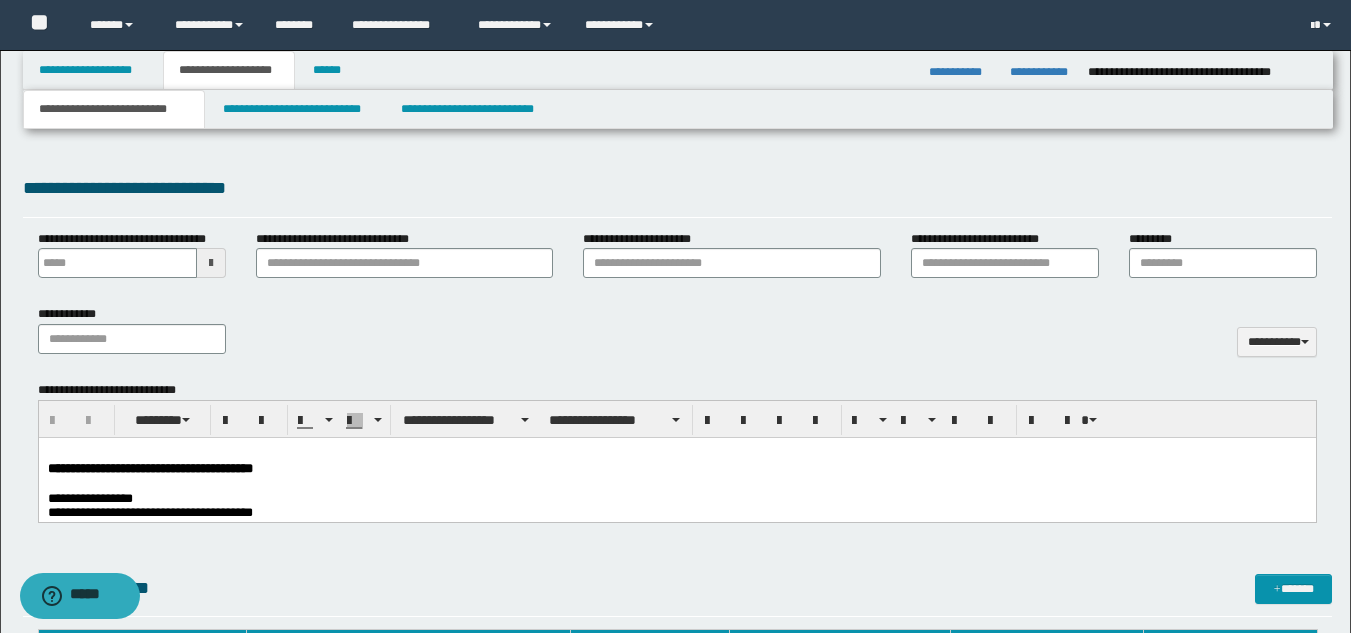 scroll, scrollTop: 818, scrollLeft: 0, axis: vertical 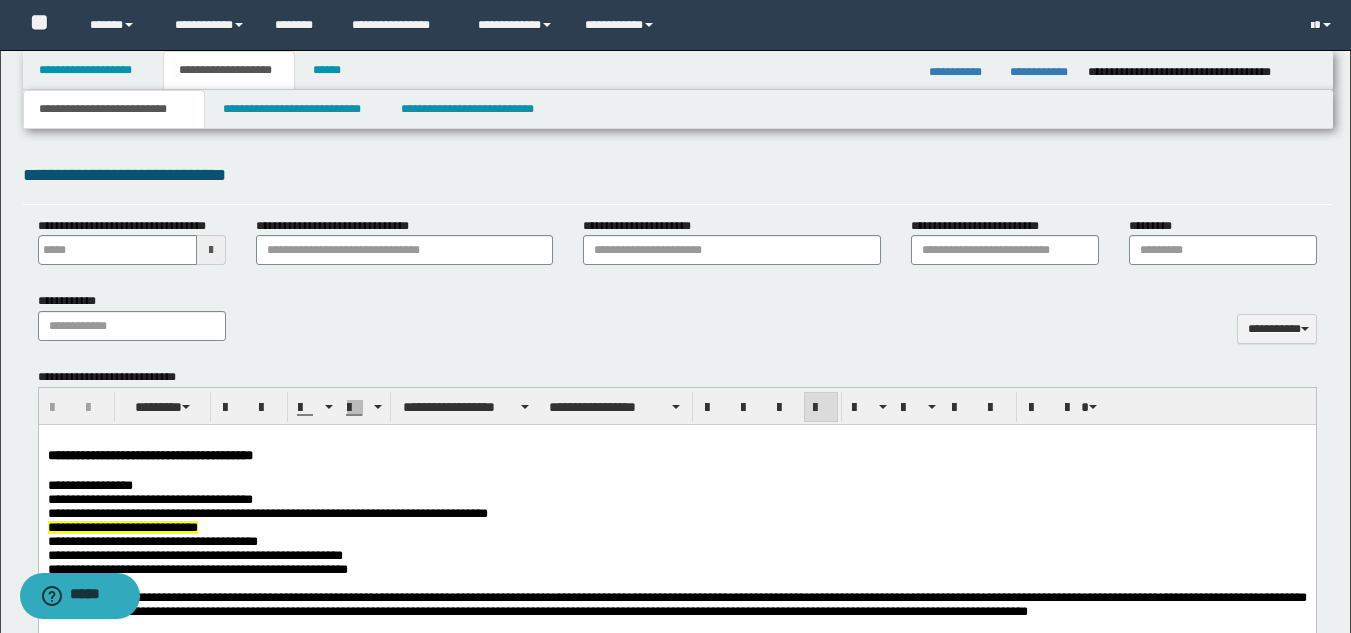 click at bounding box center (676, 471) 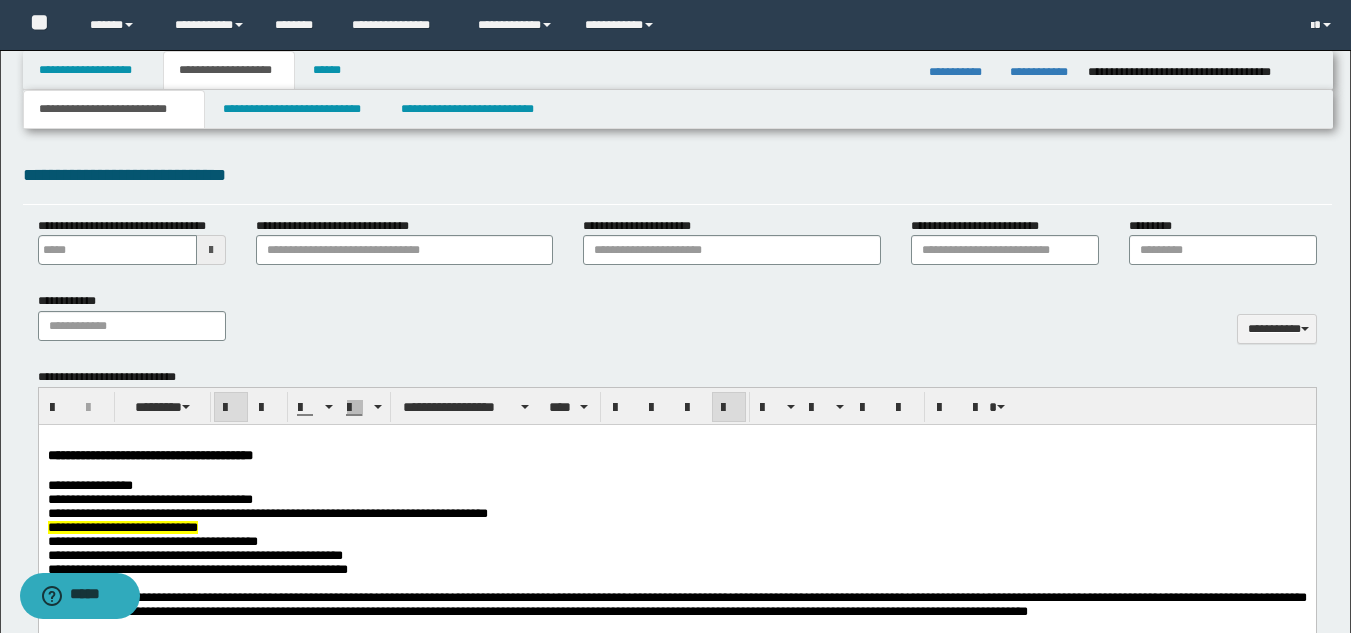 scroll, scrollTop: 857, scrollLeft: 0, axis: vertical 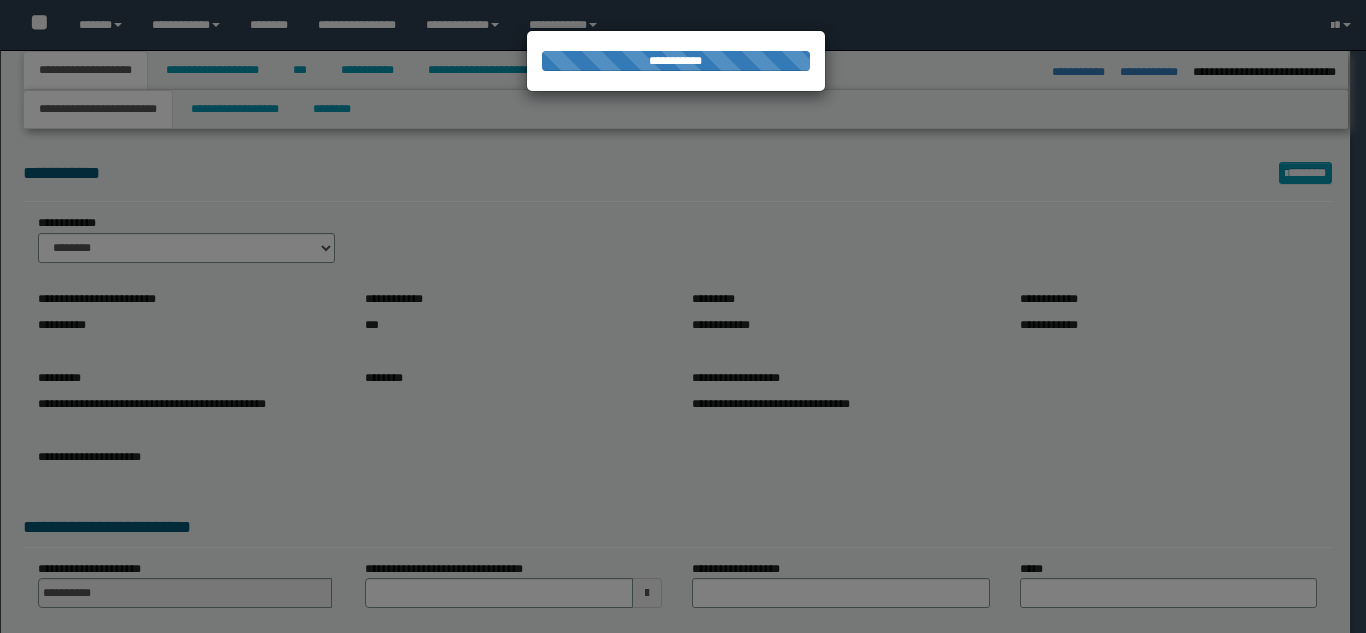 select on "*" 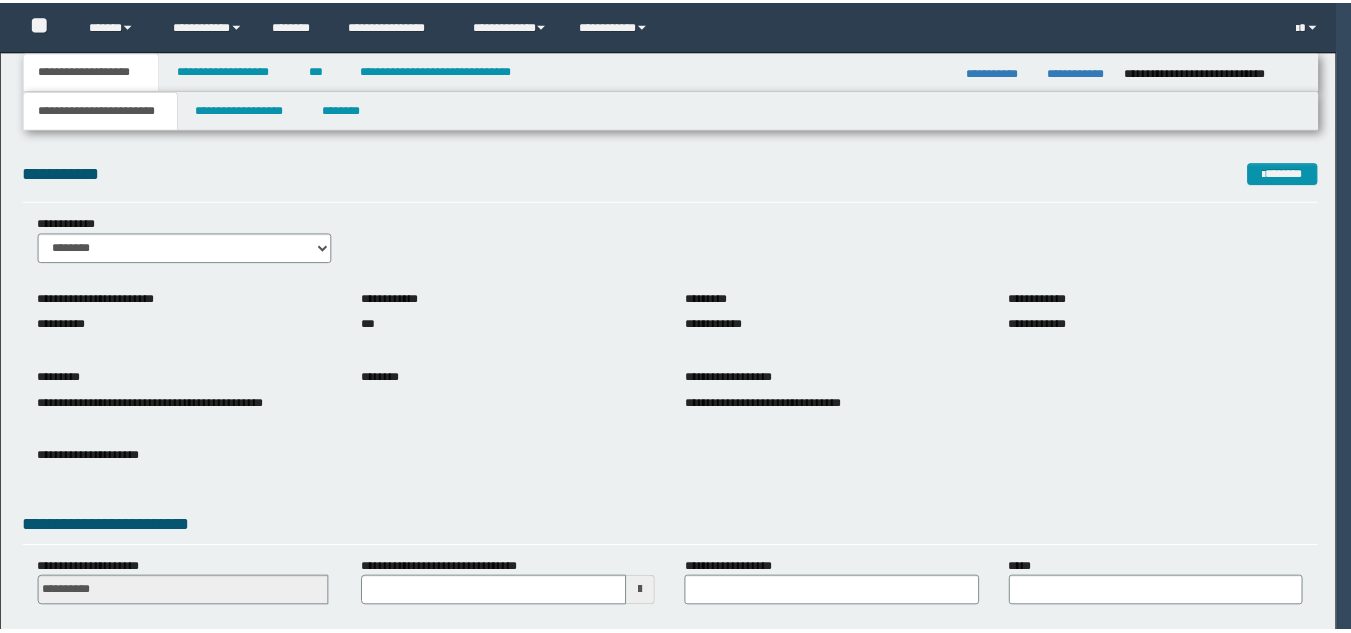 scroll, scrollTop: 0, scrollLeft: 0, axis: both 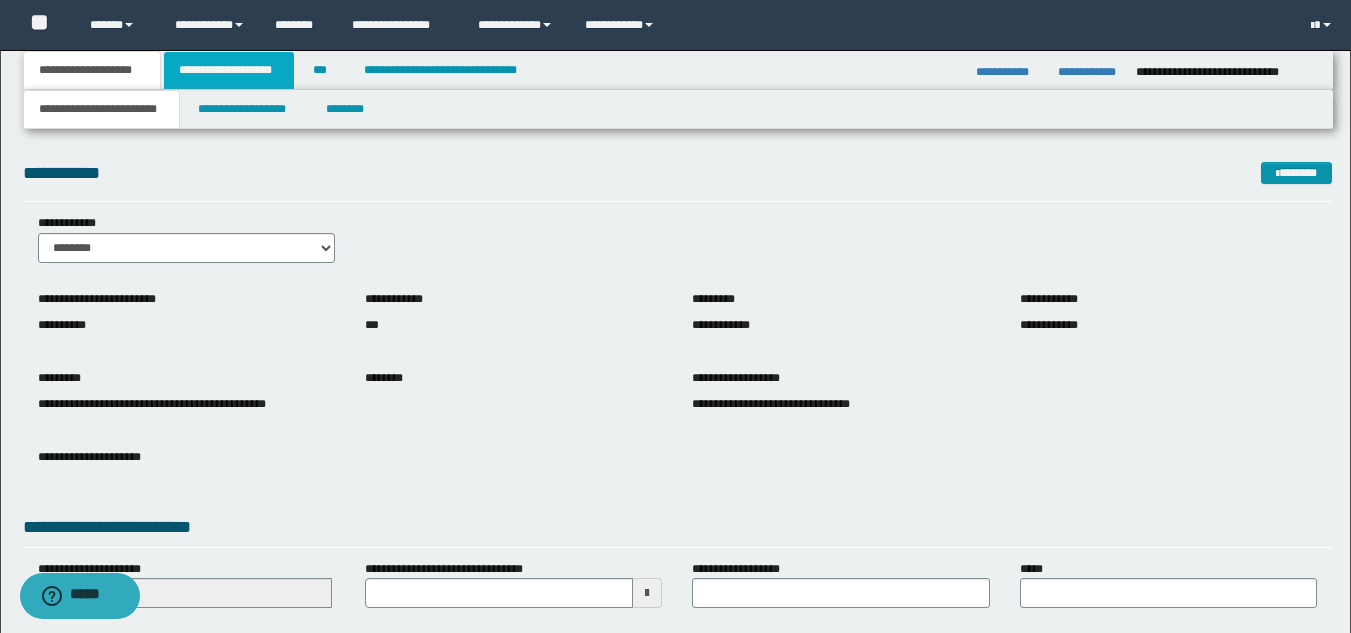 click on "**********" at bounding box center (229, 70) 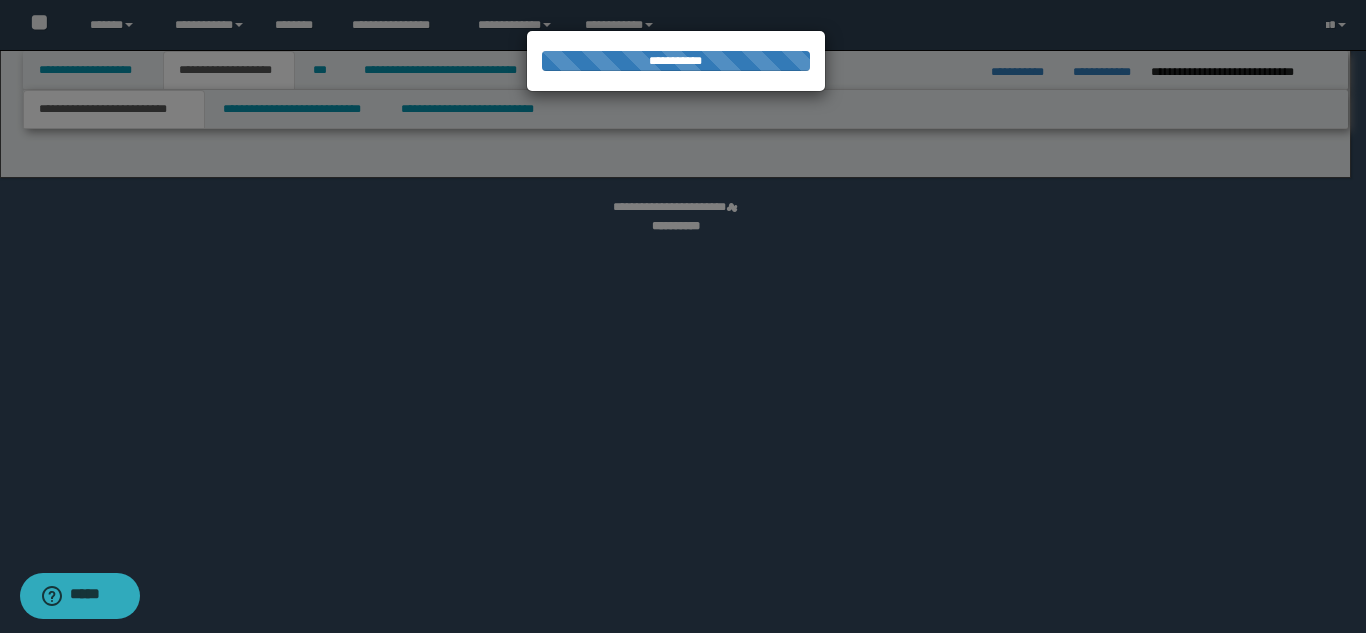 click at bounding box center [683, 316] 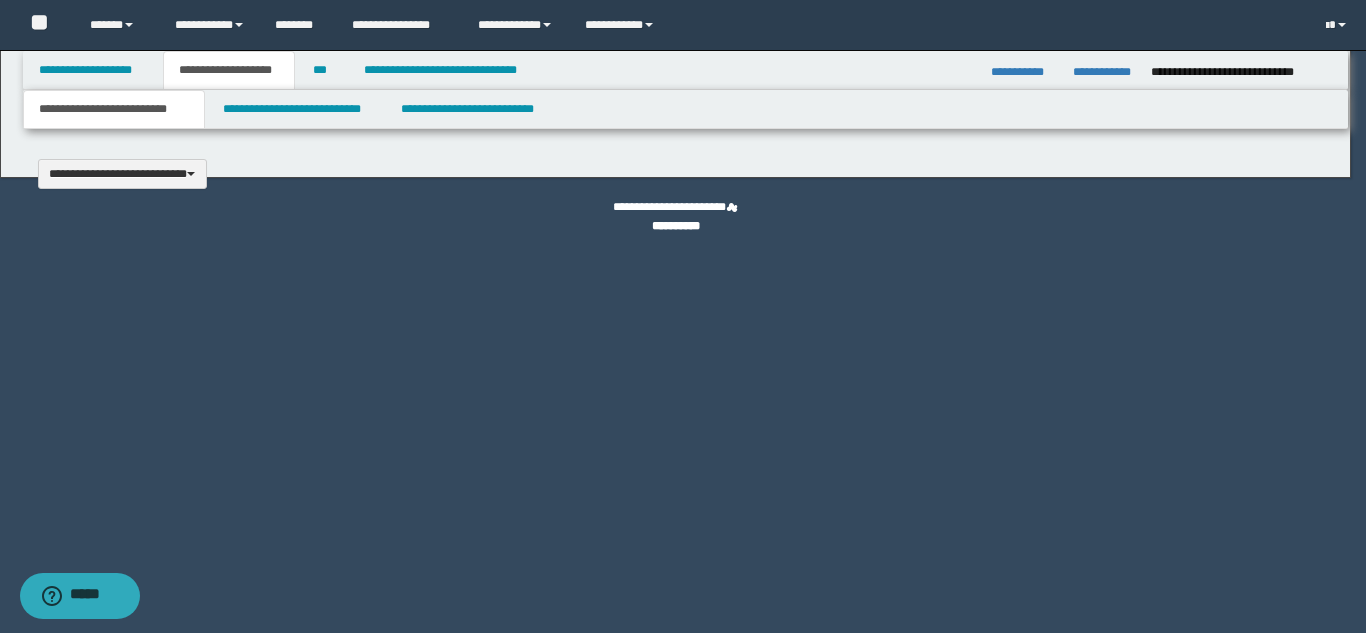 type 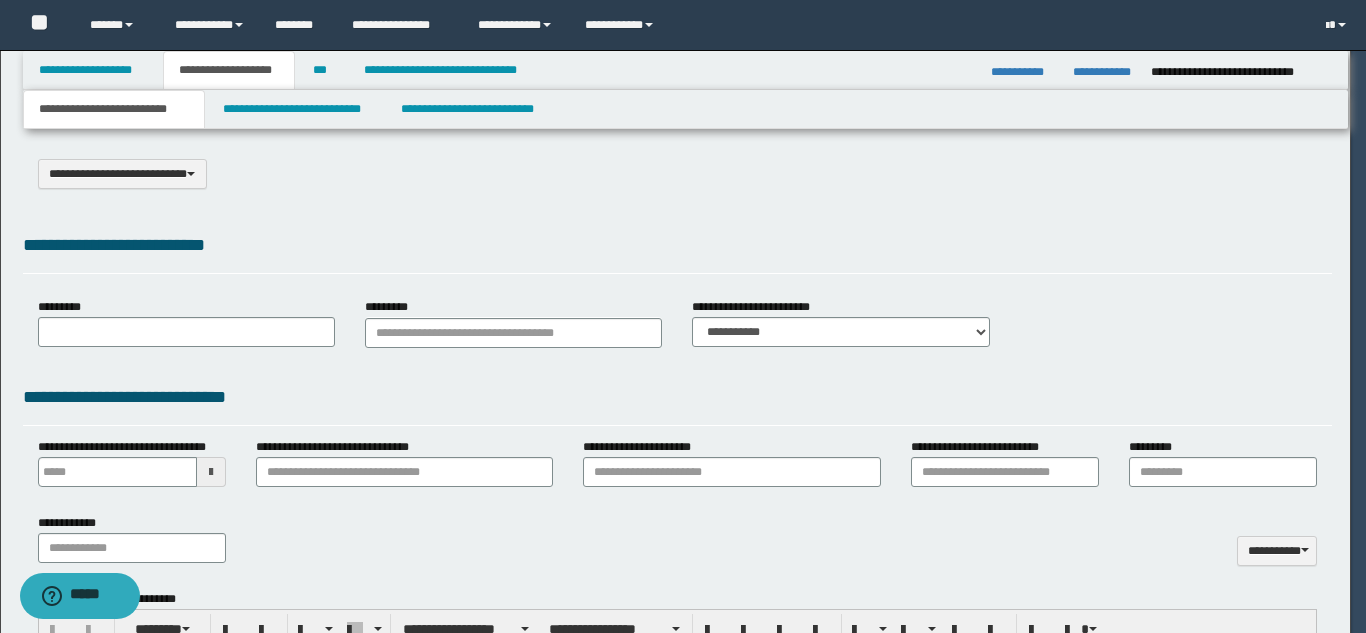 scroll, scrollTop: 0, scrollLeft: 0, axis: both 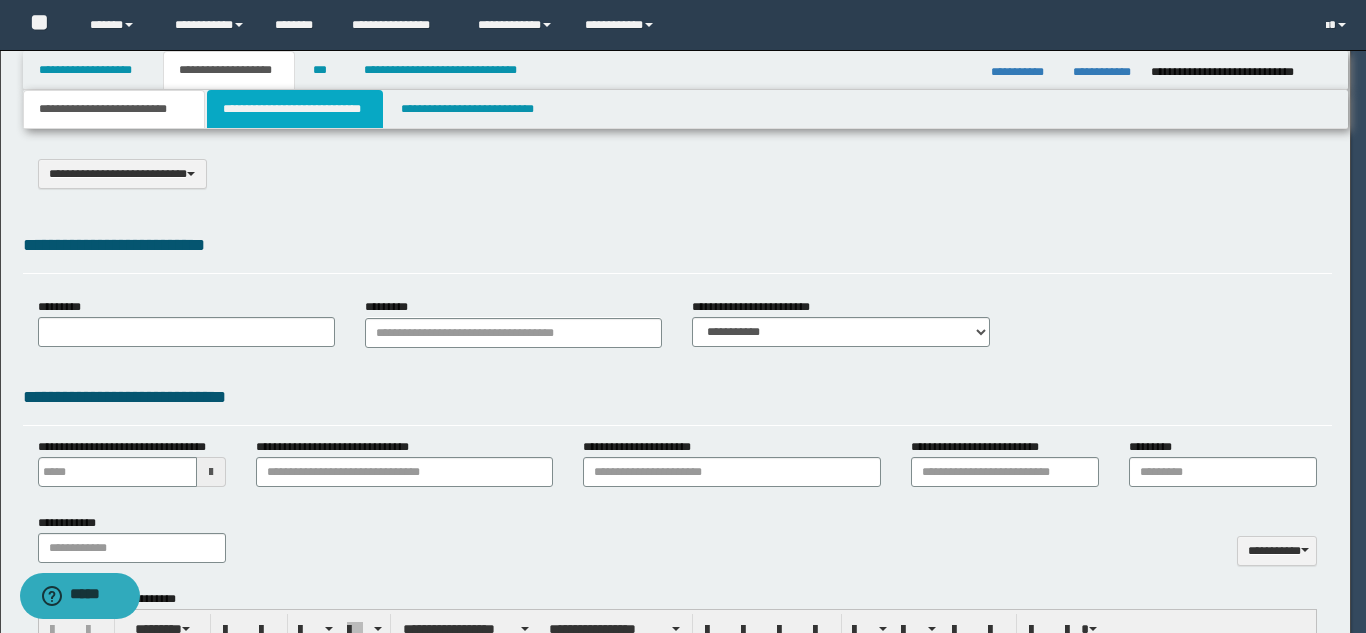 click on "**********" at bounding box center [295, 109] 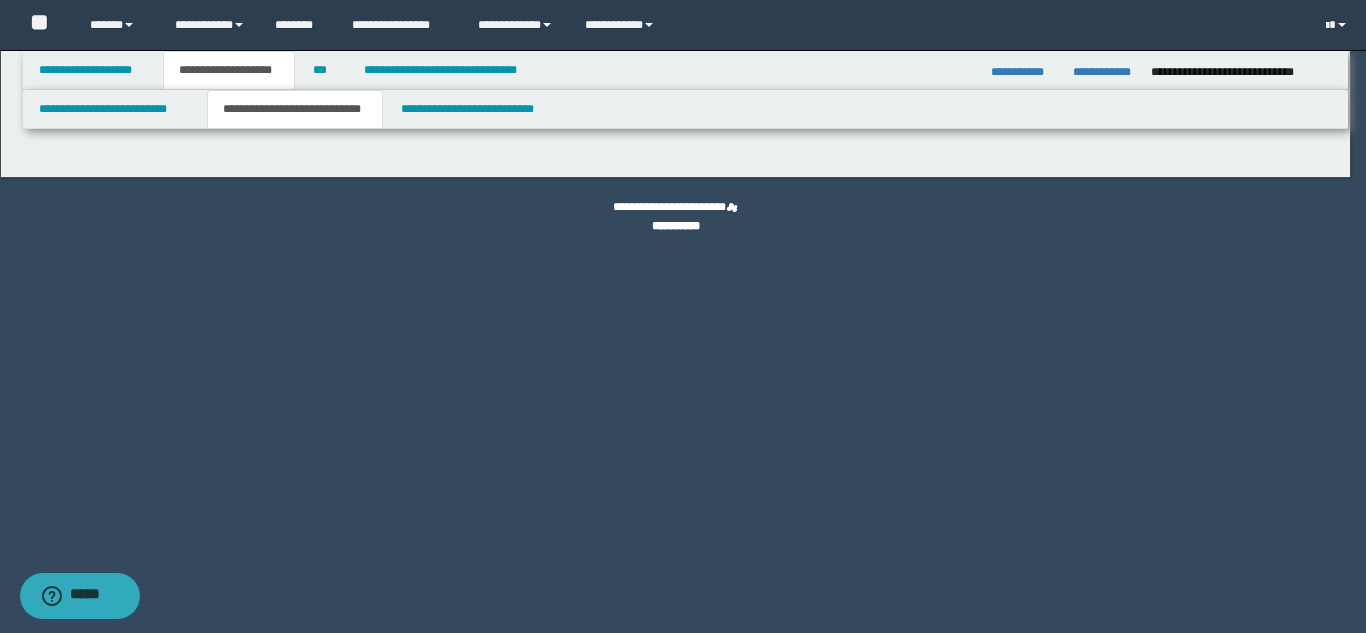 select on "*" 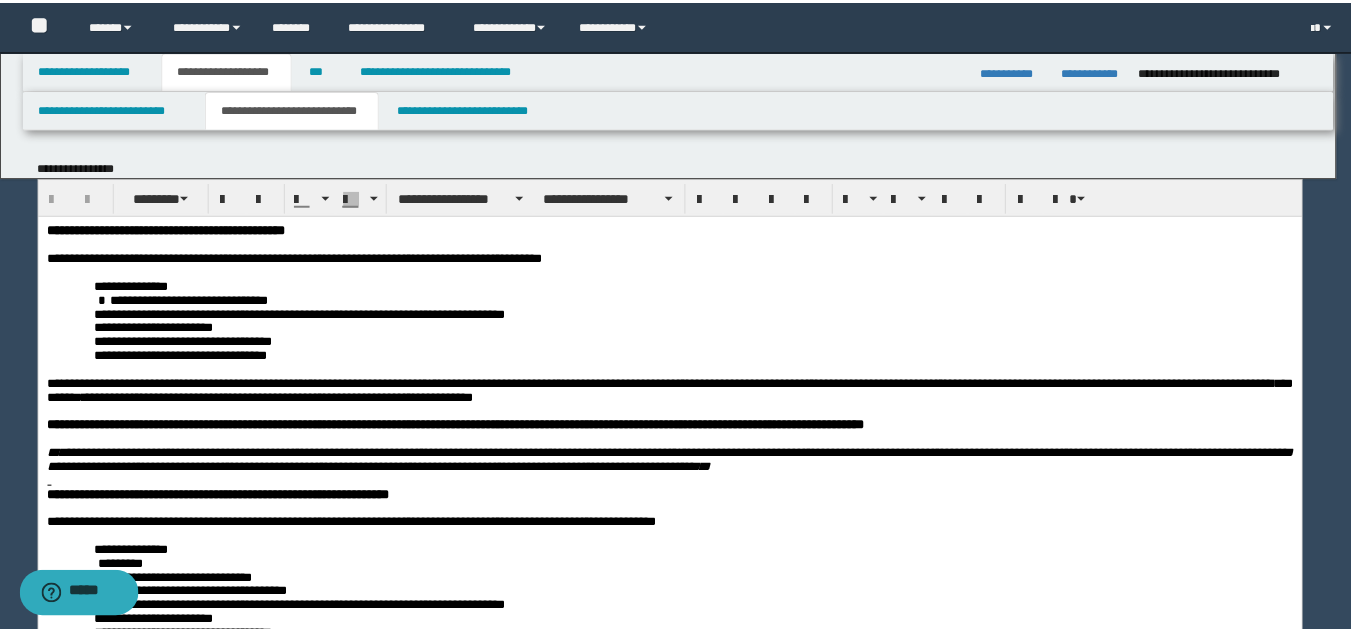 scroll, scrollTop: 0, scrollLeft: 0, axis: both 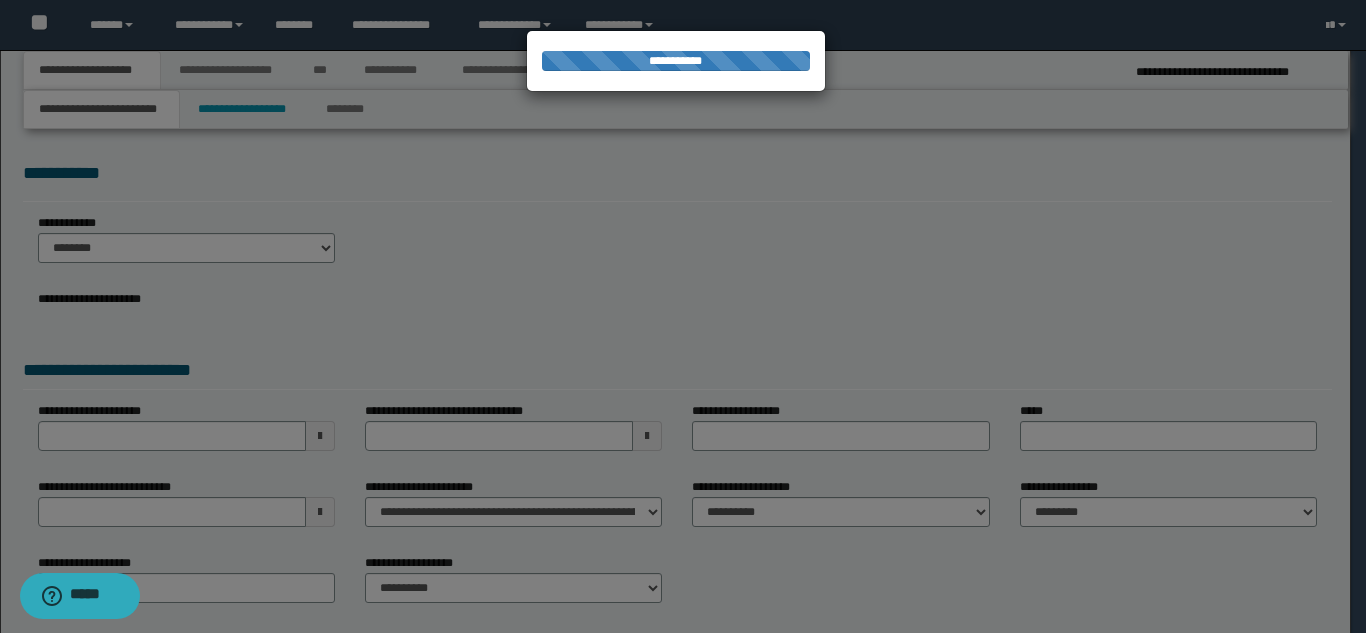 select on "*" 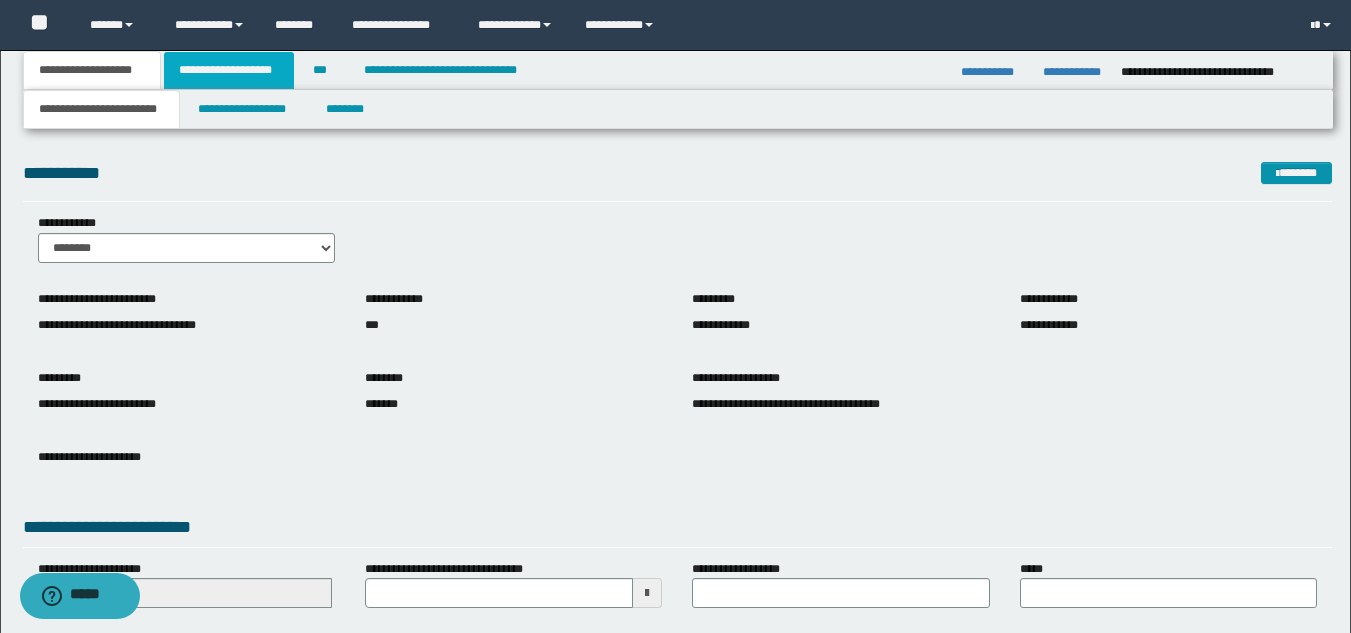 click on "**********" at bounding box center [229, 70] 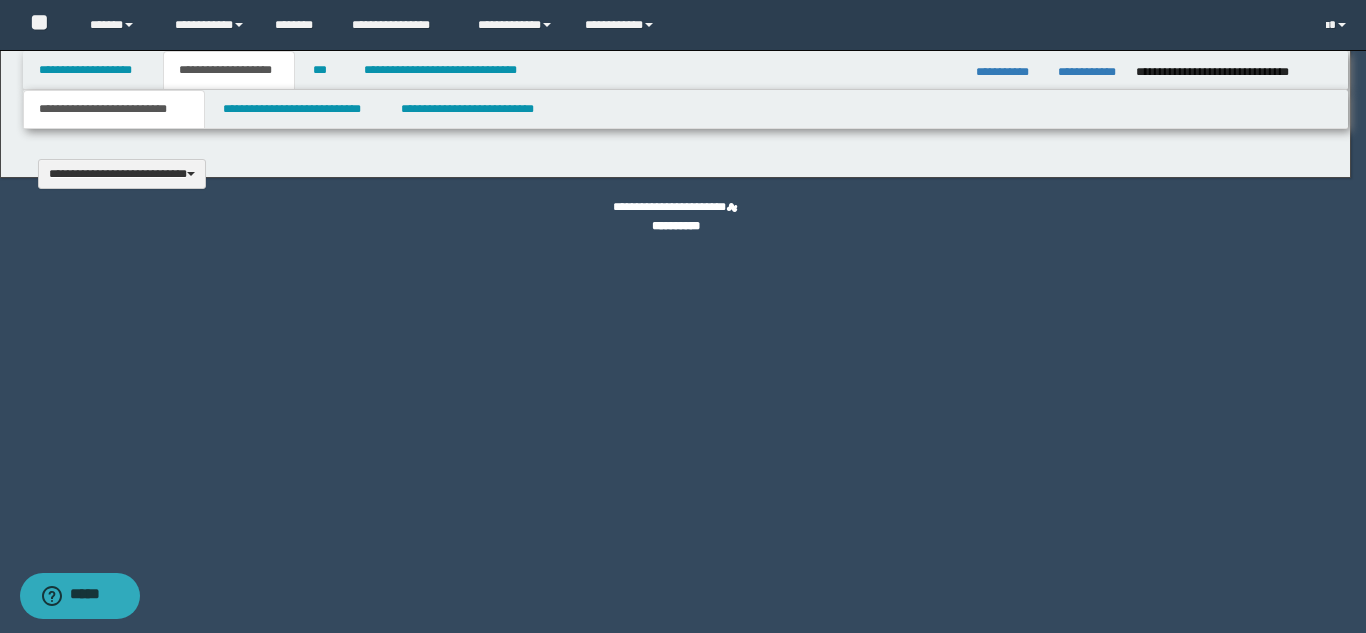 click at bounding box center [683, 316] 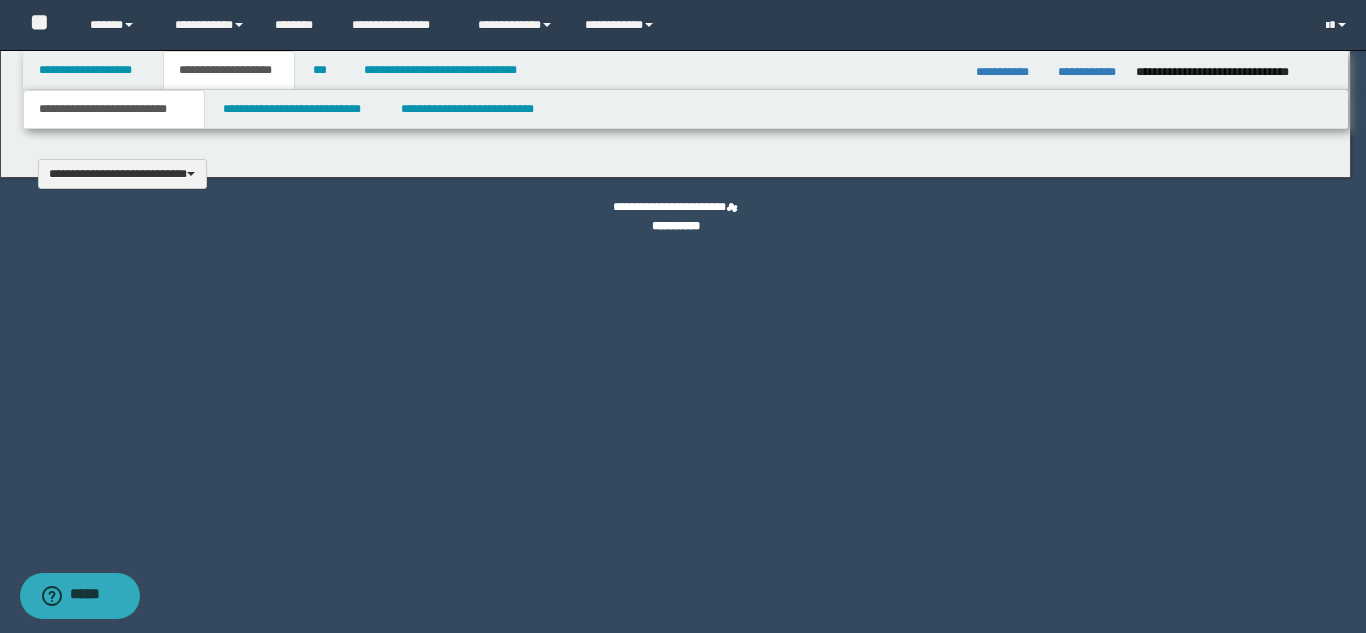 type 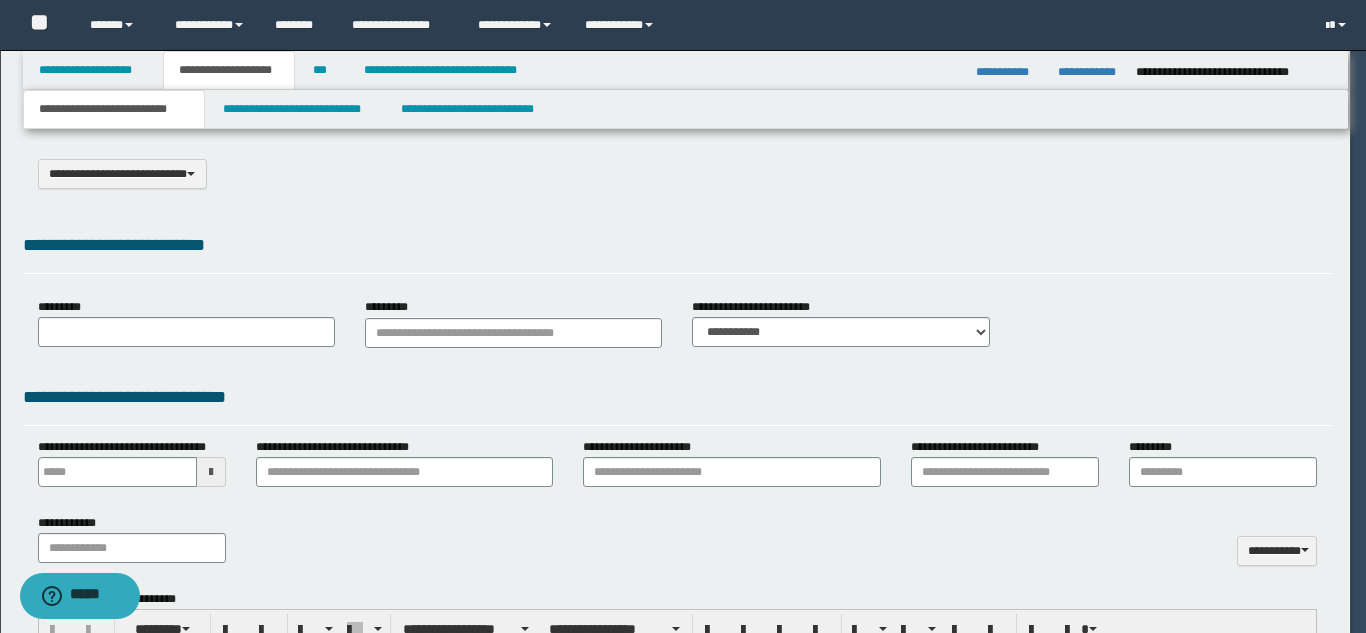 type on "**********" 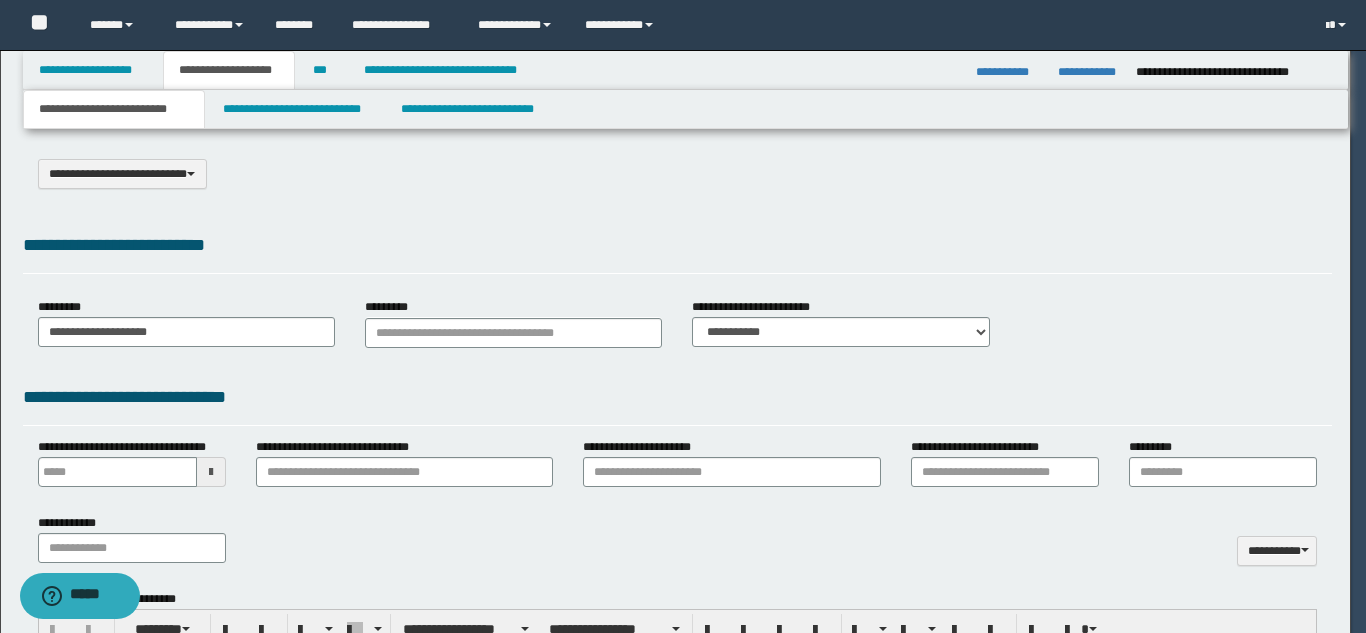scroll, scrollTop: 0, scrollLeft: 0, axis: both 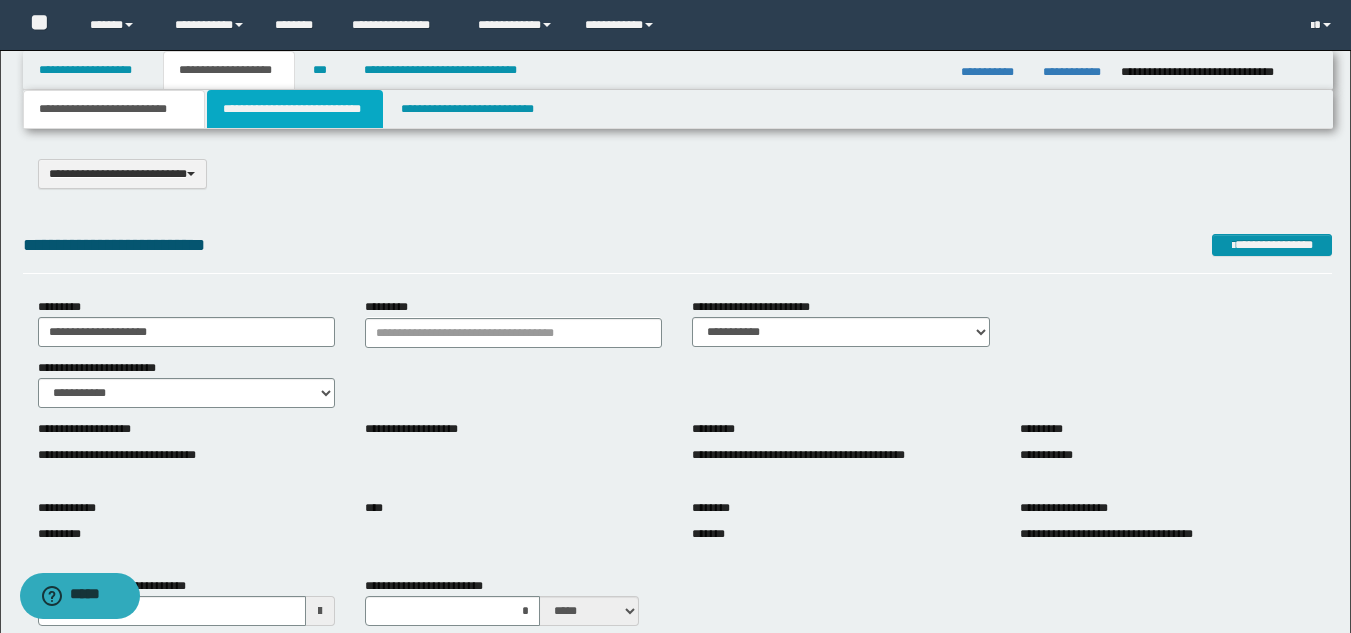 click on "**********" at bounding box center [295, 109] 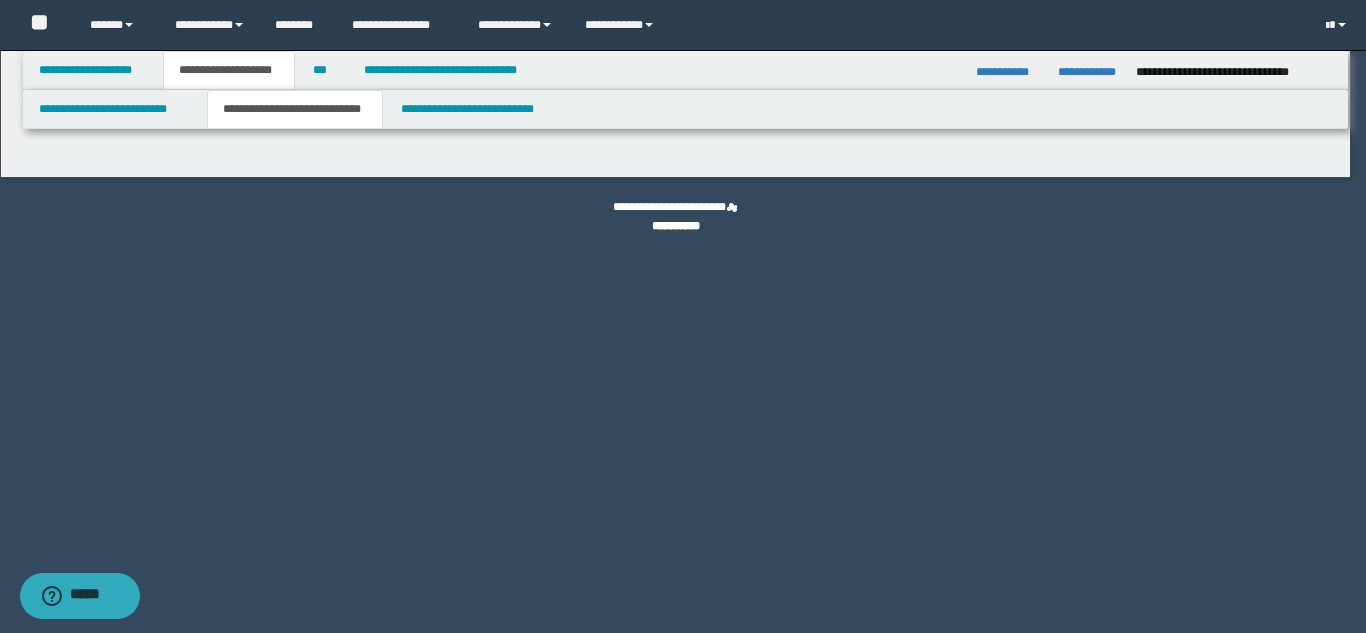 select on "*" 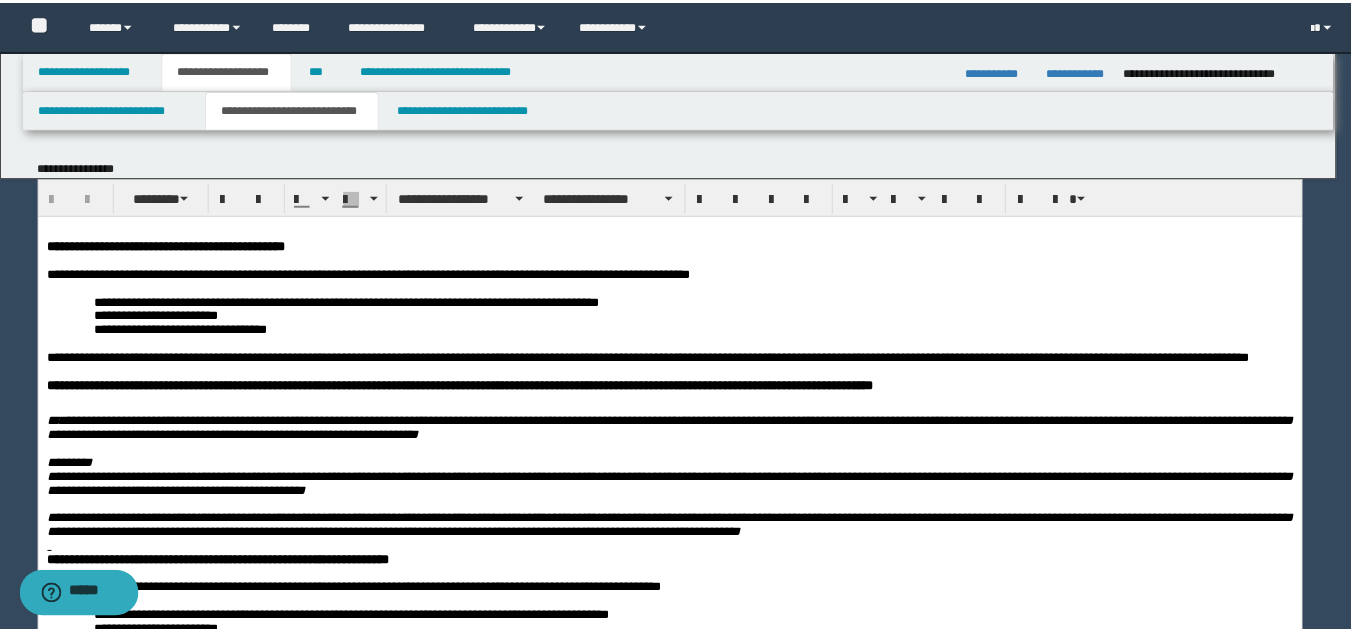 scroll, scrollTop: 0, scrollLeft: 0, axis: both 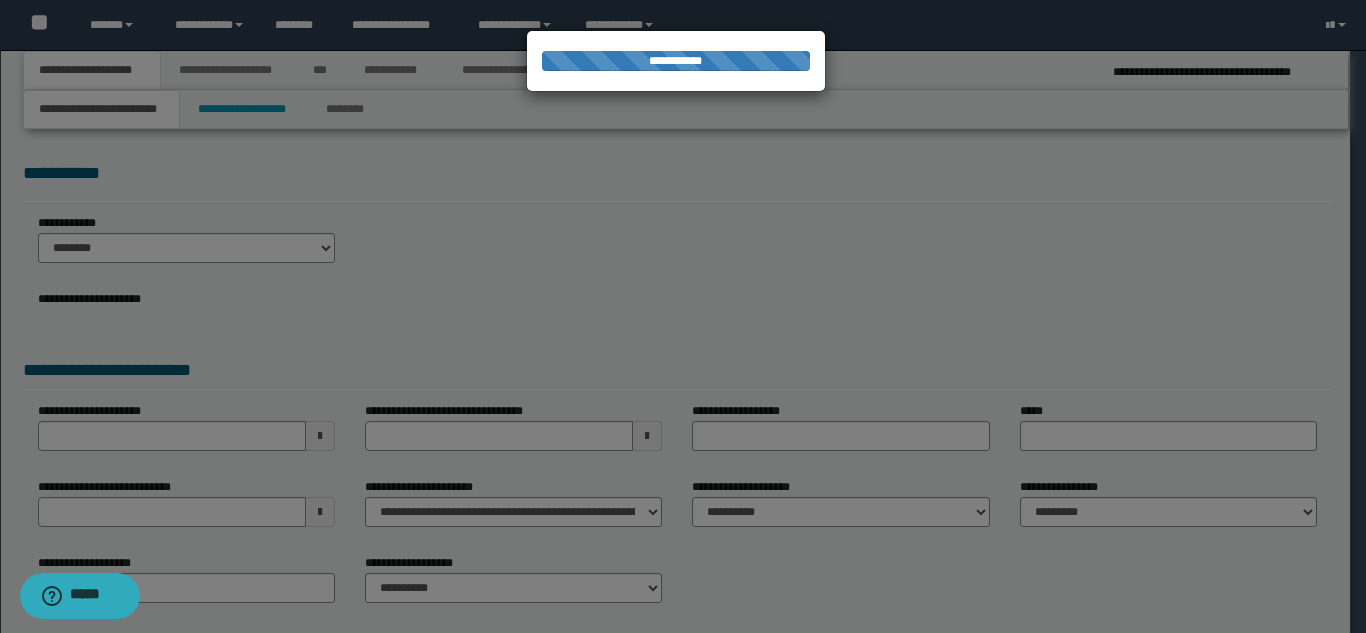 select on "*" 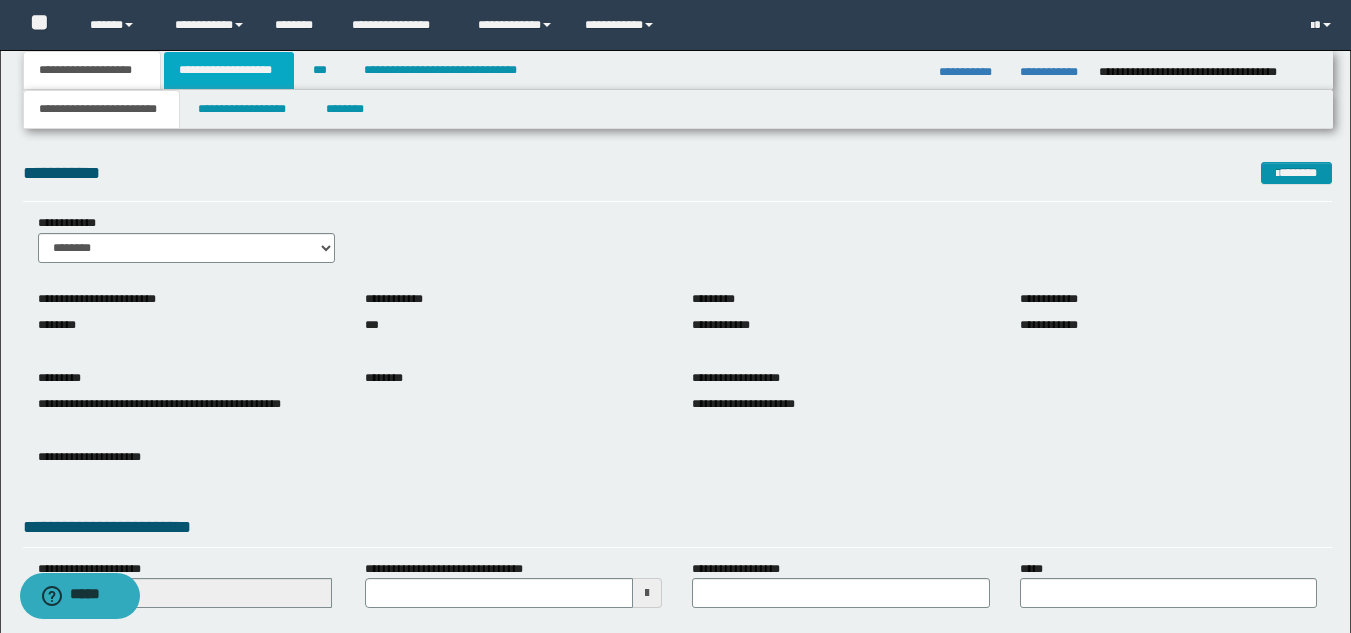 click on "**********" at bounding box center [229, 70] 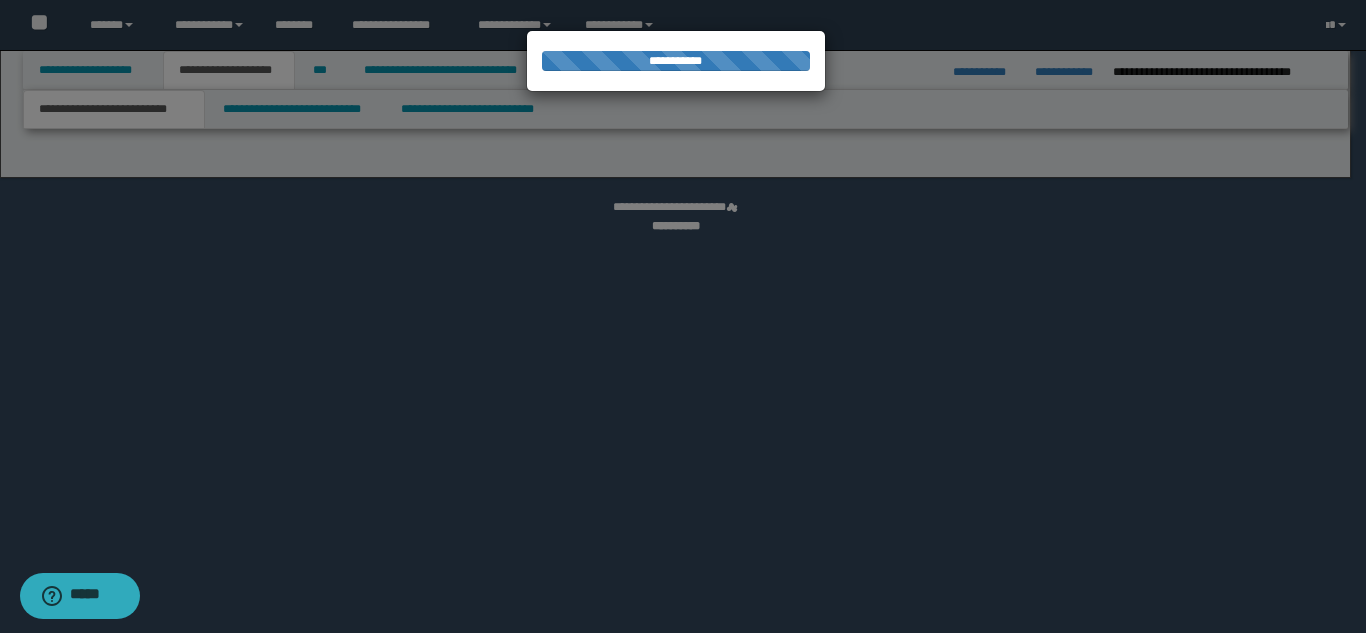 click at bounding box center (683, 316) 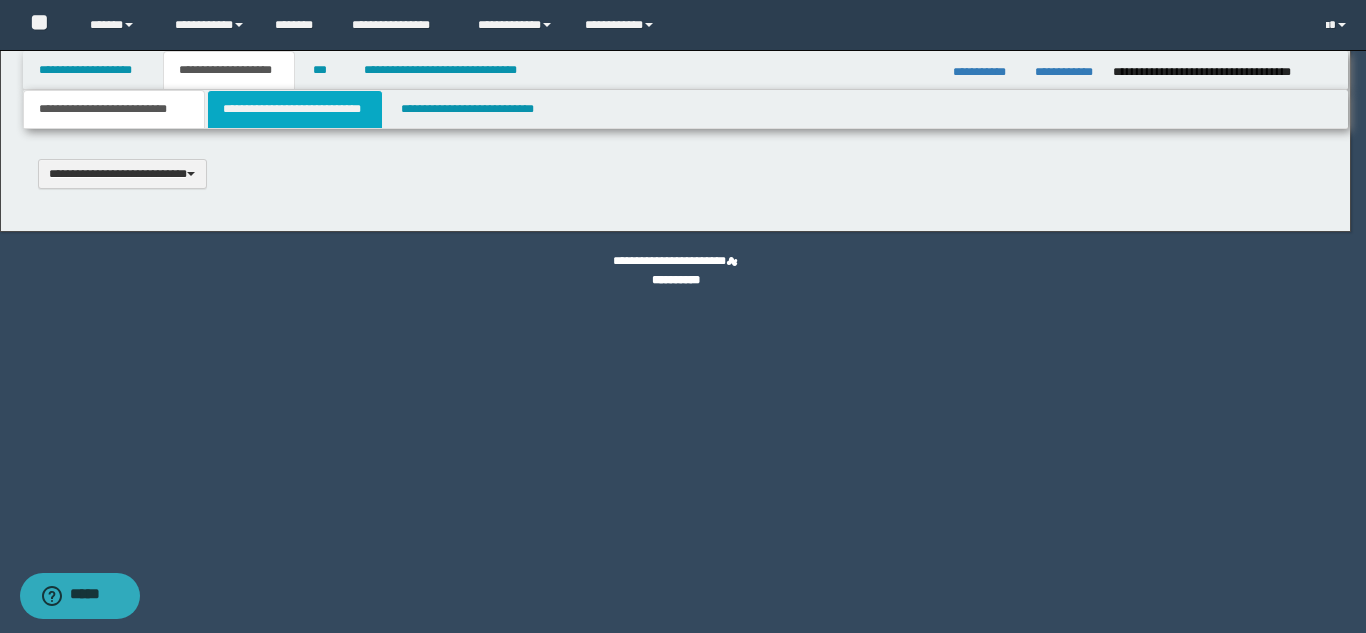 type 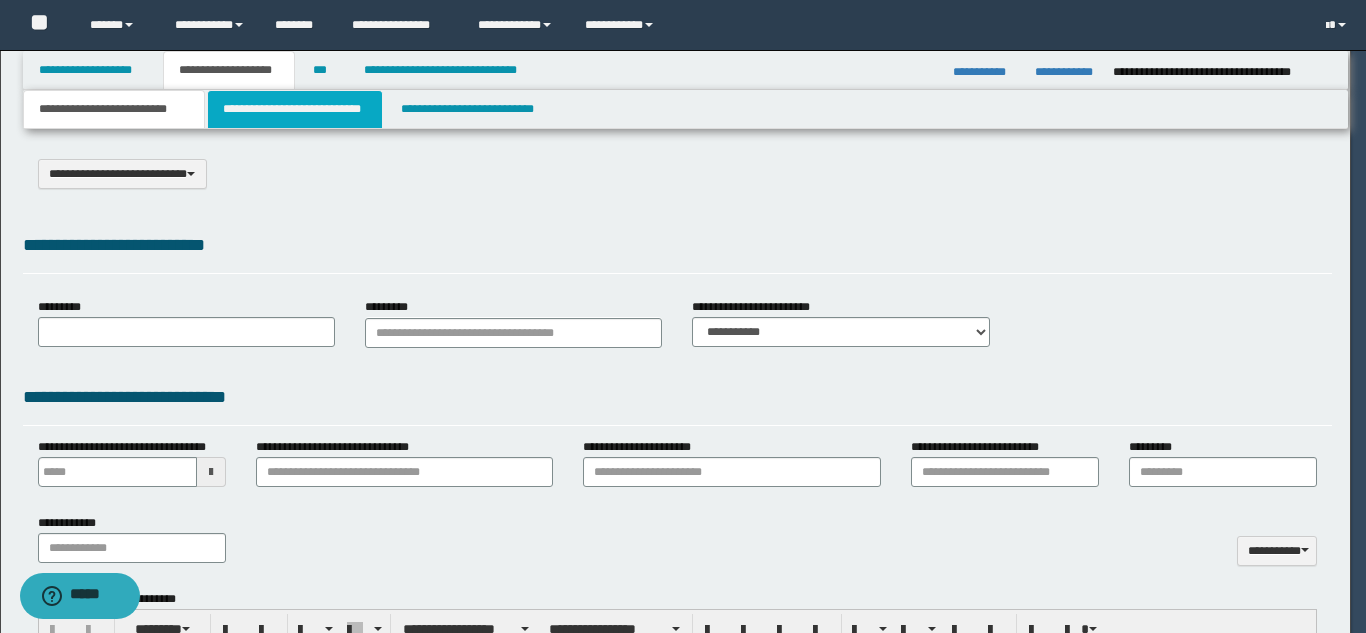 type on "**********" 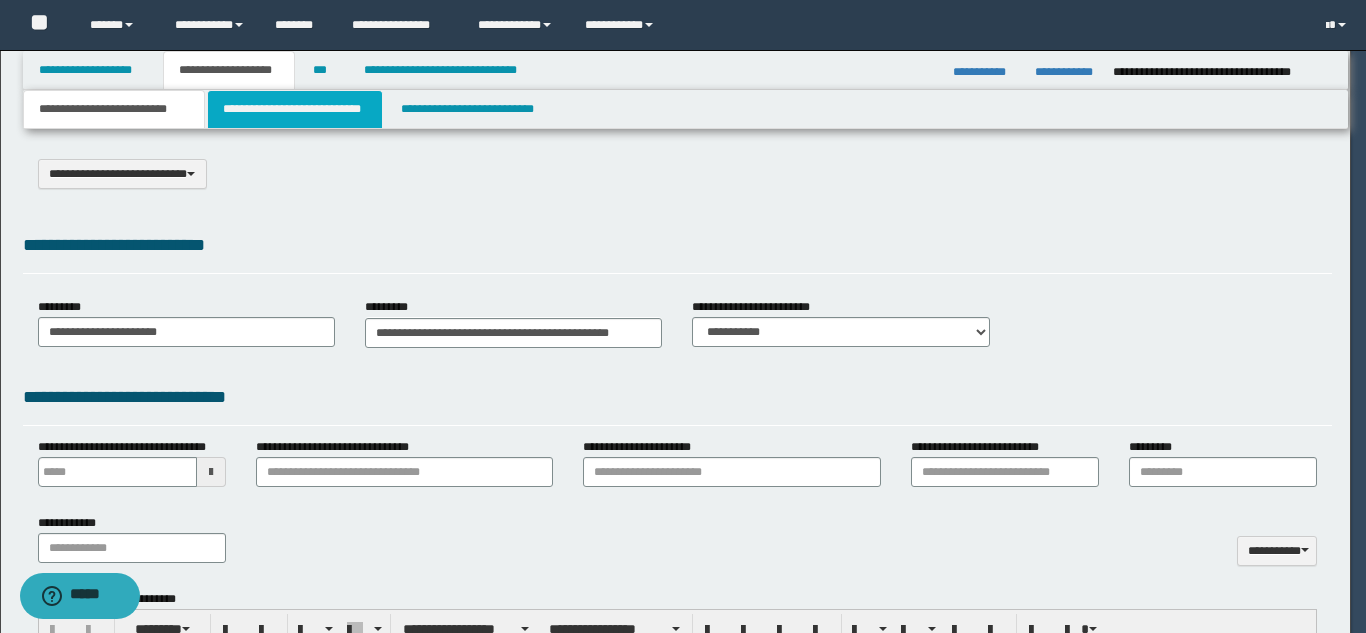 select on "*" 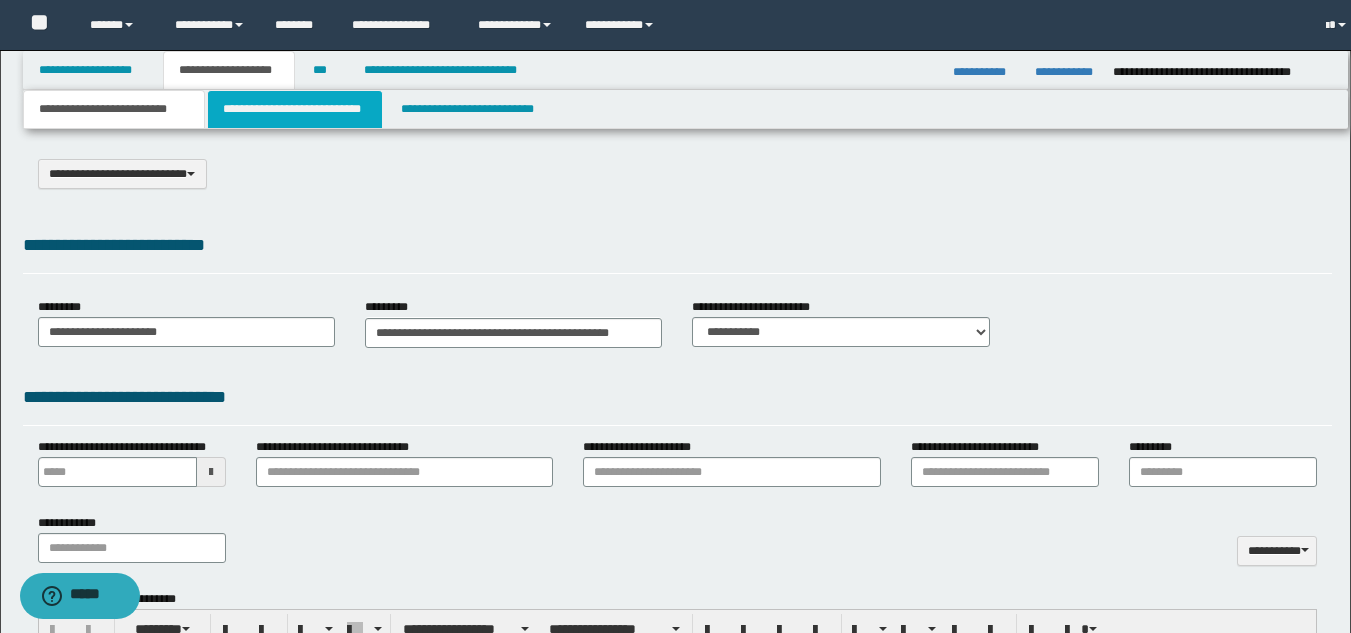 click on "**********" at bounding box center (295, 109) 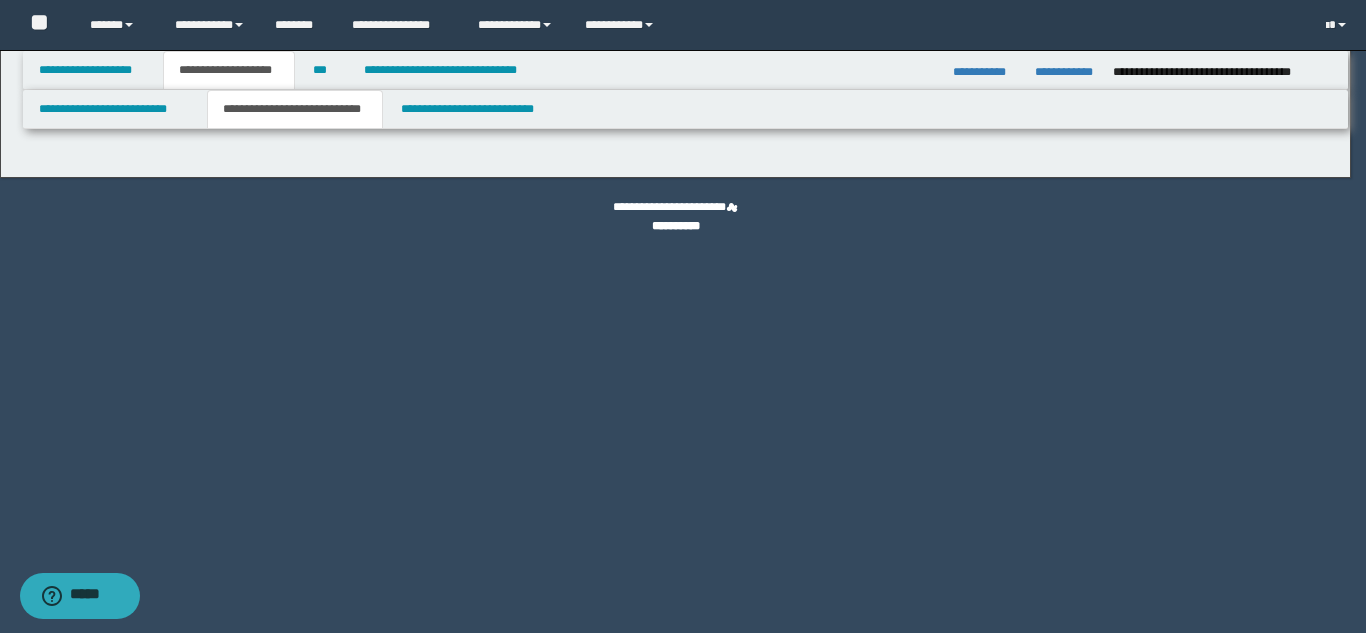 select on "*" 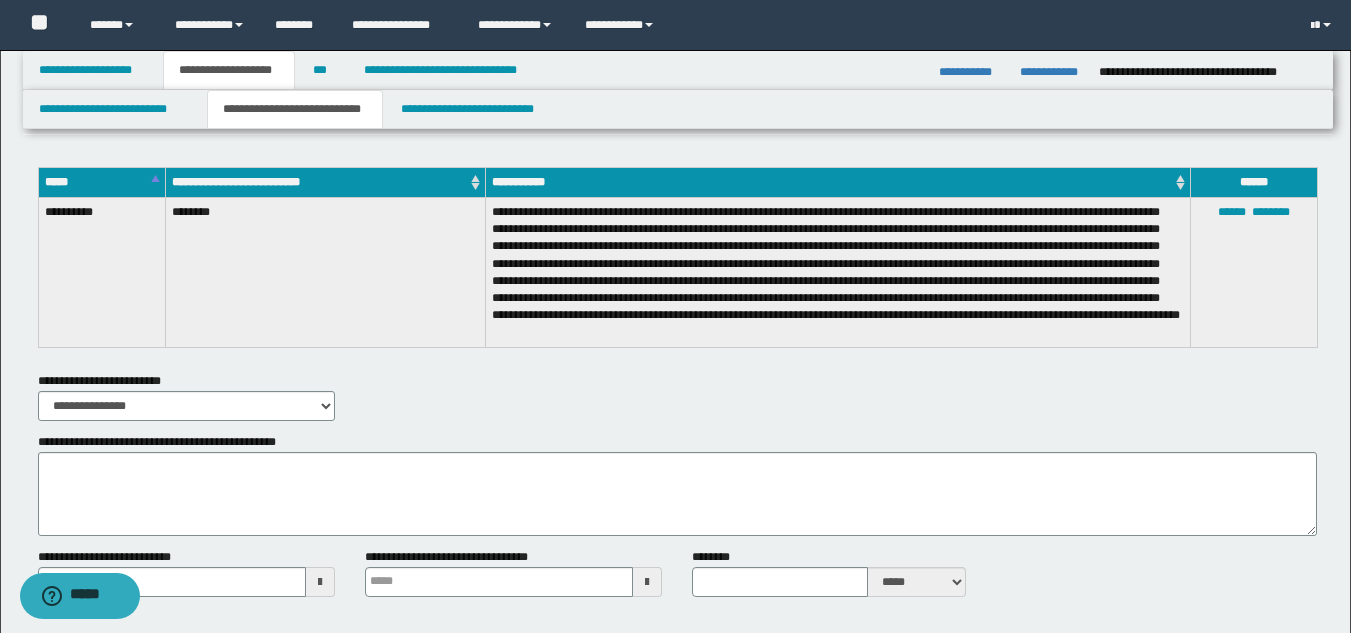 scroll, scrollTop: 5225, scrollLeft: 0, axis: vertical 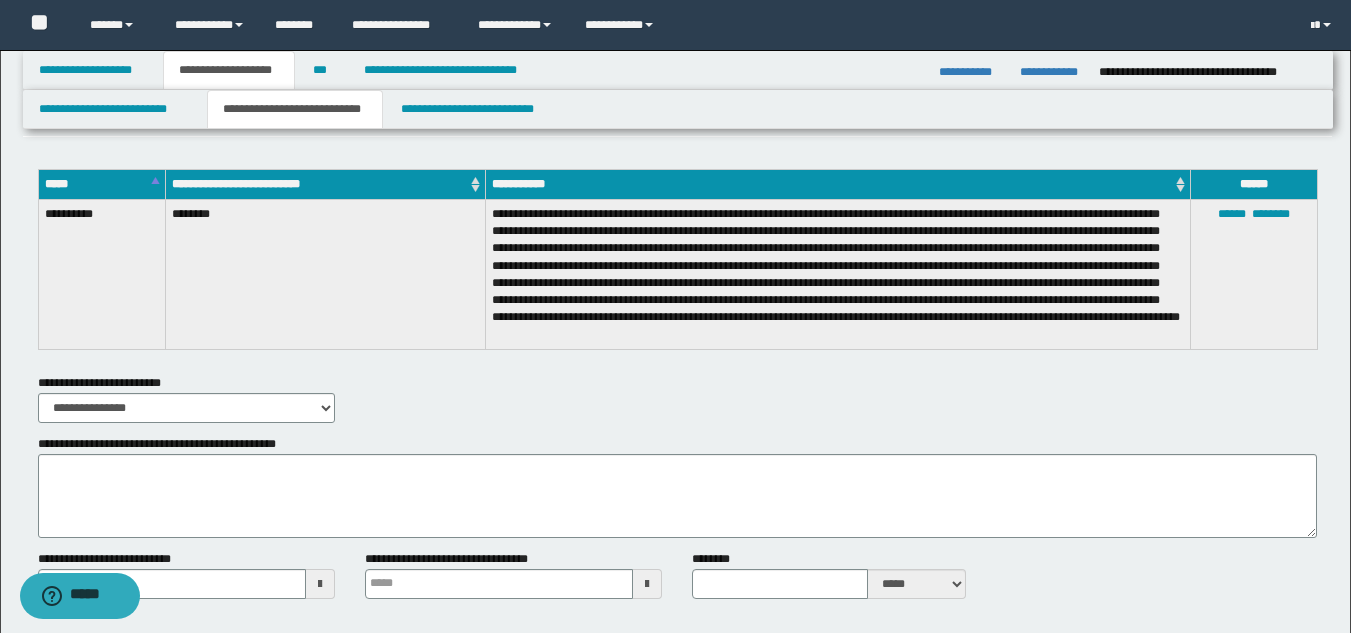 type 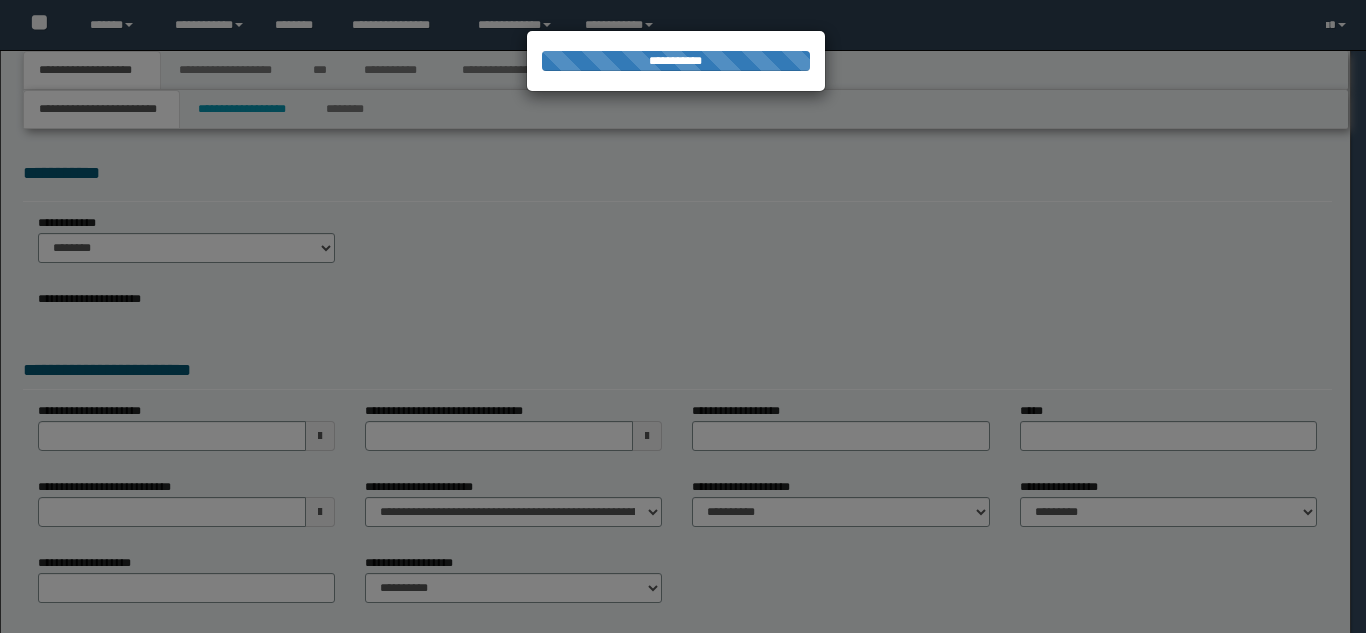 scroll, scrollTop: 0, scrollLeft: 0, axis: both 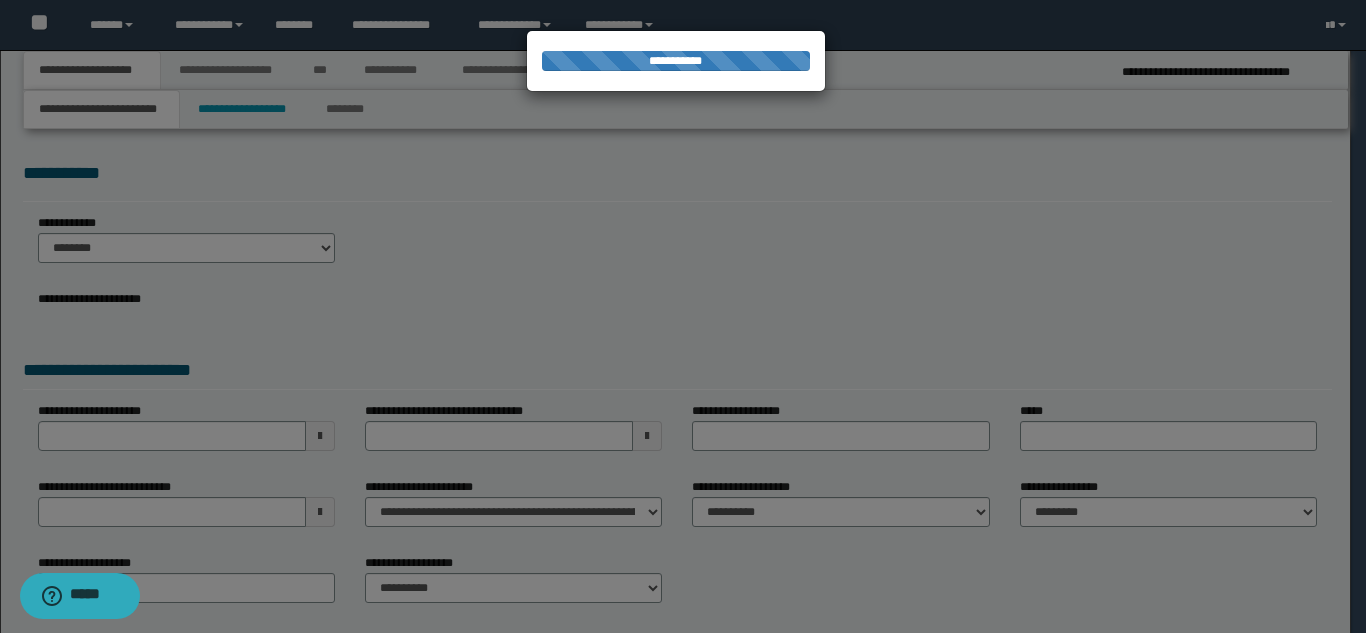 select on "*" 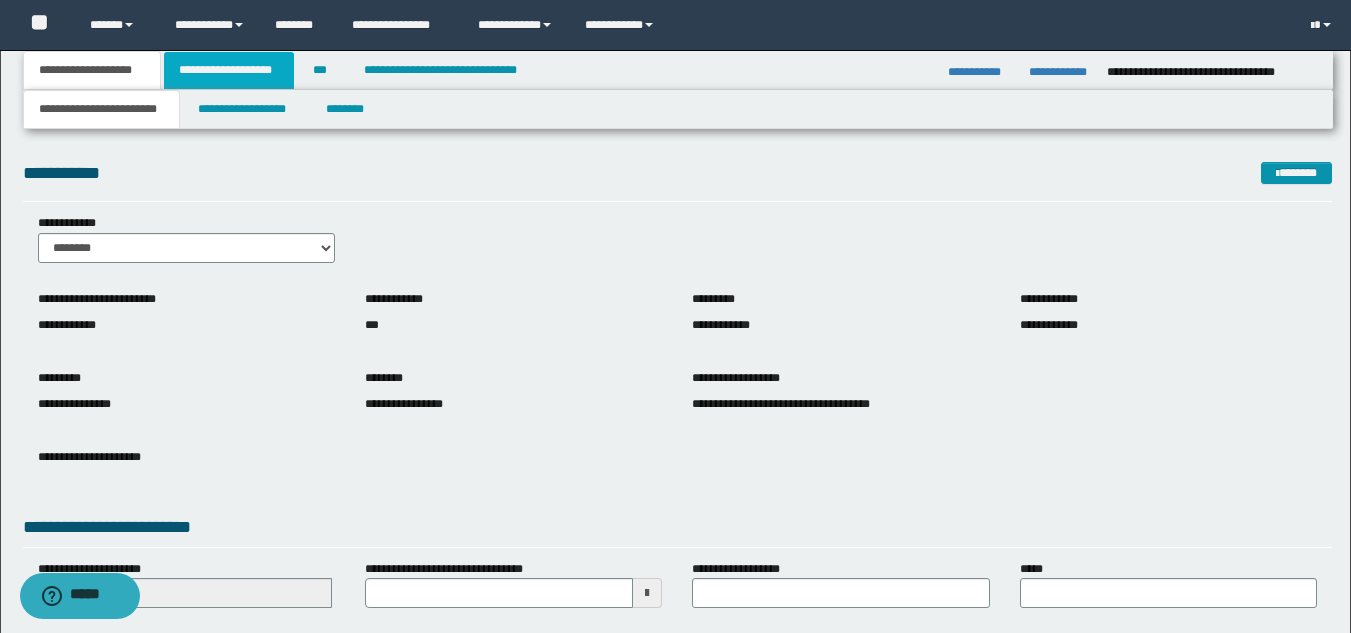 click on "**********" at bounding box center (229, 70) 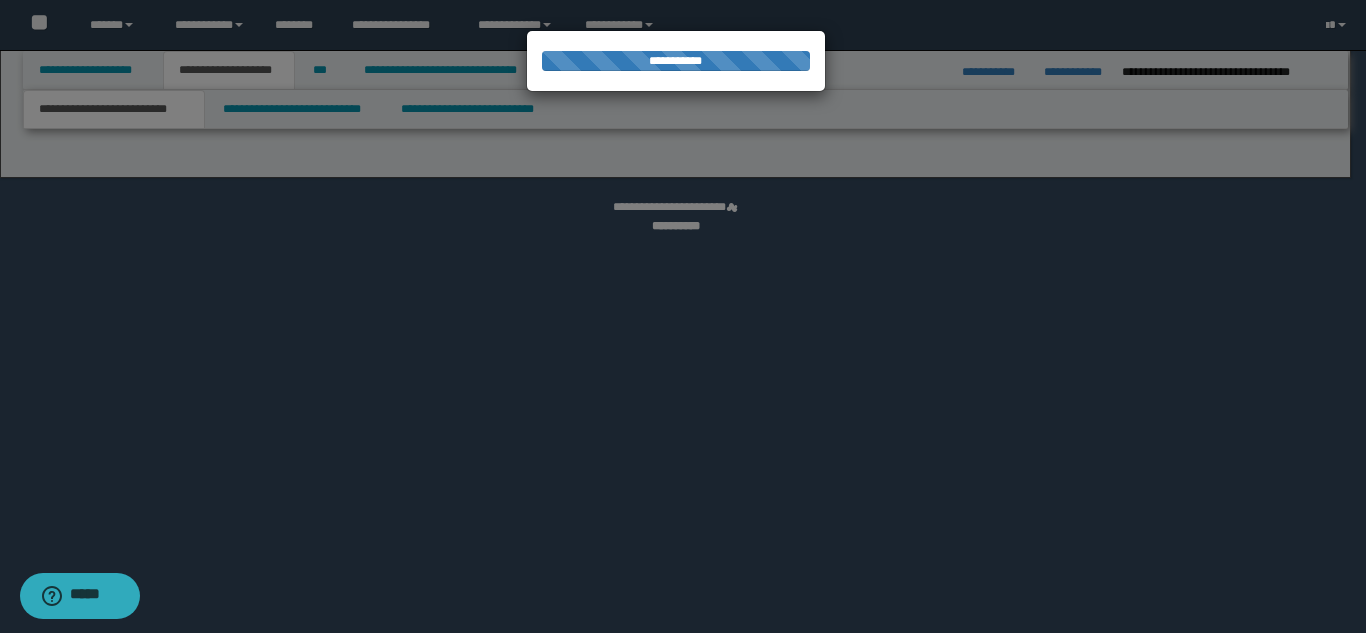 click at bounding box center (683, 316) 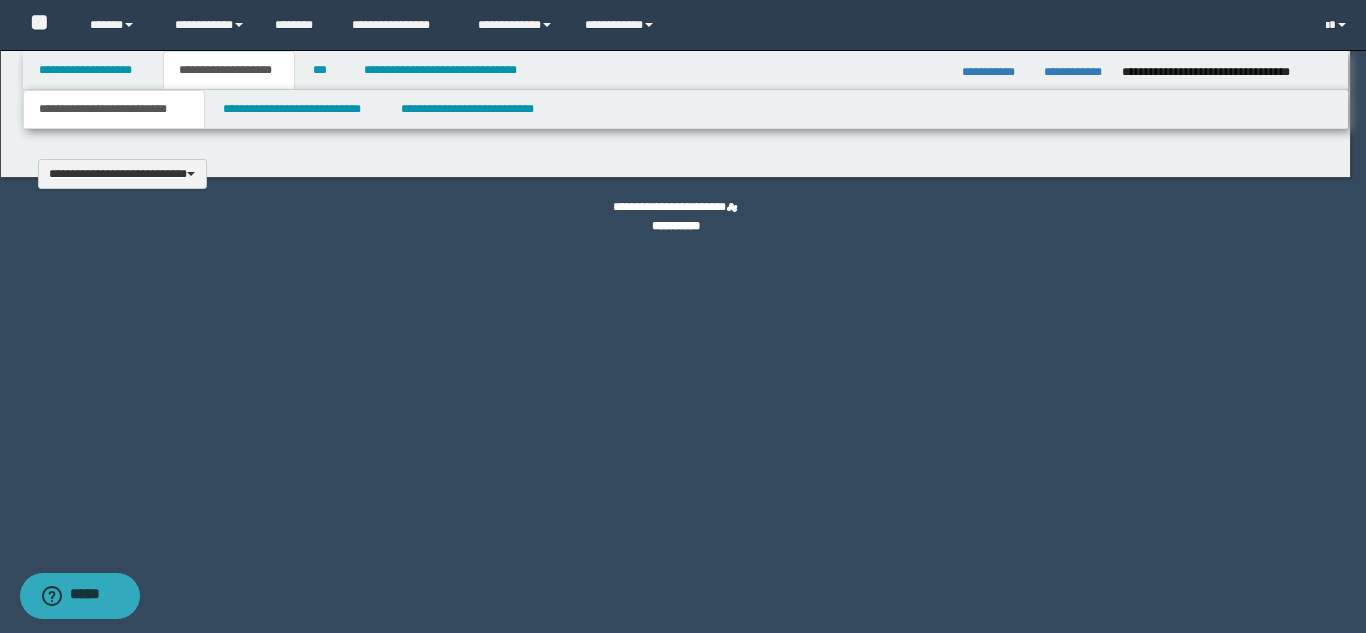 click at bounding box center [683, 316] 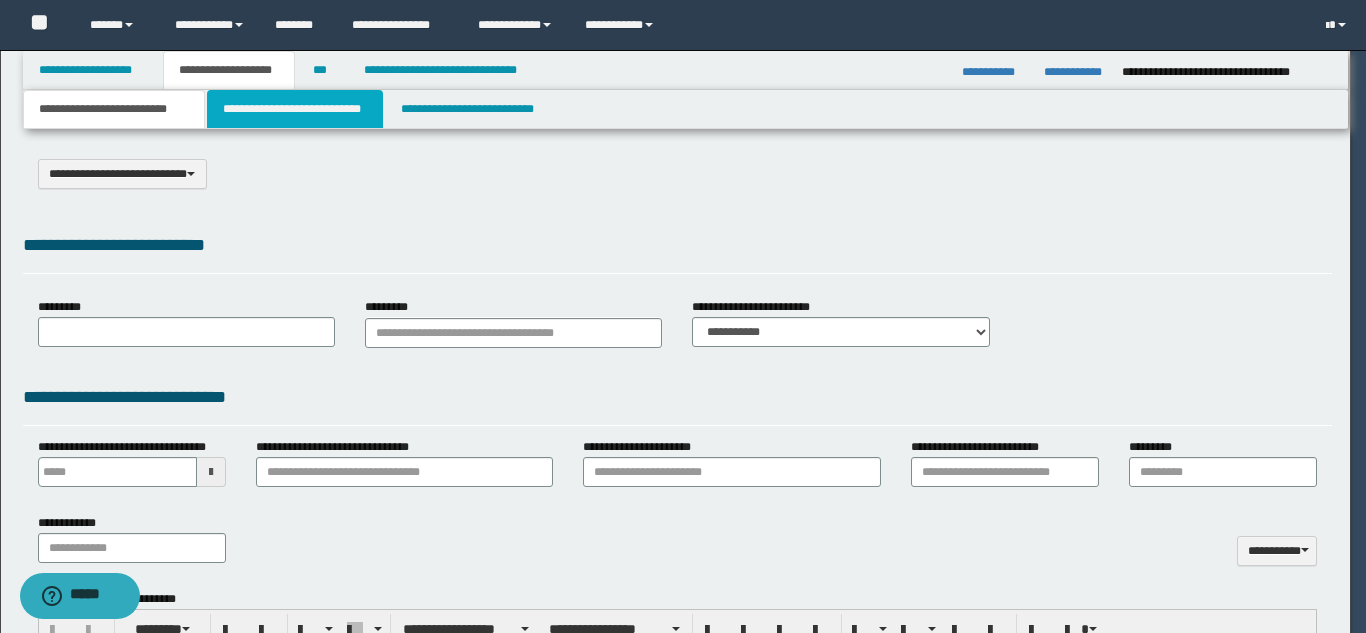 click on "**********" at bounding box center [295, 109] 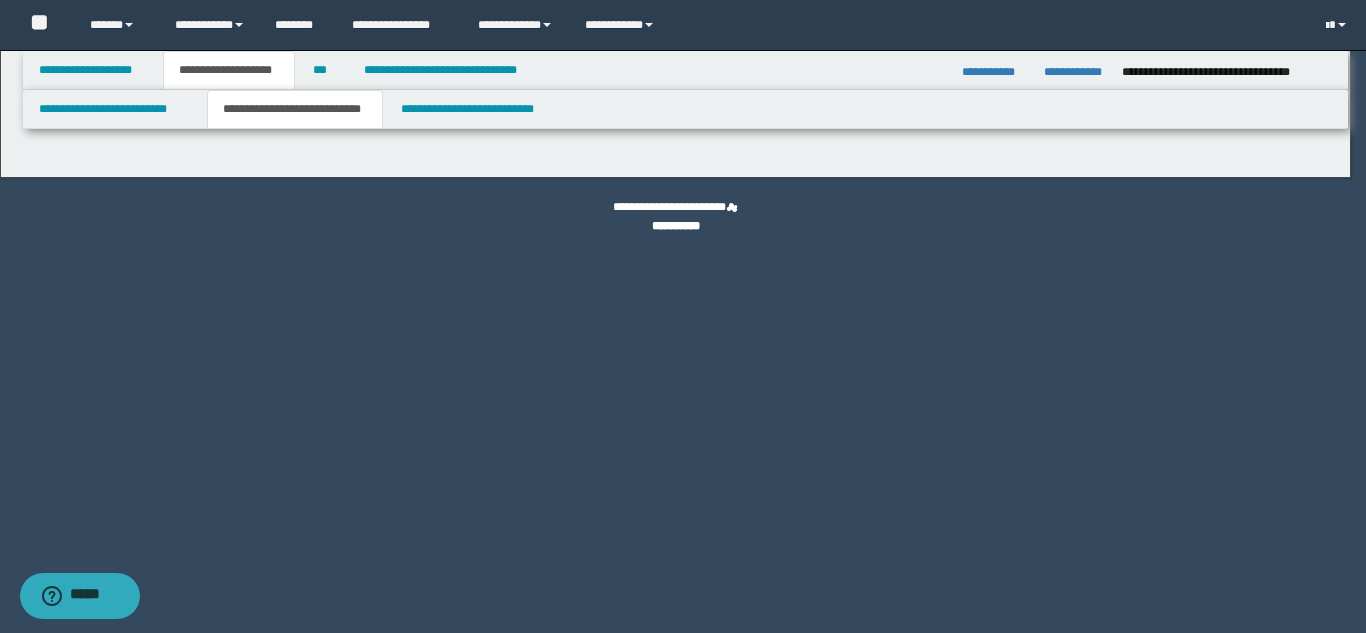 select on "*" 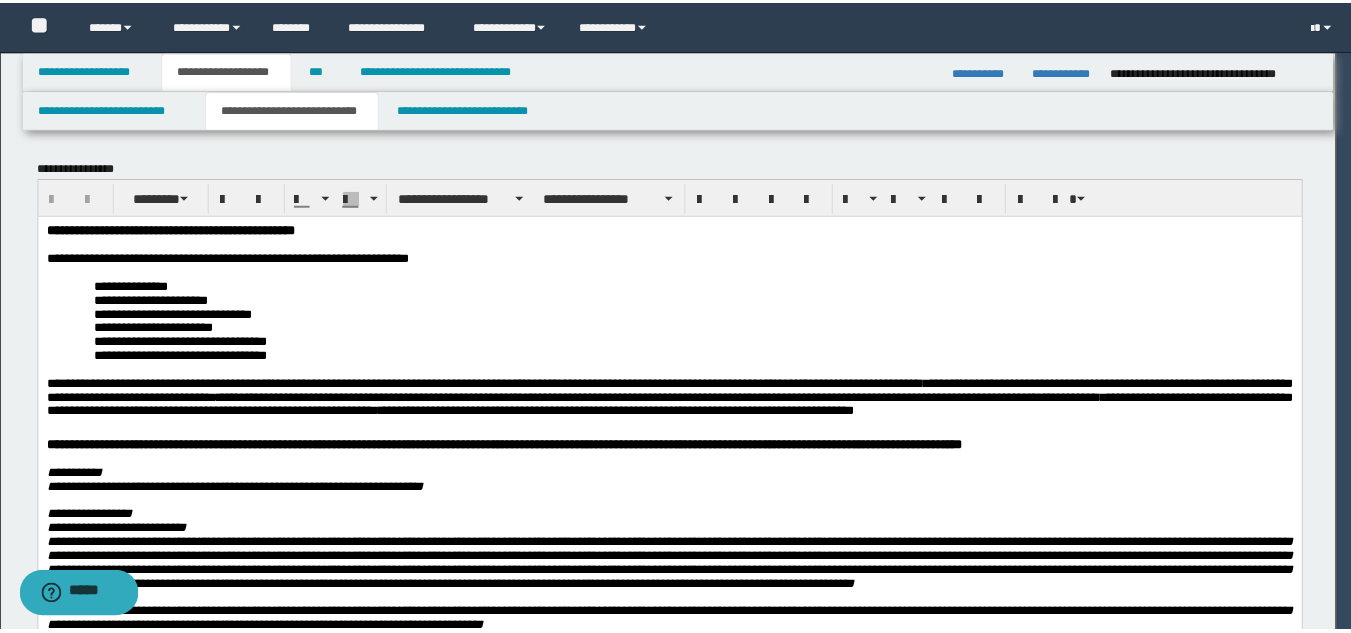 scroll, scrollTop: 0, scrollLeft: 0, axis: both 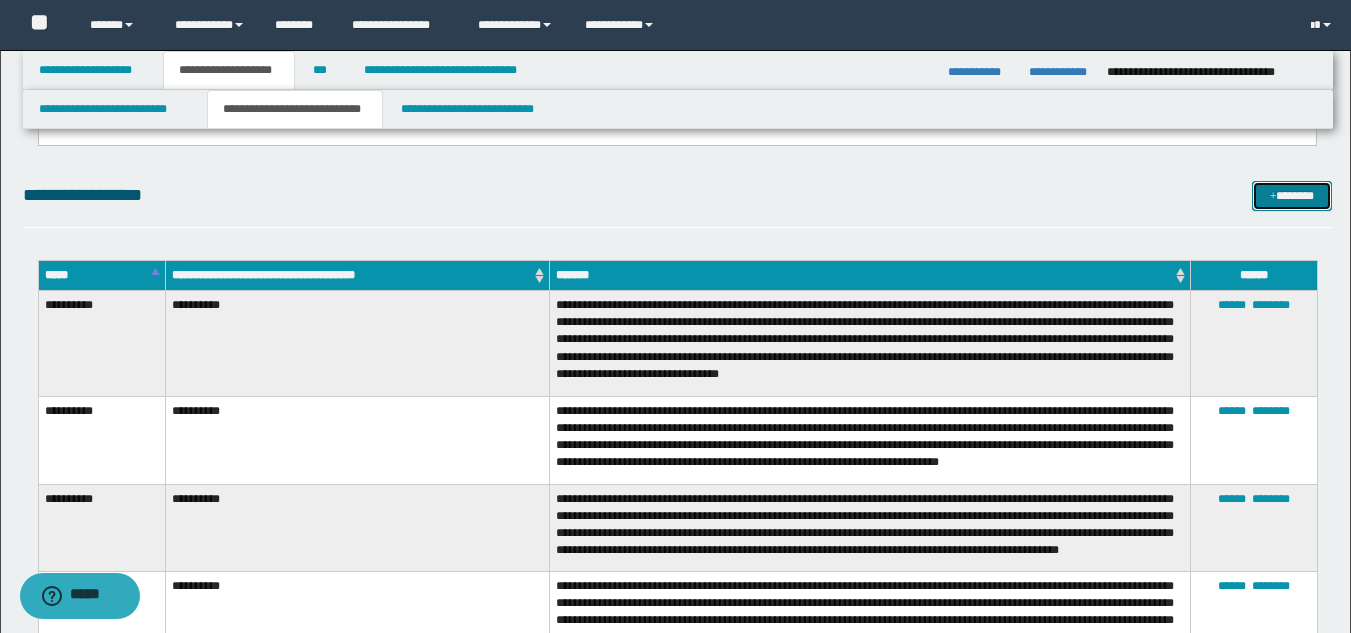 click on "*******" at bounding box center (1292, 196) 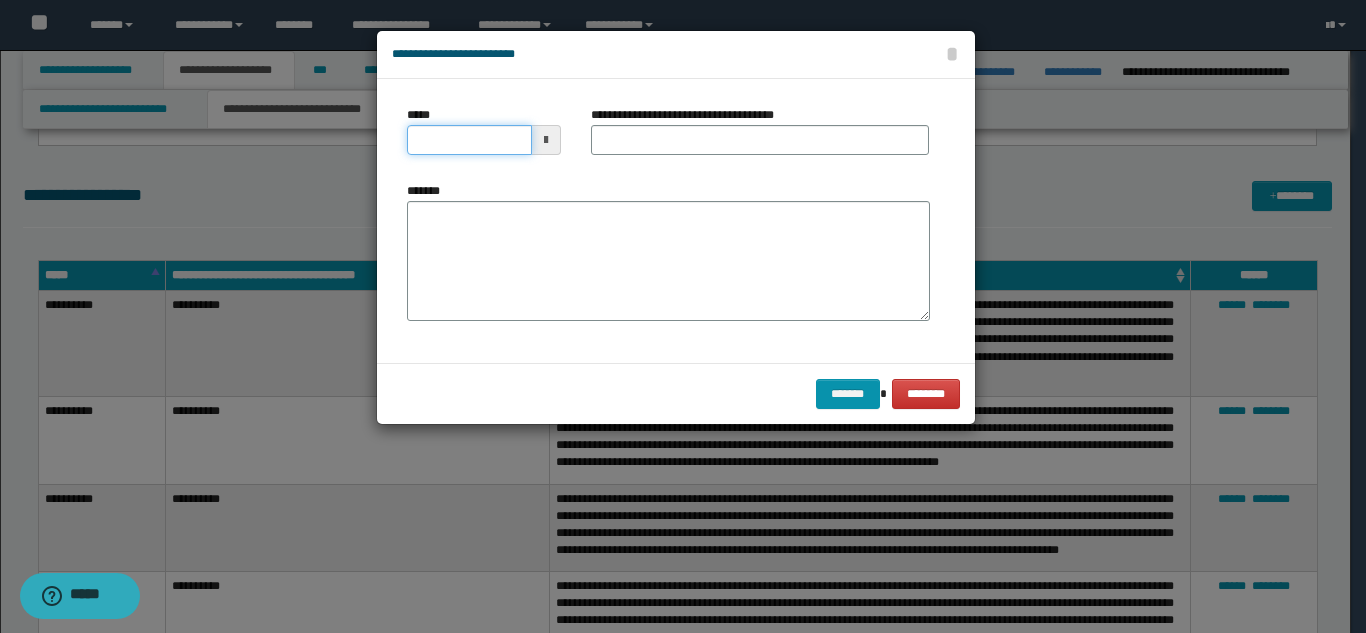 click on "*****" at bounding box center [469, 140] 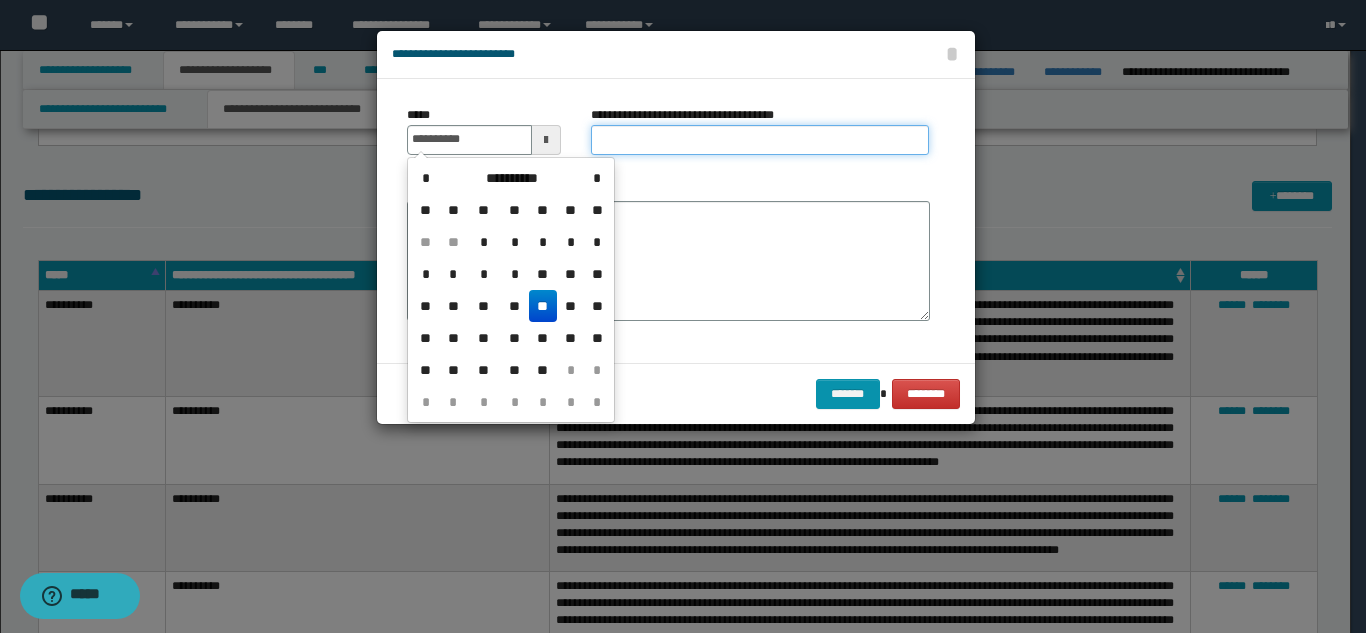 type on "**********" 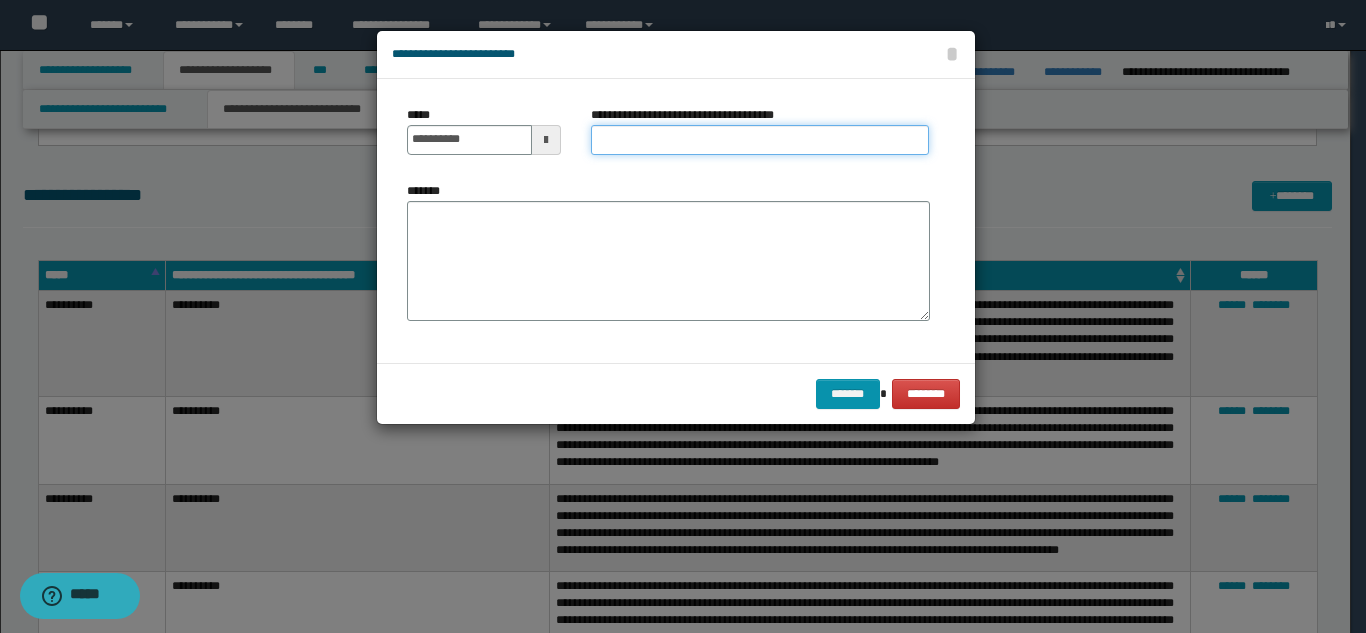 paste on "**********" 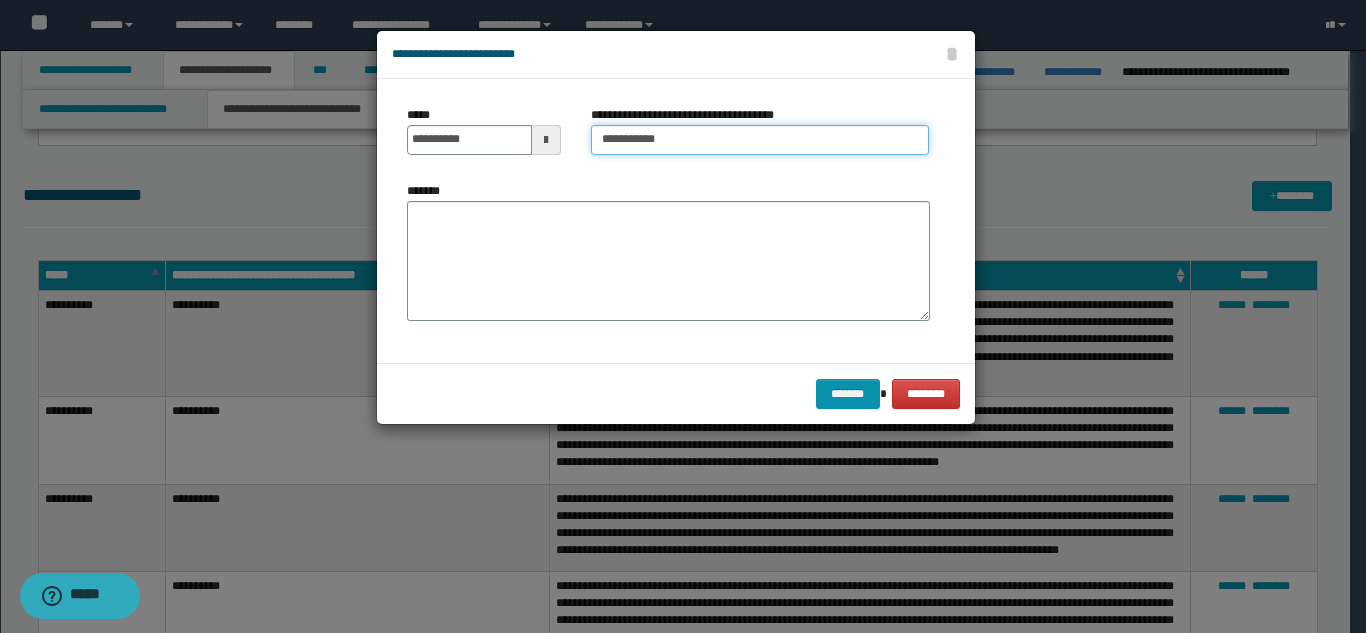 type on "**********" 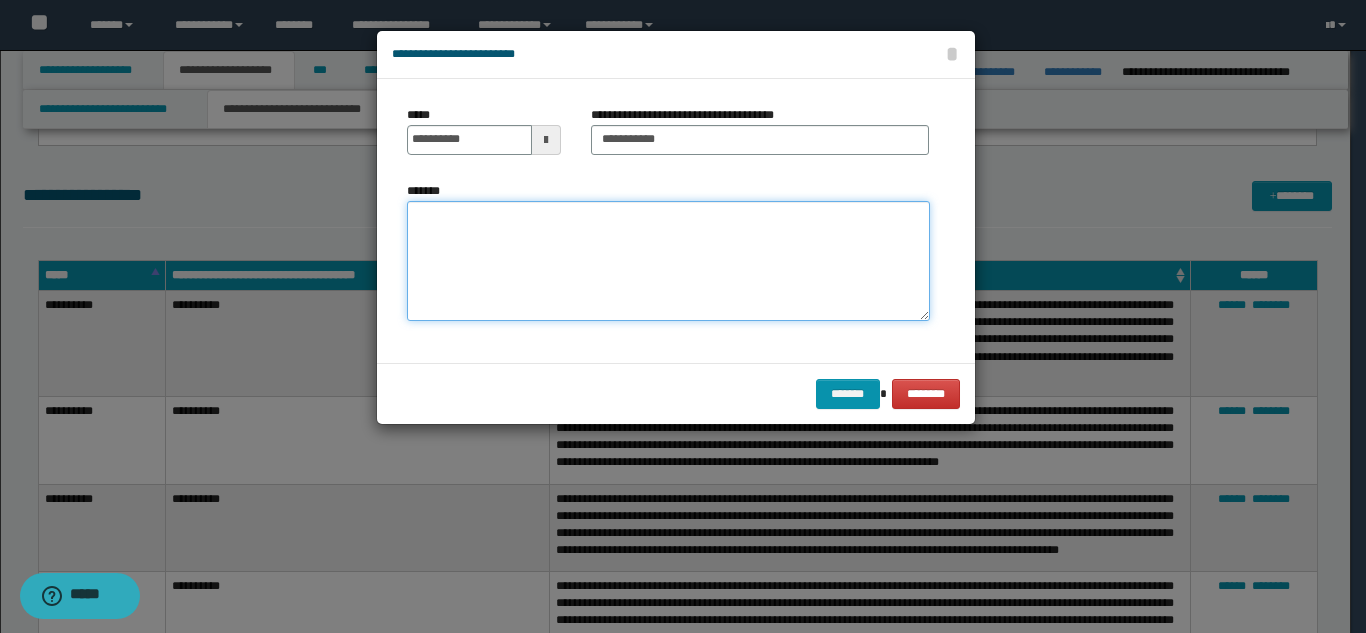 paste on "**********" 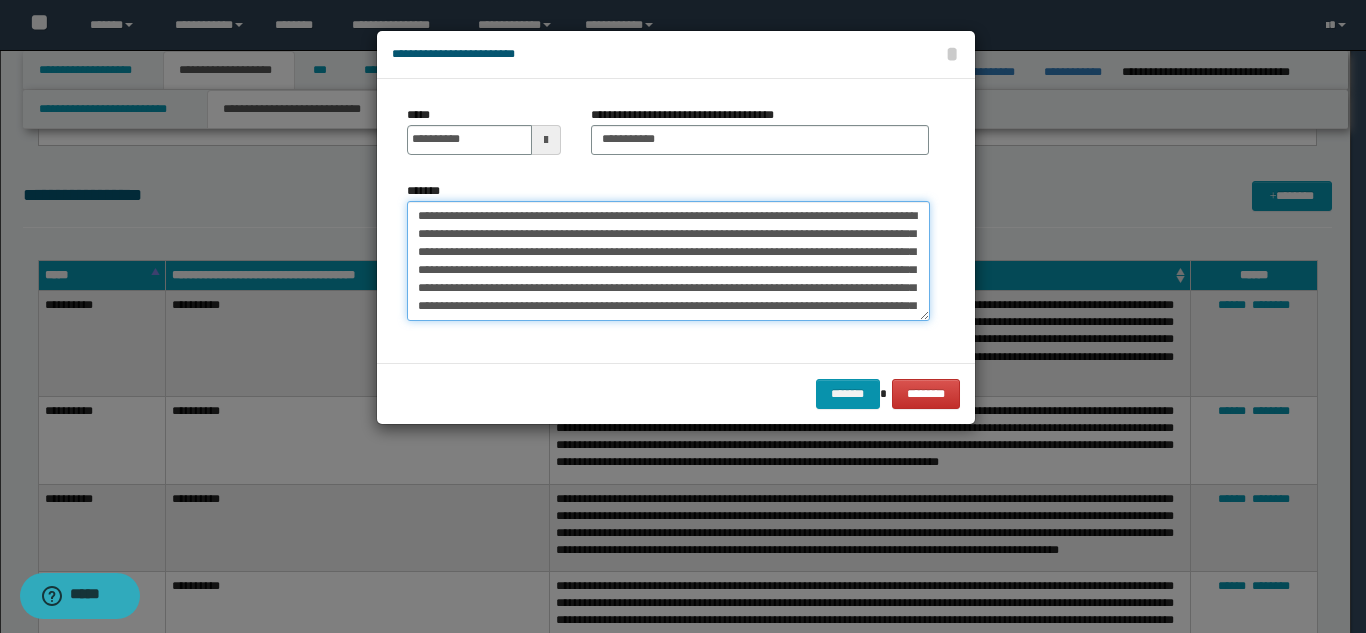 scroll, scrollTop: 66, scrollLeft: 0, axis: vertical 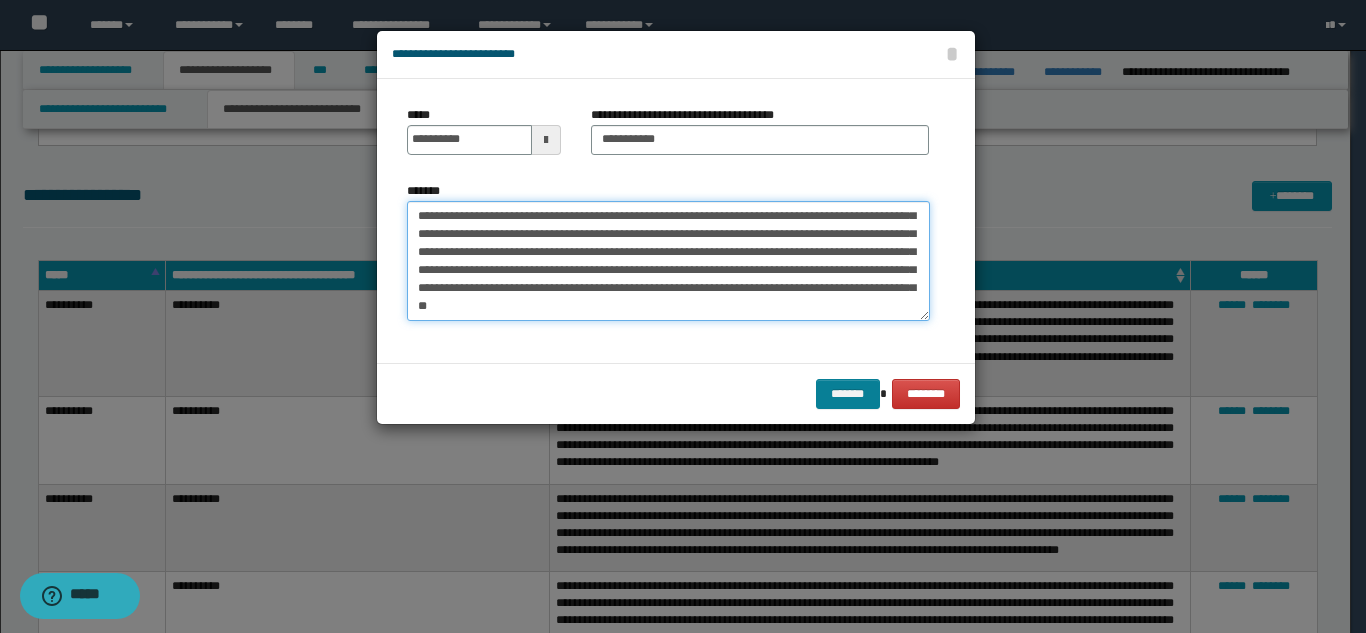type on "**********" 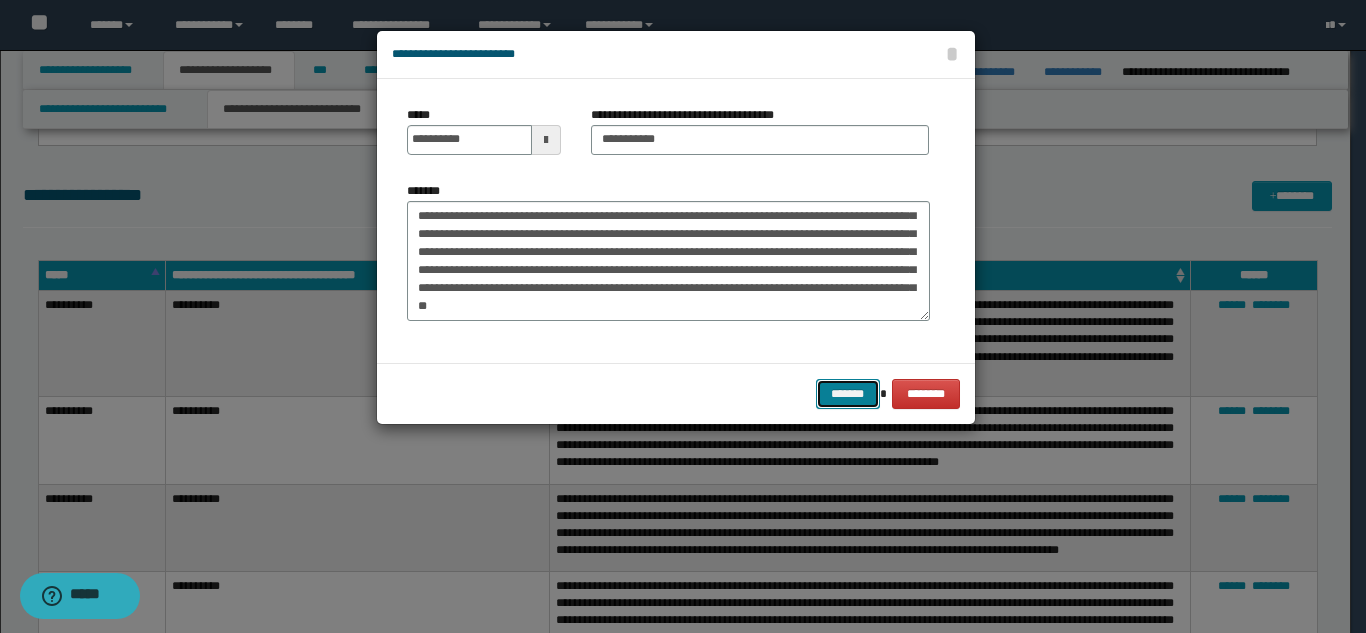 click on "*******" at bounding box center (848, 394) 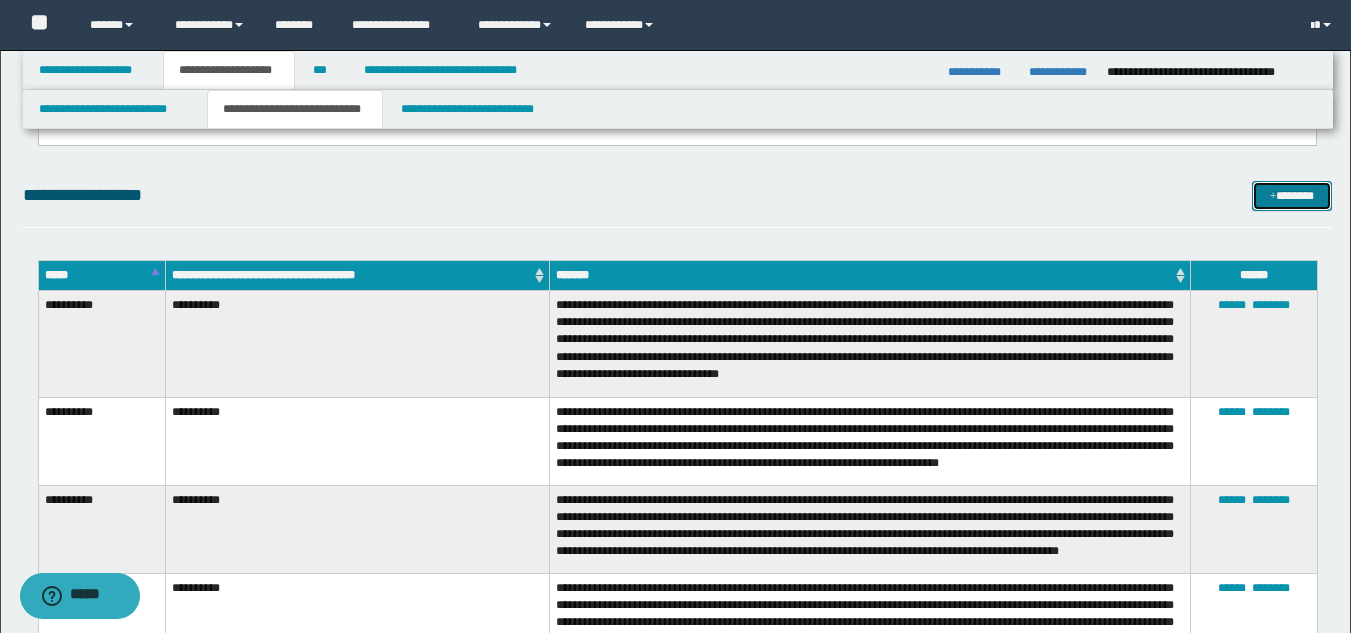 click on "*******" at bounding box center (1292, 196) 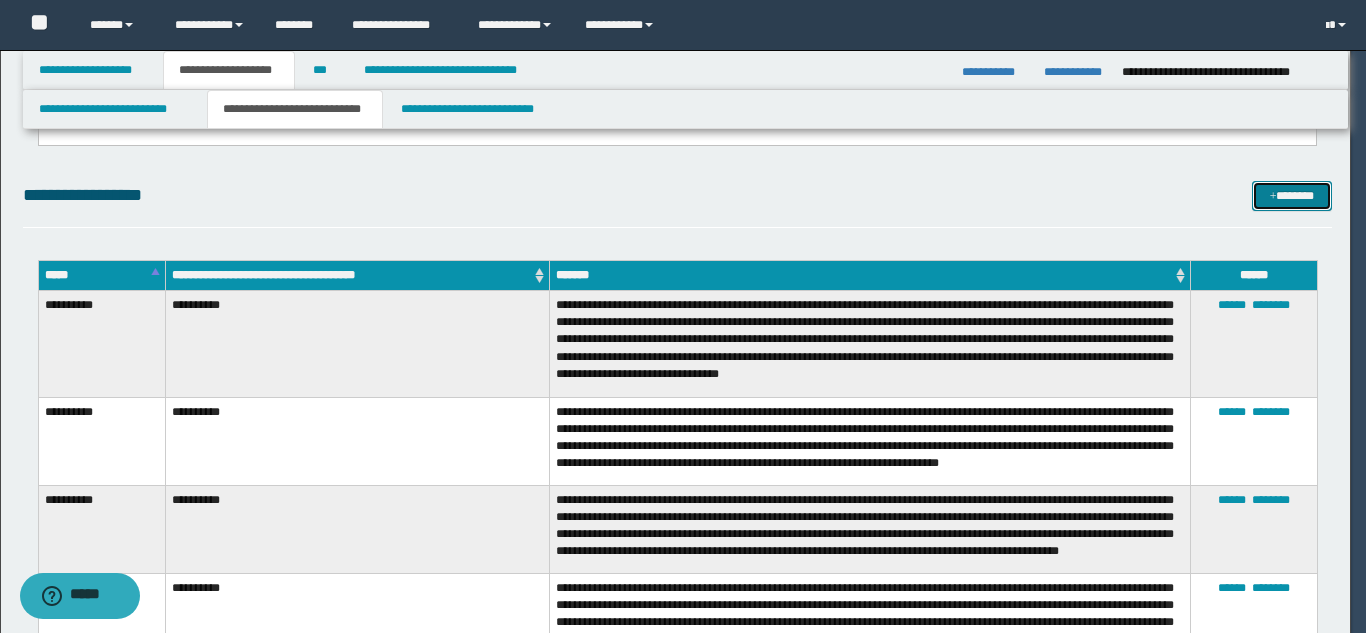 scroll, scrollTop: 0, scrollLeft: 0, axis: both 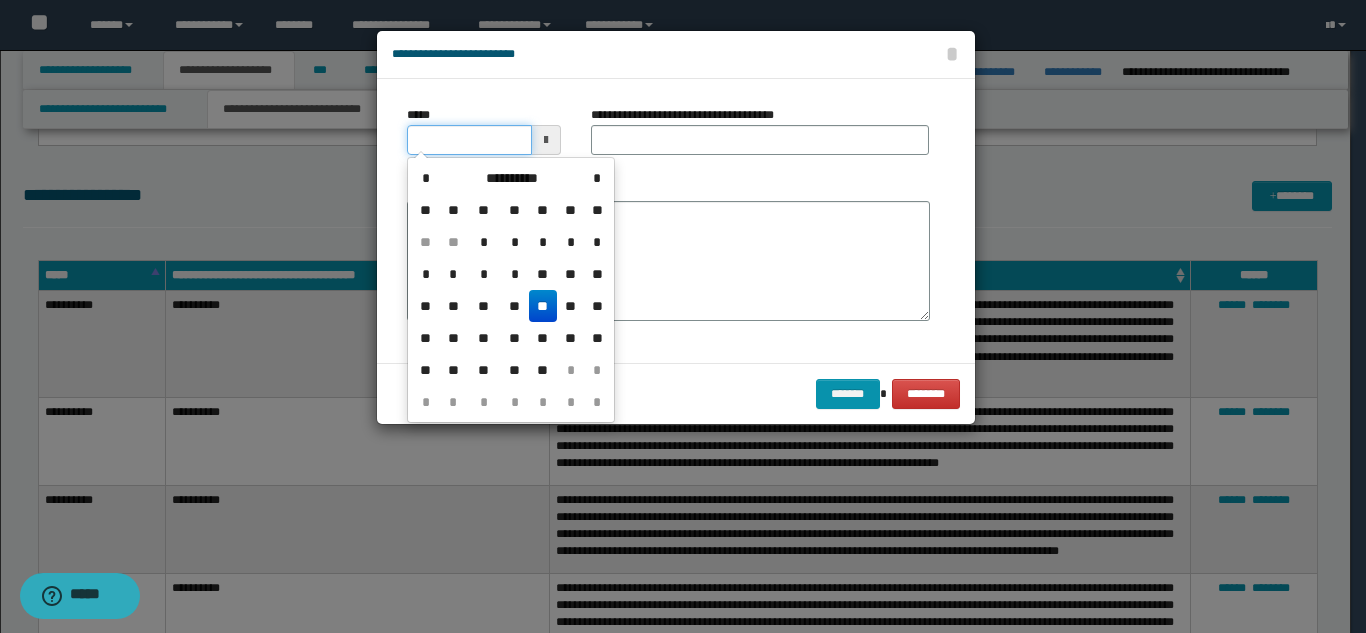 click on "*****" at bounding box center [469, 140] 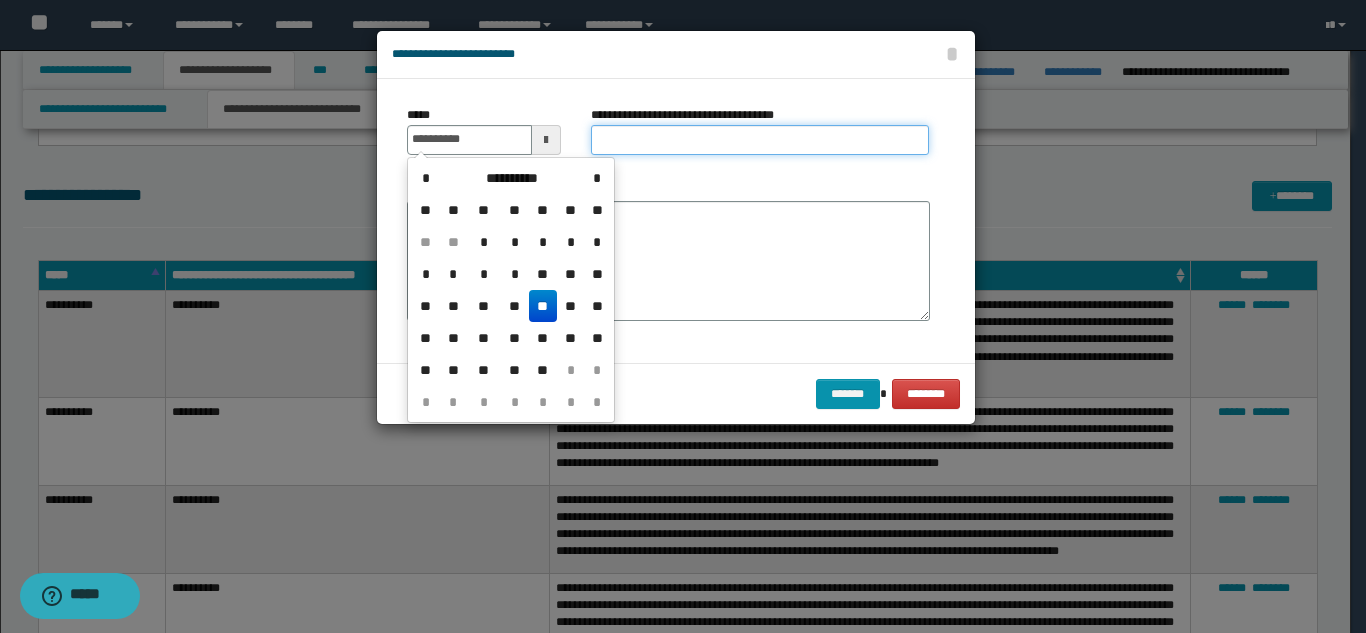 type on "**********" 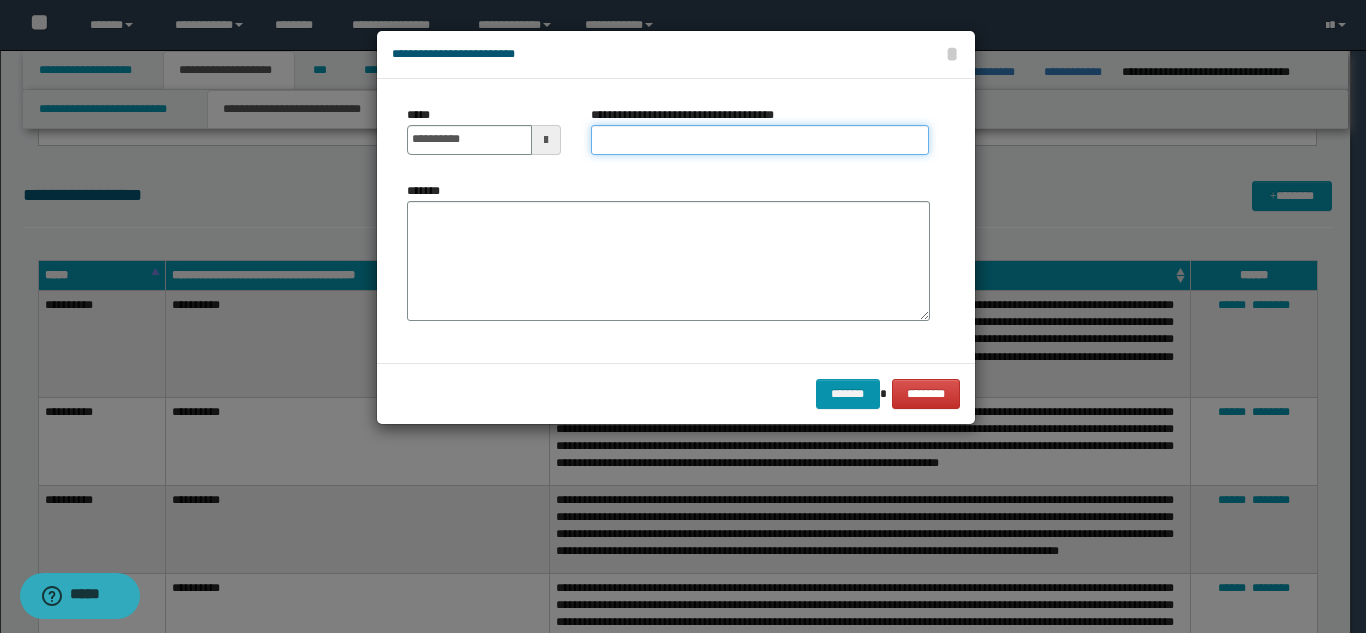 paste on "**********" 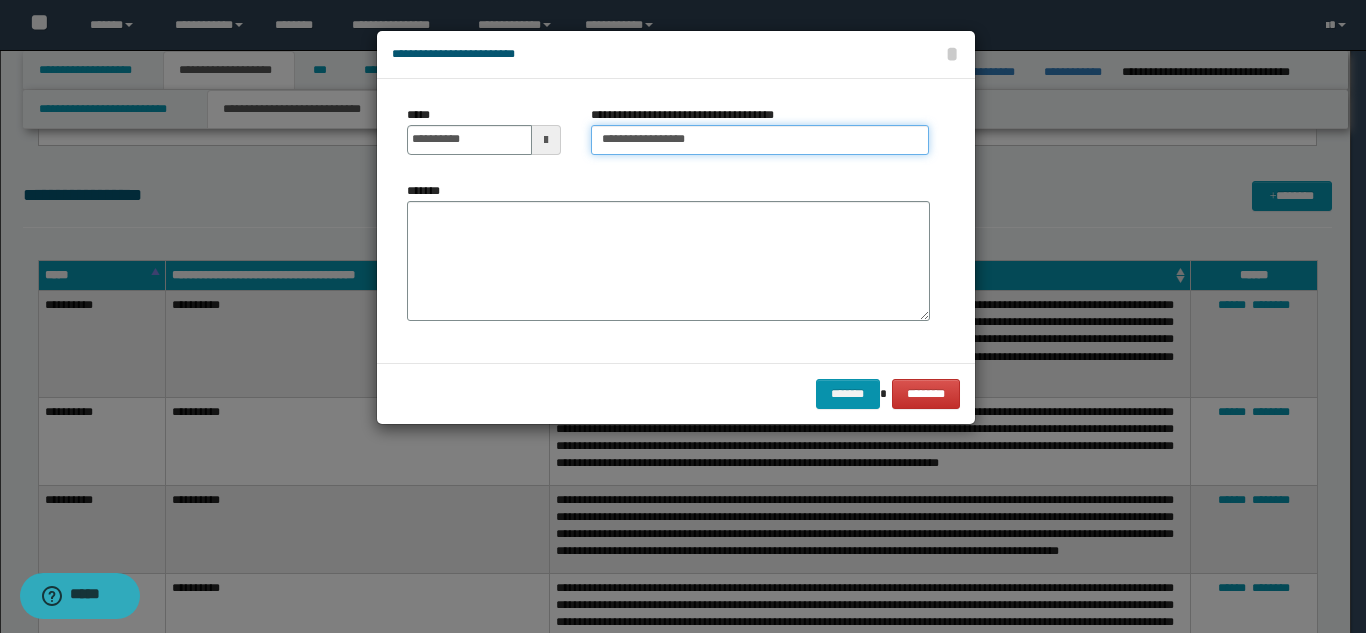 type on "**********" 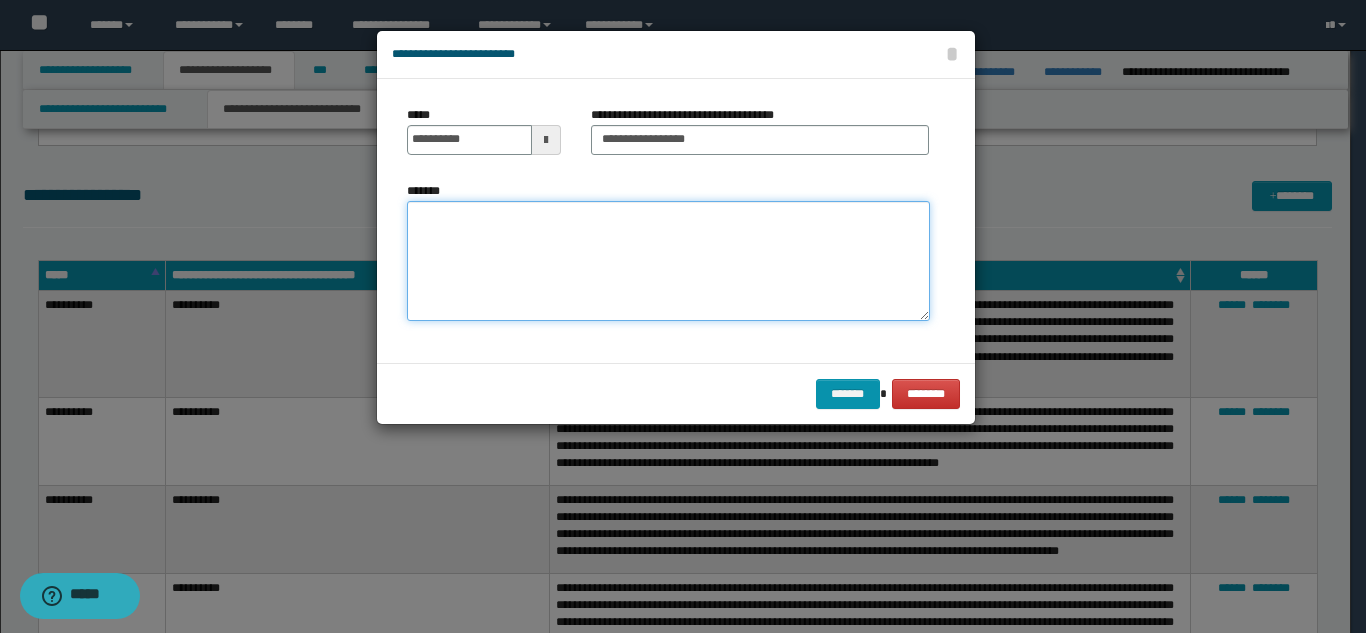 paste on "**********" 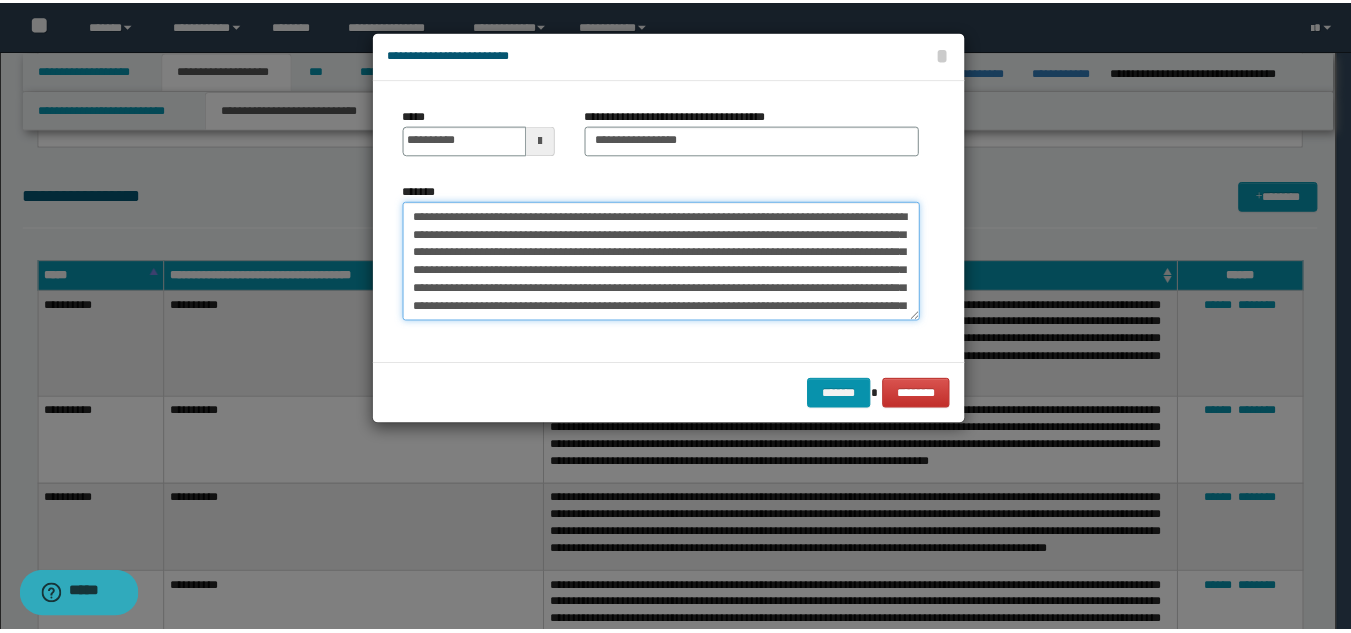 scroll, scrollTop: 120, scrollLeft: 0, axis: vertical 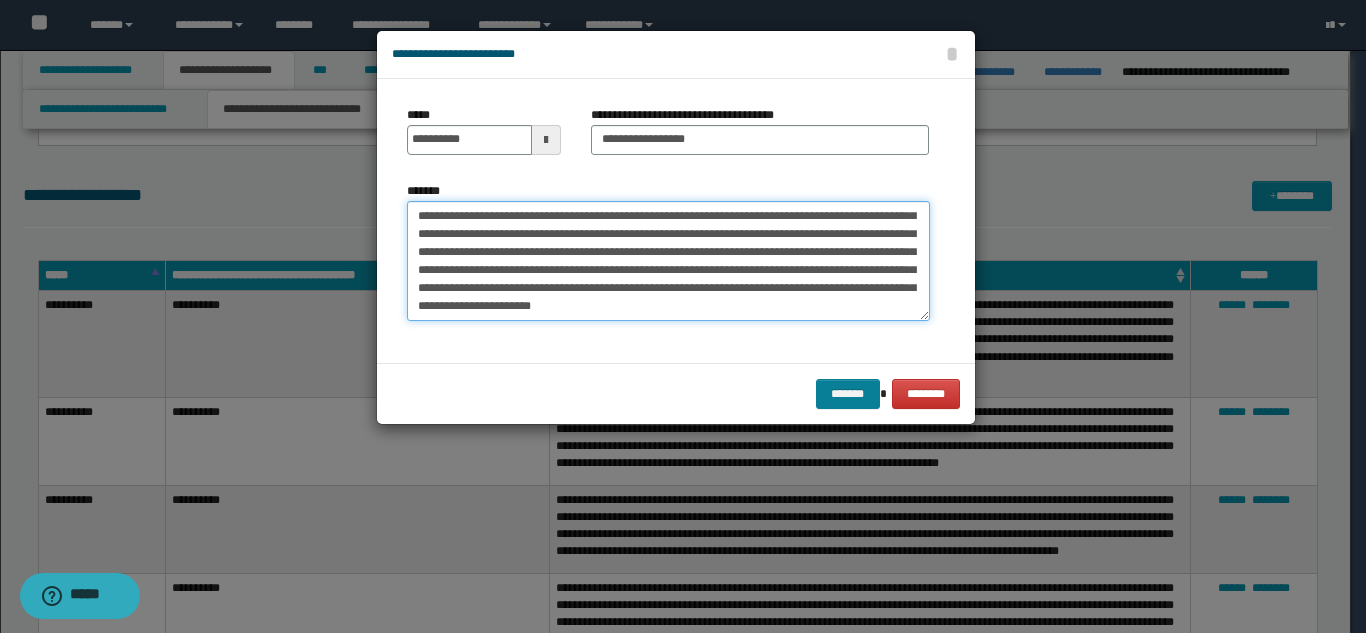 type on "**********" 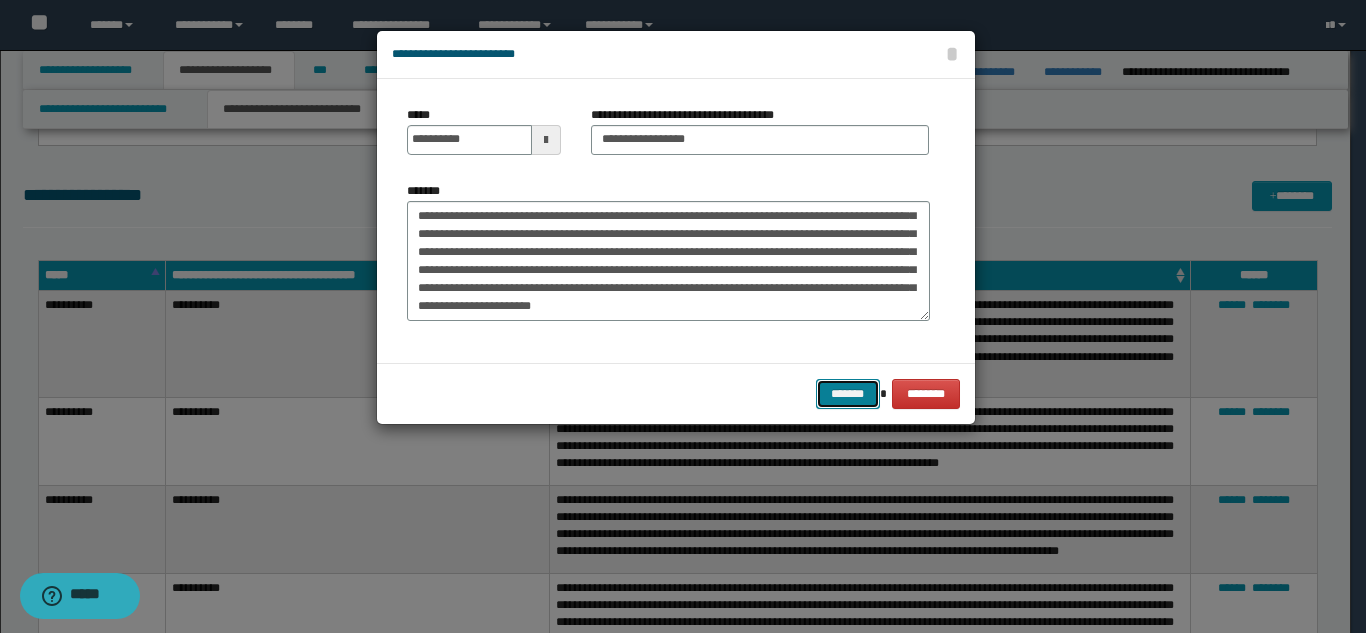 click on "*******" at bounding box center [848, 394] 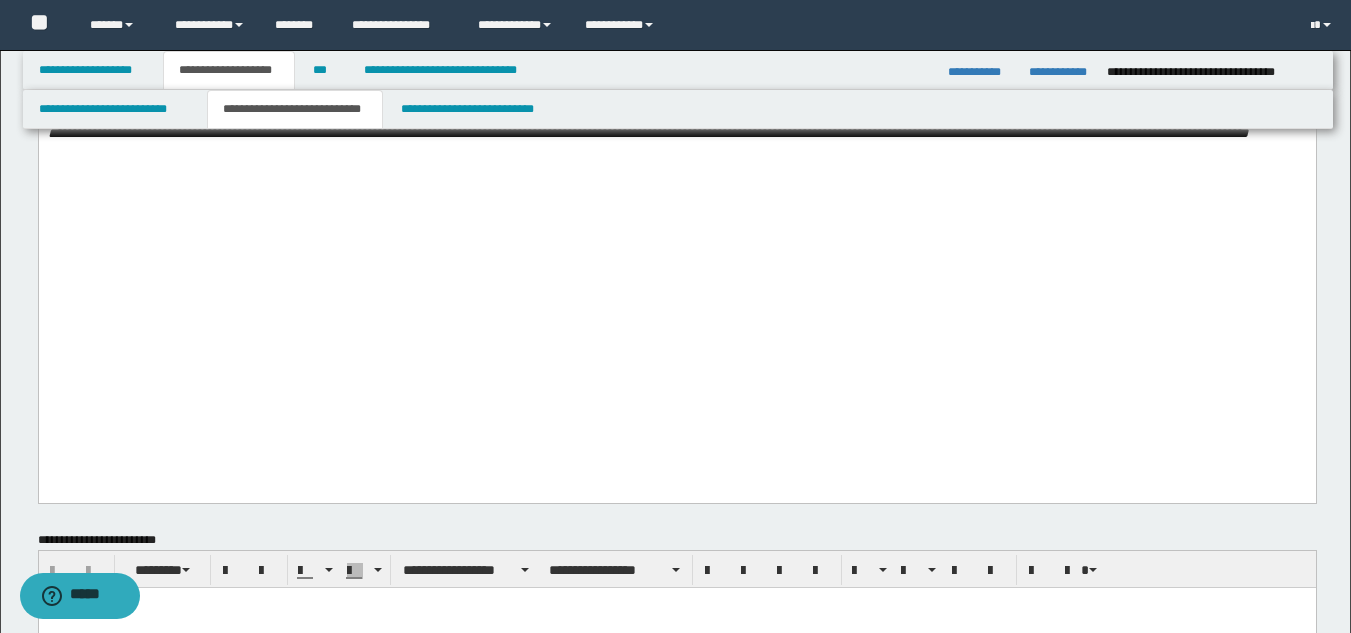 scroll, scrollTop: 1576, scrollLeft: 0, axis: vertical 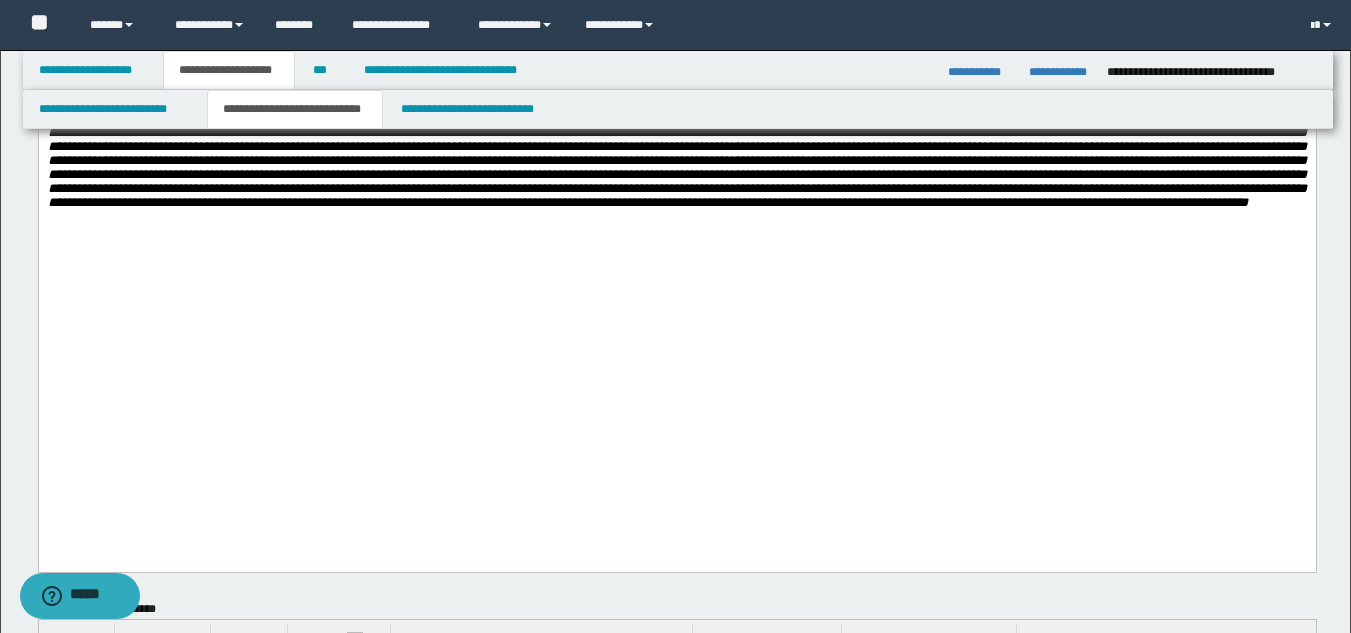 click at bounding box center [676, 168] 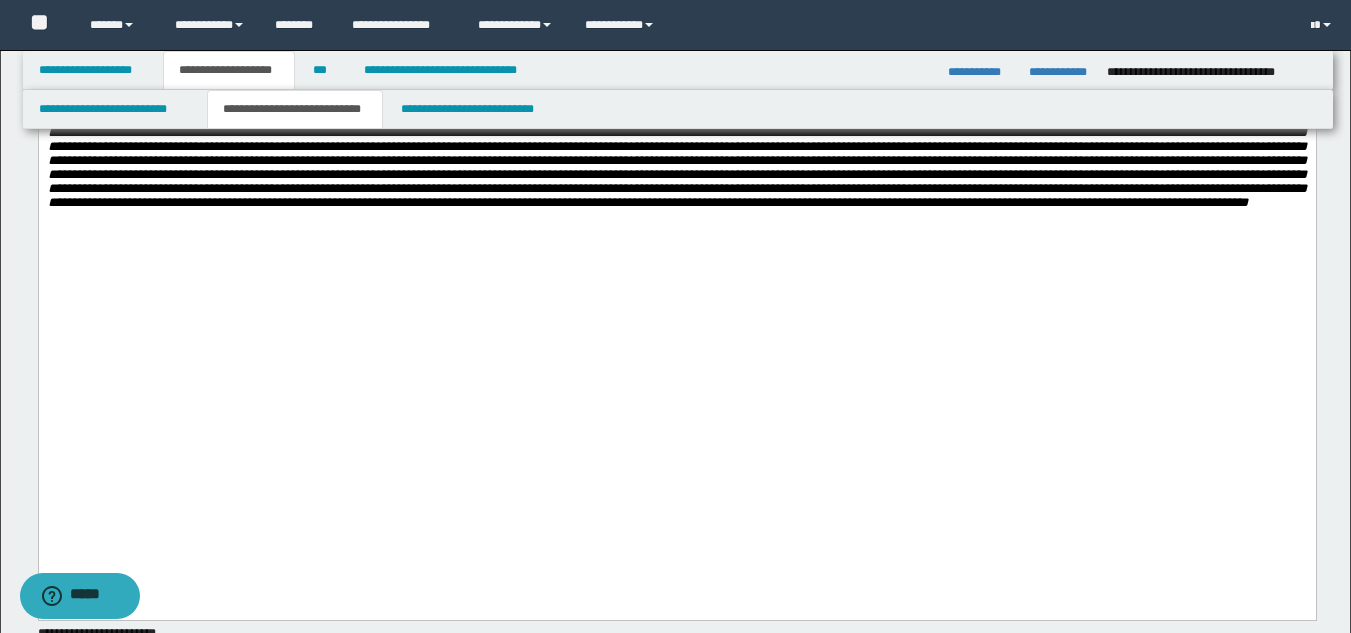 paste 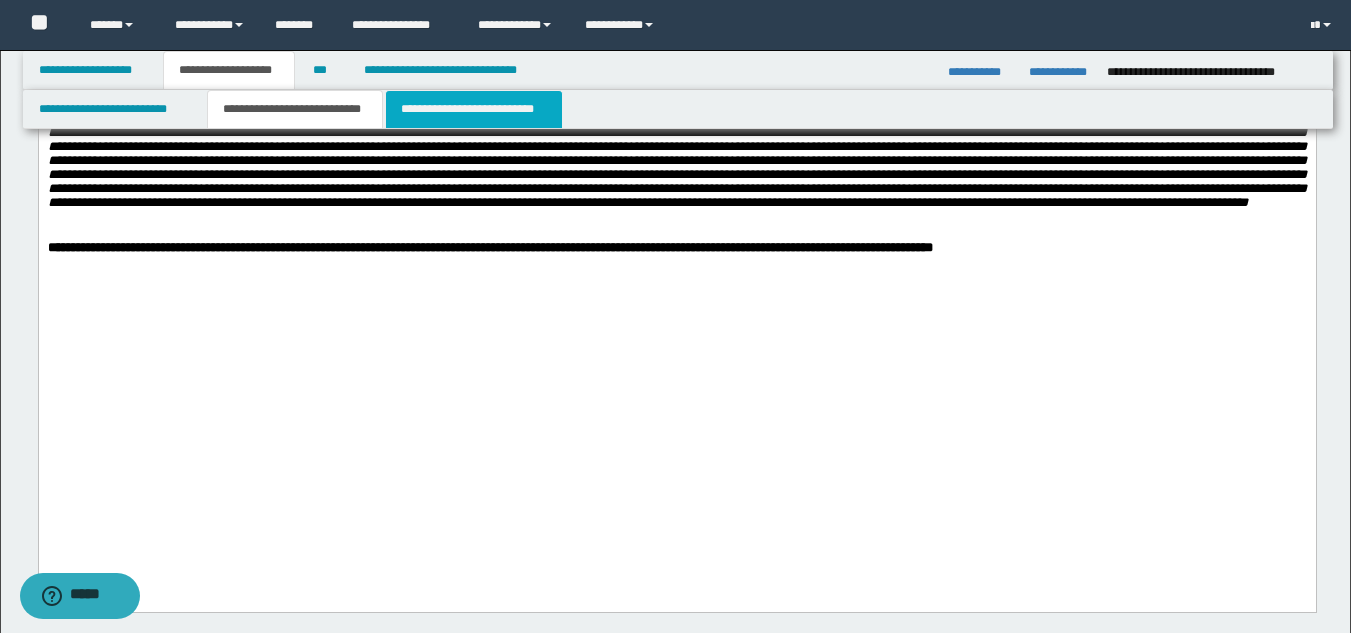 click on "**********" at bounding box center (474, 109) 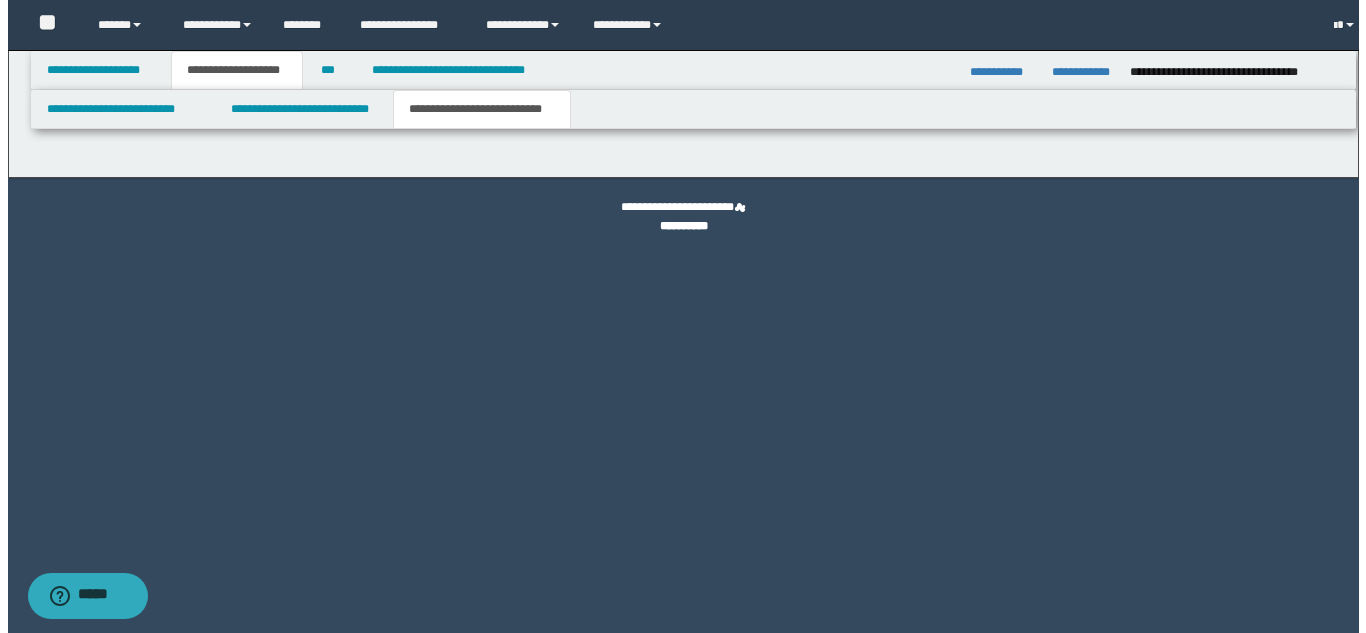 scroll, scrollTop: 0, scrollLeft: 0, axis: both 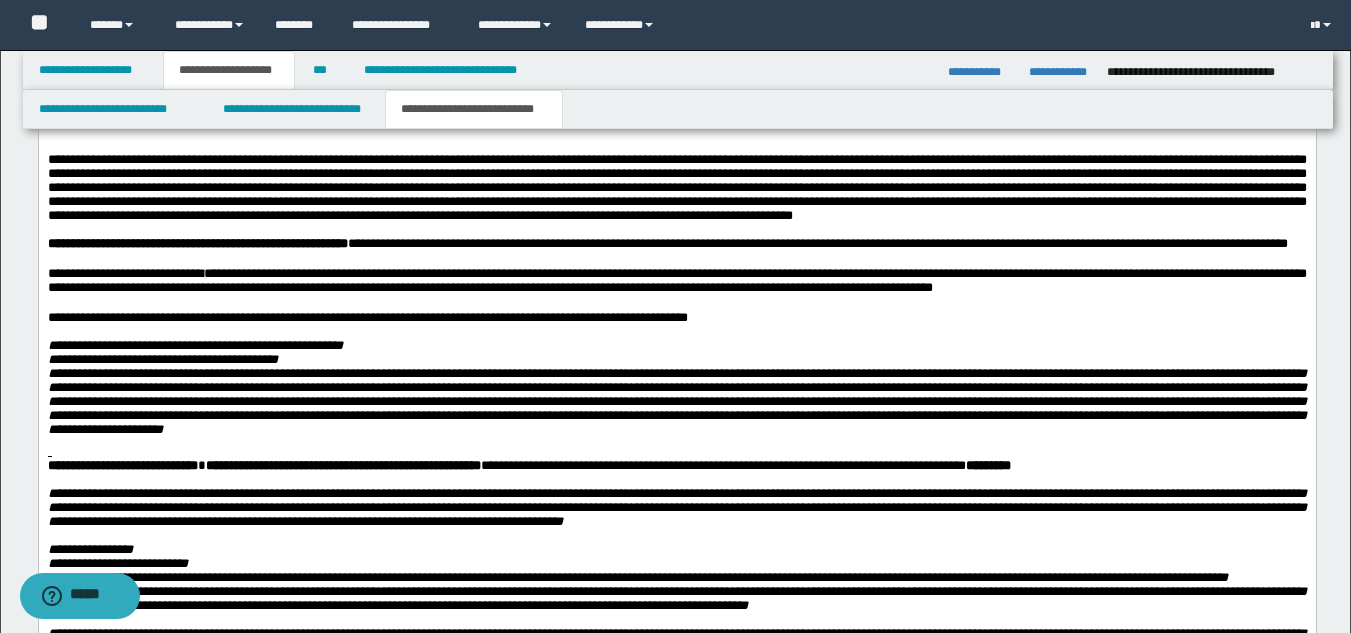 click at bounding box center [676, 188] 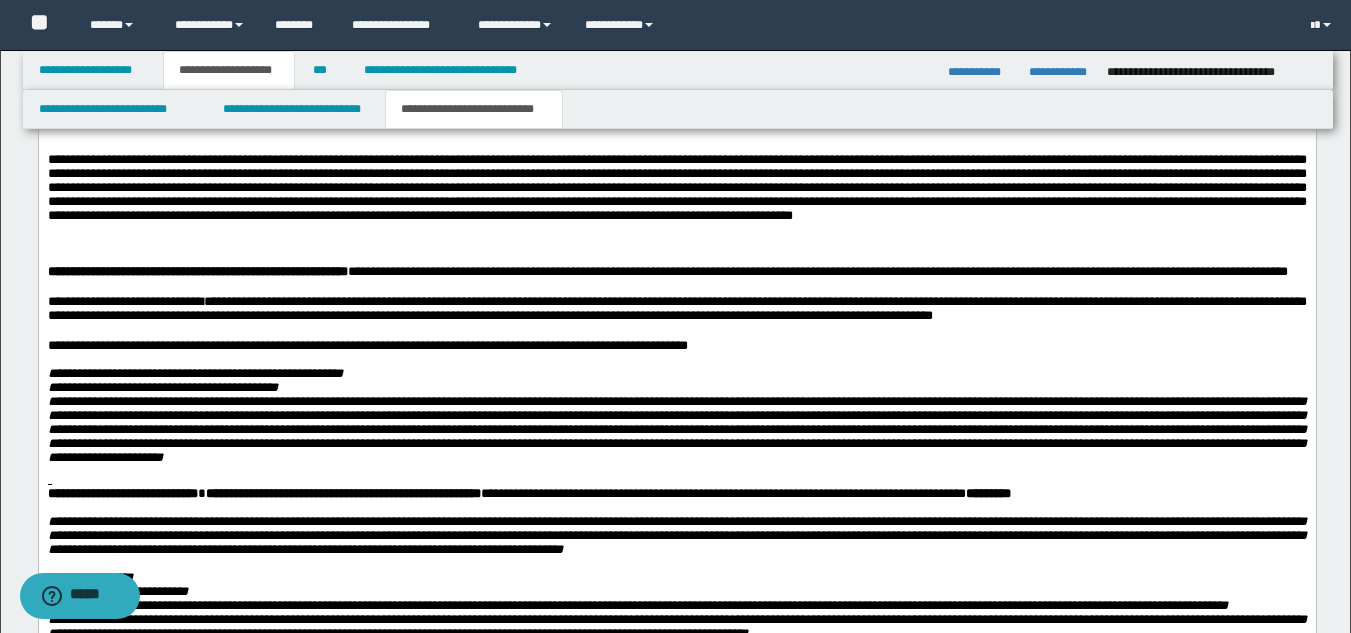 paste 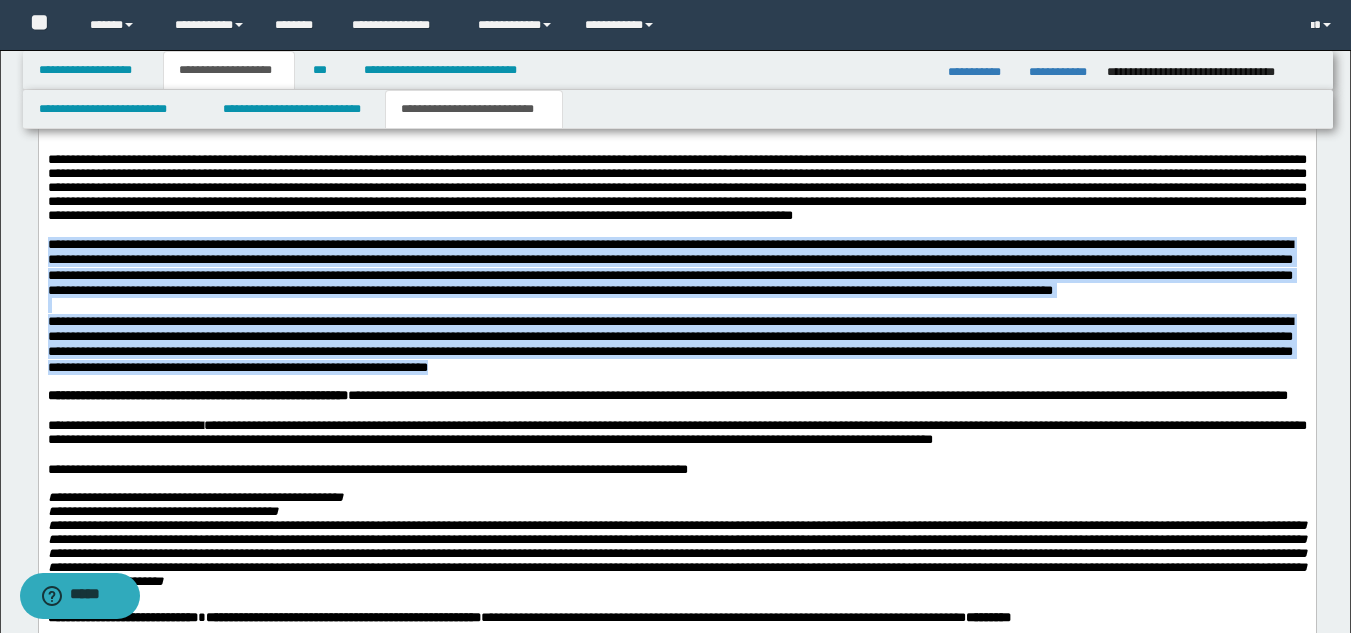 drag, startPoint x: 927, startPoint y: 599, endPoint x: 25, endPoint y: 447, distance: 914.71747 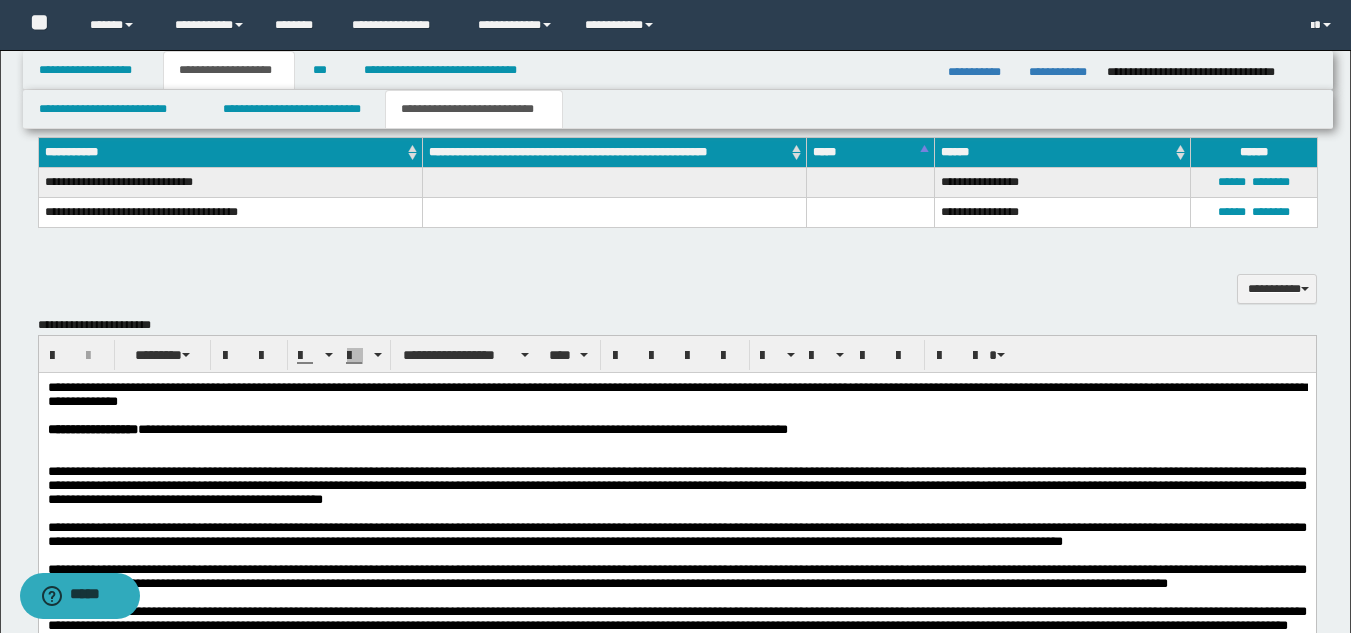 scroll, scrollTop: 1257, scrollLeft: 0, axis: vertical 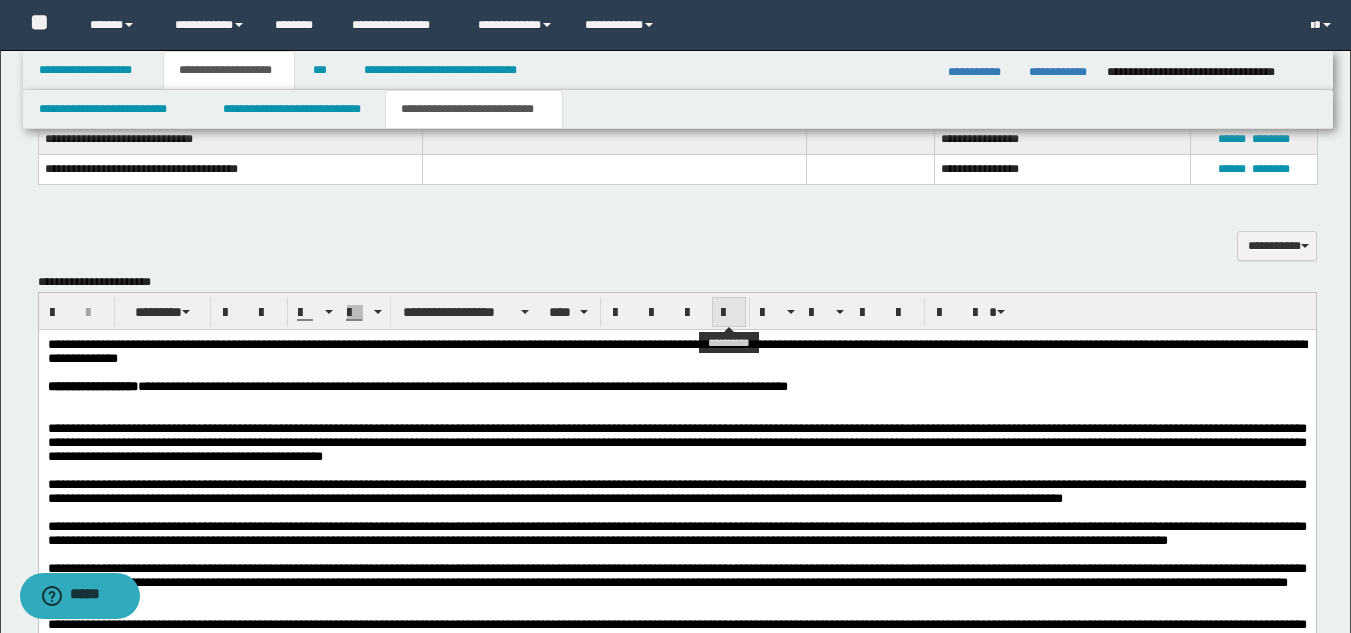 click at bounding box center (729, 313) 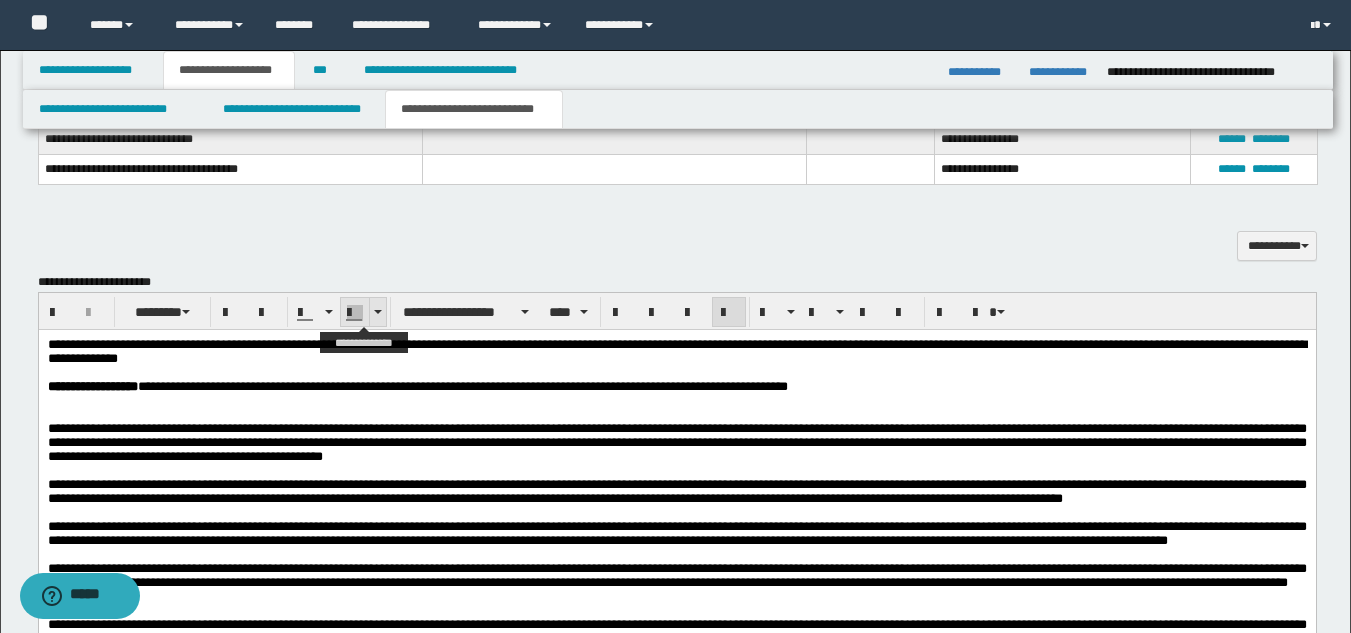 click at bounding box center [377, 312] 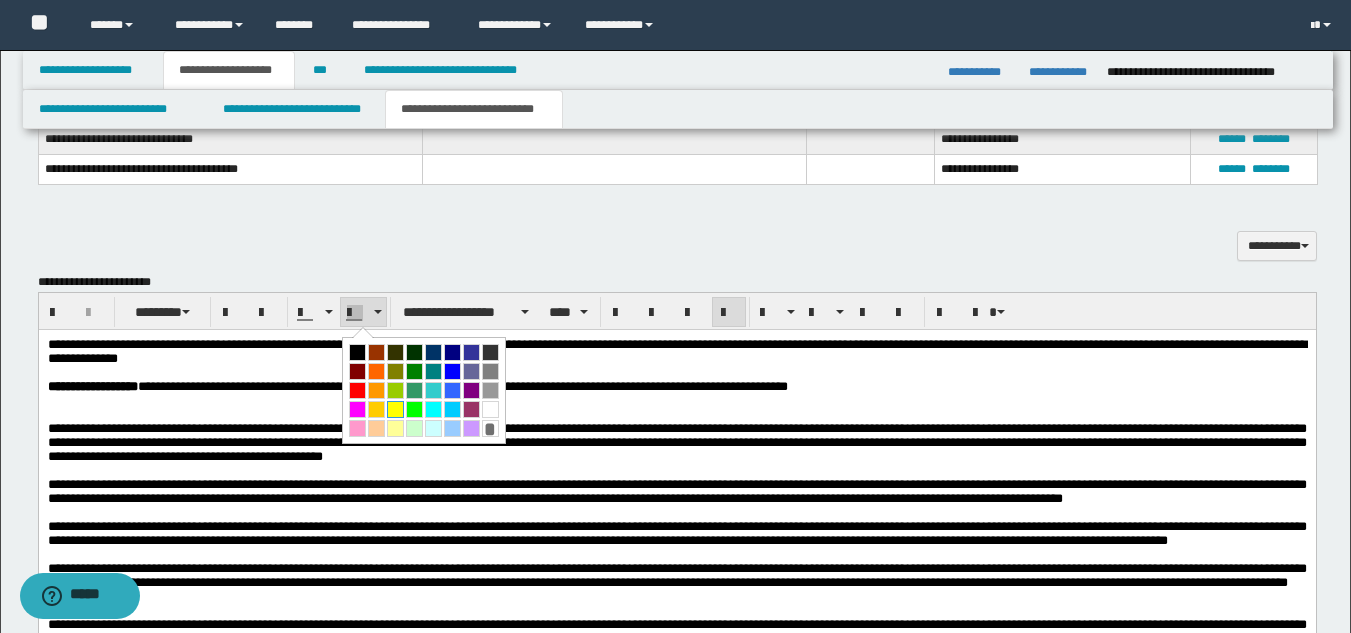 click at bounding box center [395, 409] 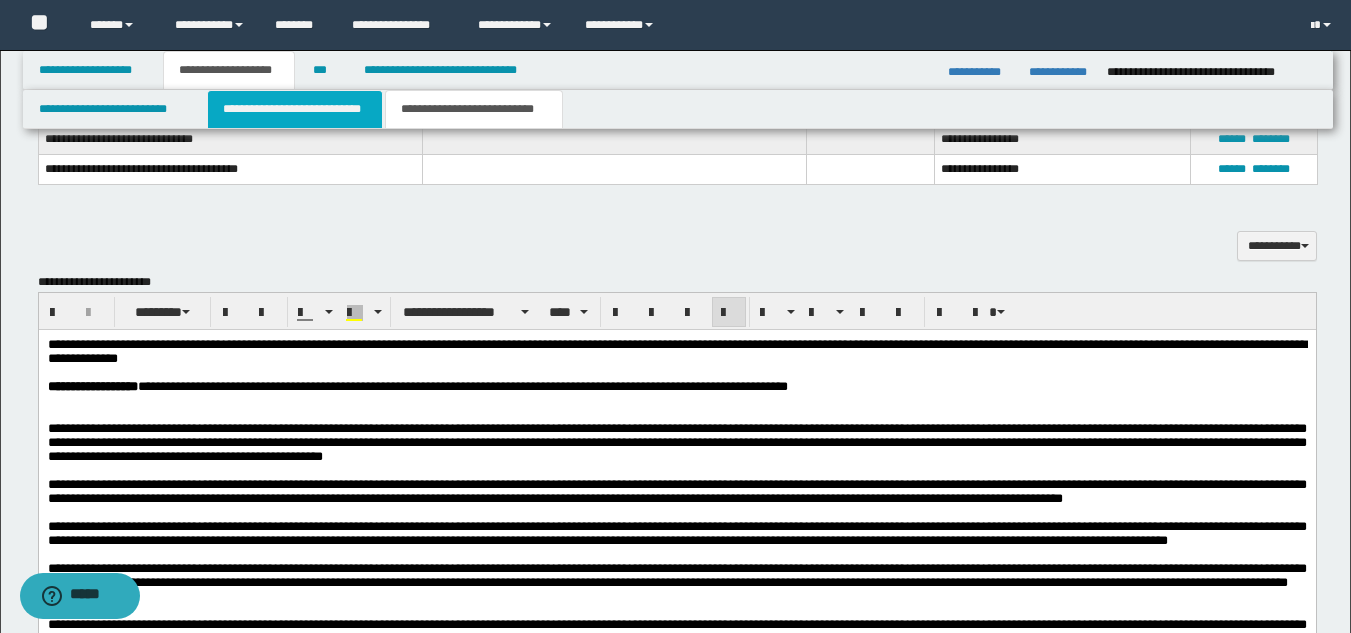 click on "**********" at bounding box center [295, 109] 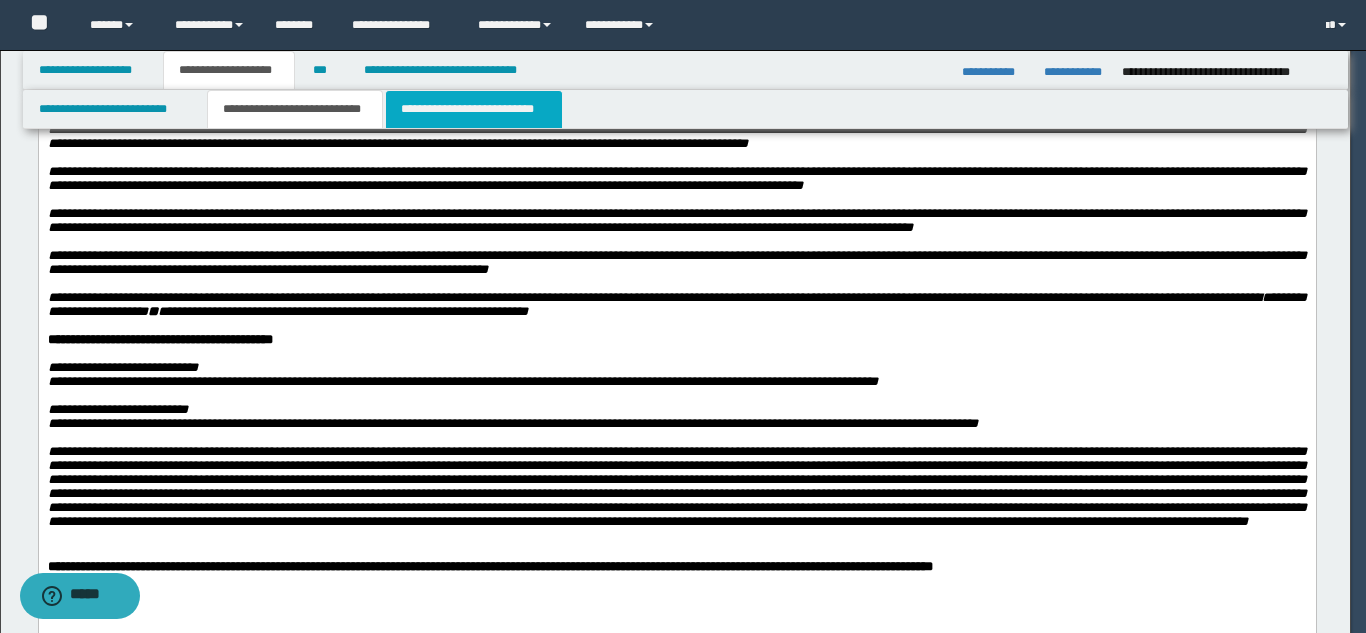 click on "**********" at bounding box center (474, 109) 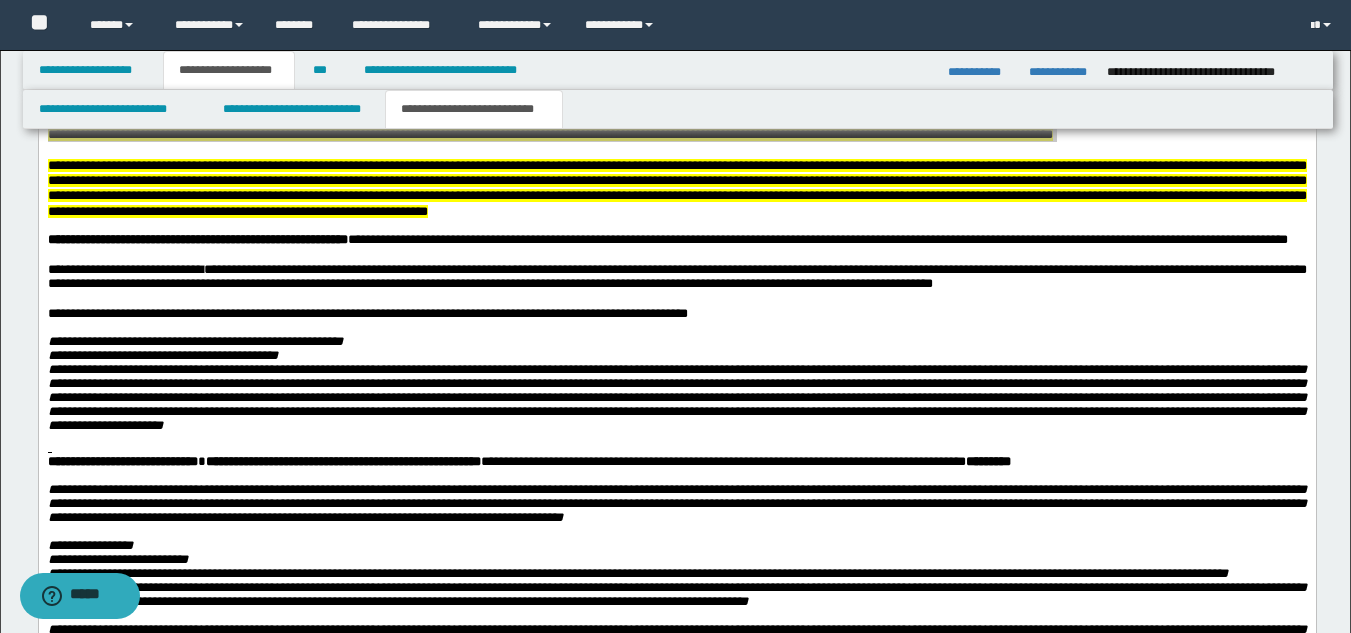 scroll, scrollTop: 2403, scrollLeft: 0, axis: vertical 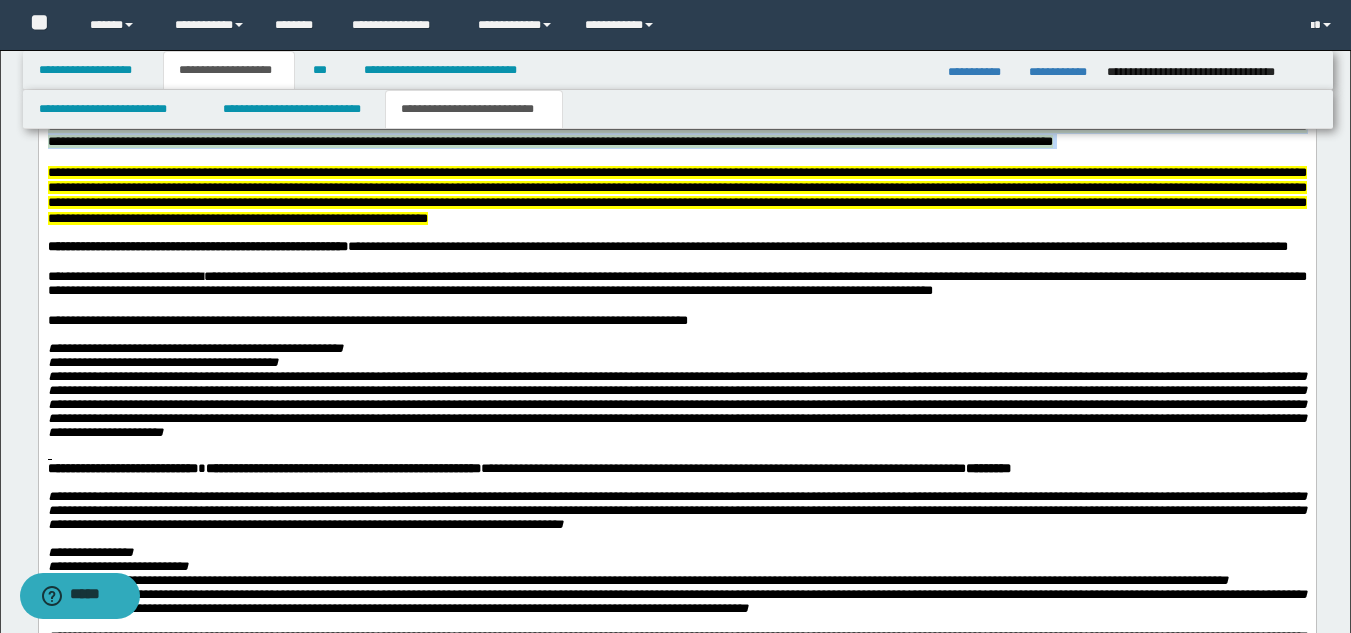 click at bounding box center (676, 156) 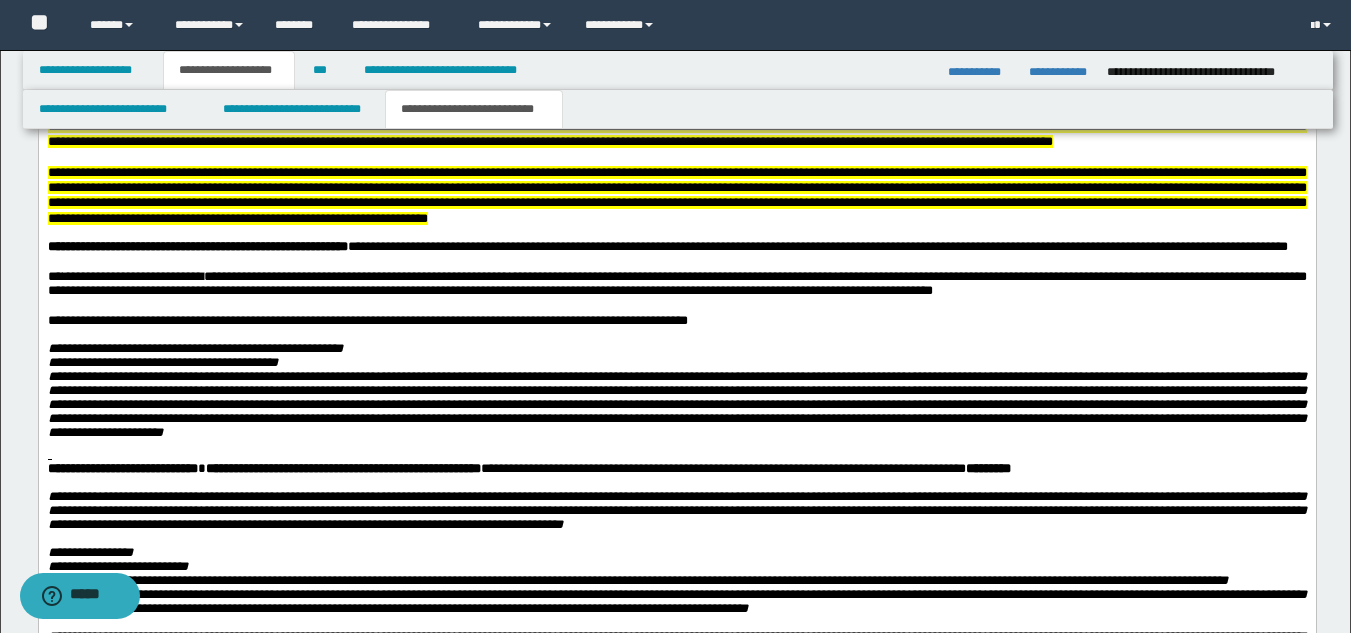 click at bounding box center [676, 38] 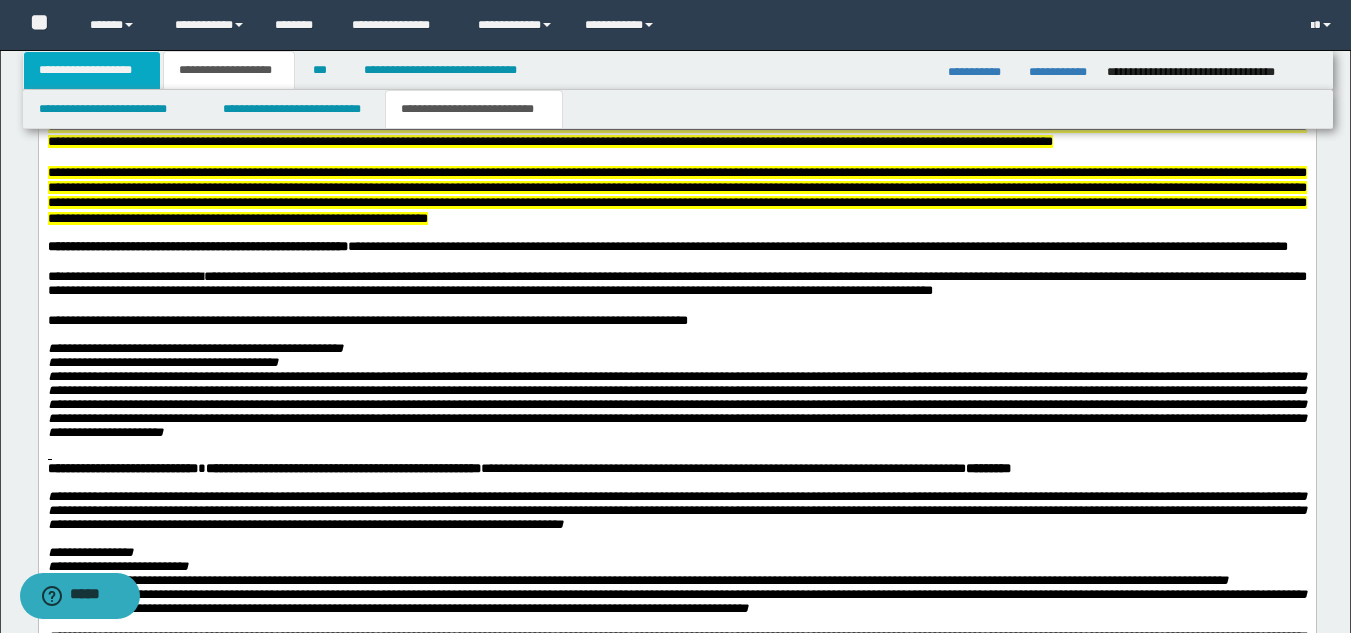 click on "**********" at bounding box center [92, 70] 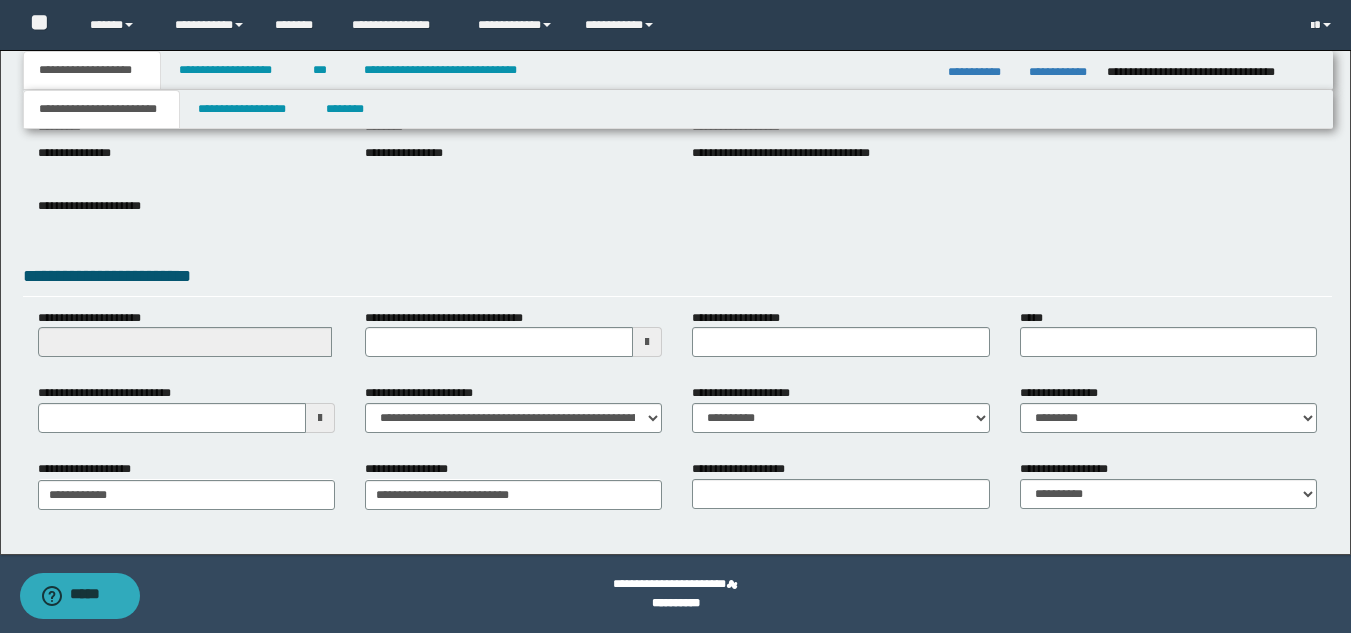 scroll, scrollTop: 251, scrollLeft: 0, axis: vertical 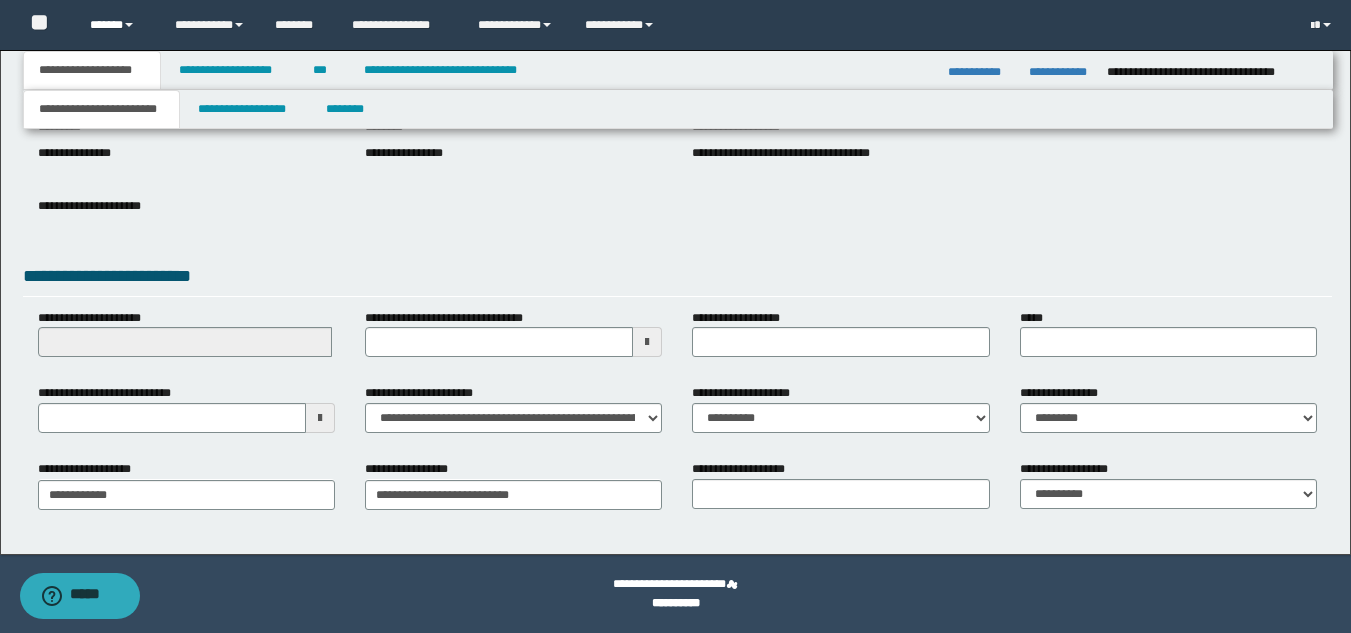 click on "******" at bounding box center (117, 25) 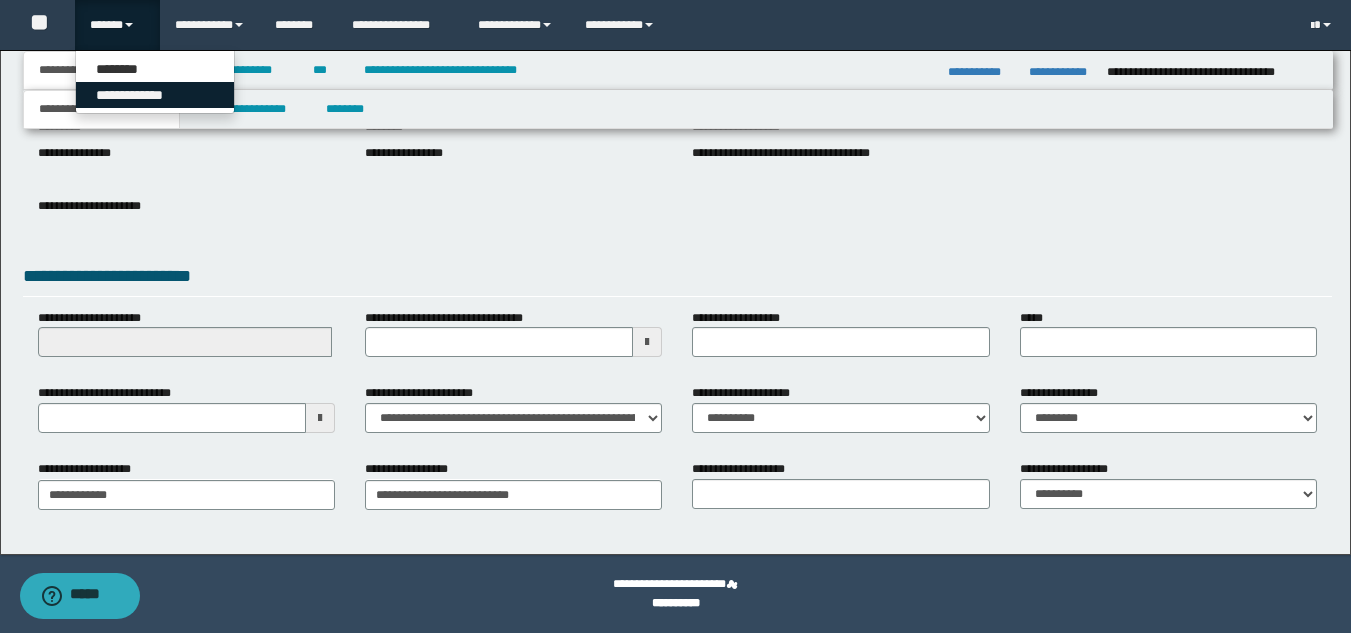 click on "**********" at bounding box center [155, 95] 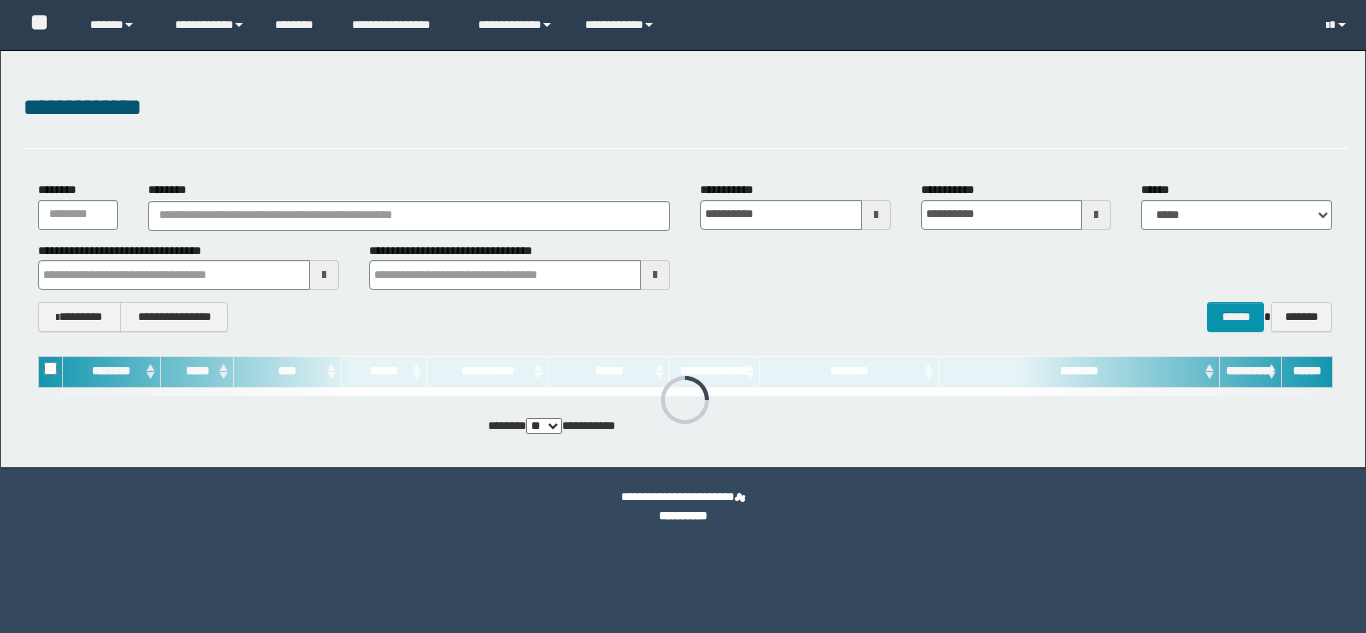 scroll, scrollTop: 0, scrollLeft: 0, axis: both 